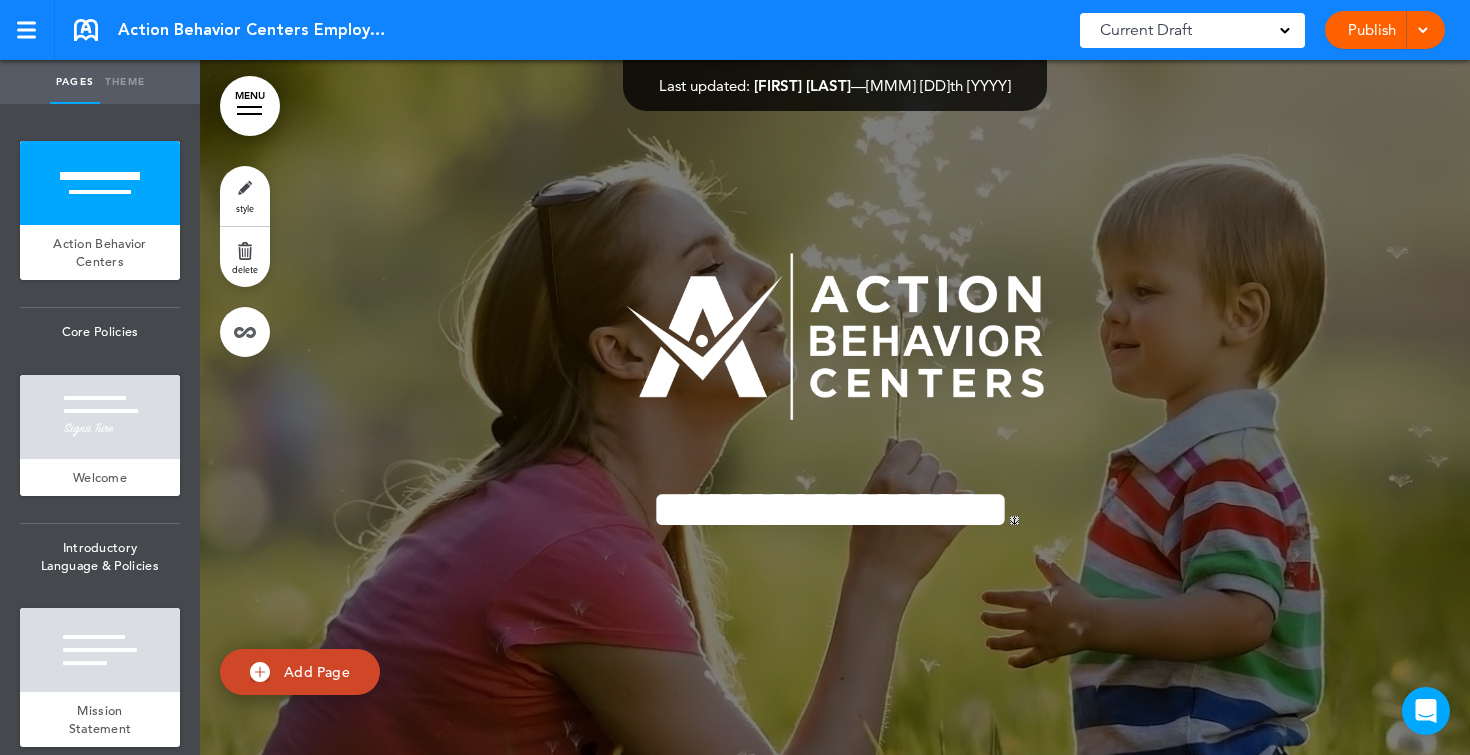 scroll, scrollTop: 0, scrollLeft: 0, axis: both 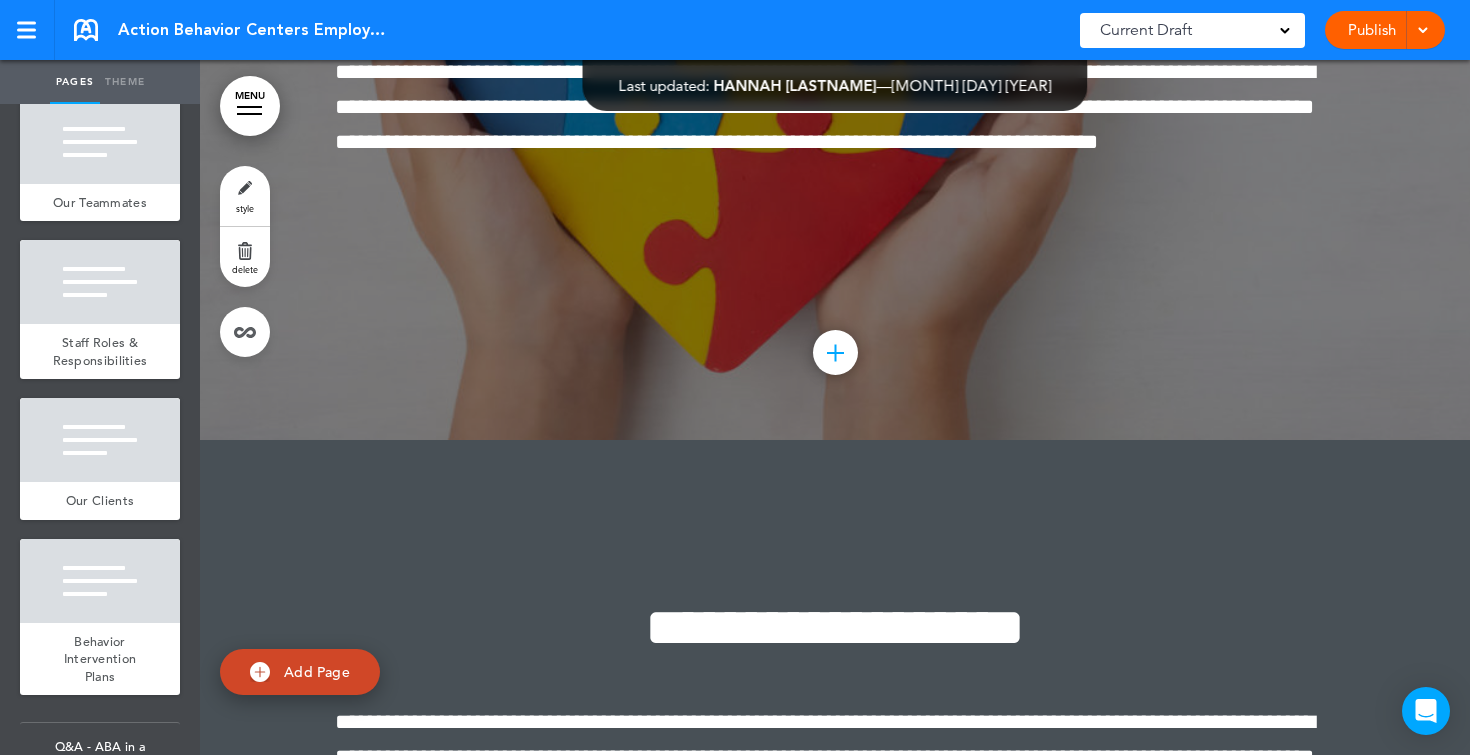 click on "**********" at bounding box center [835, -6228] 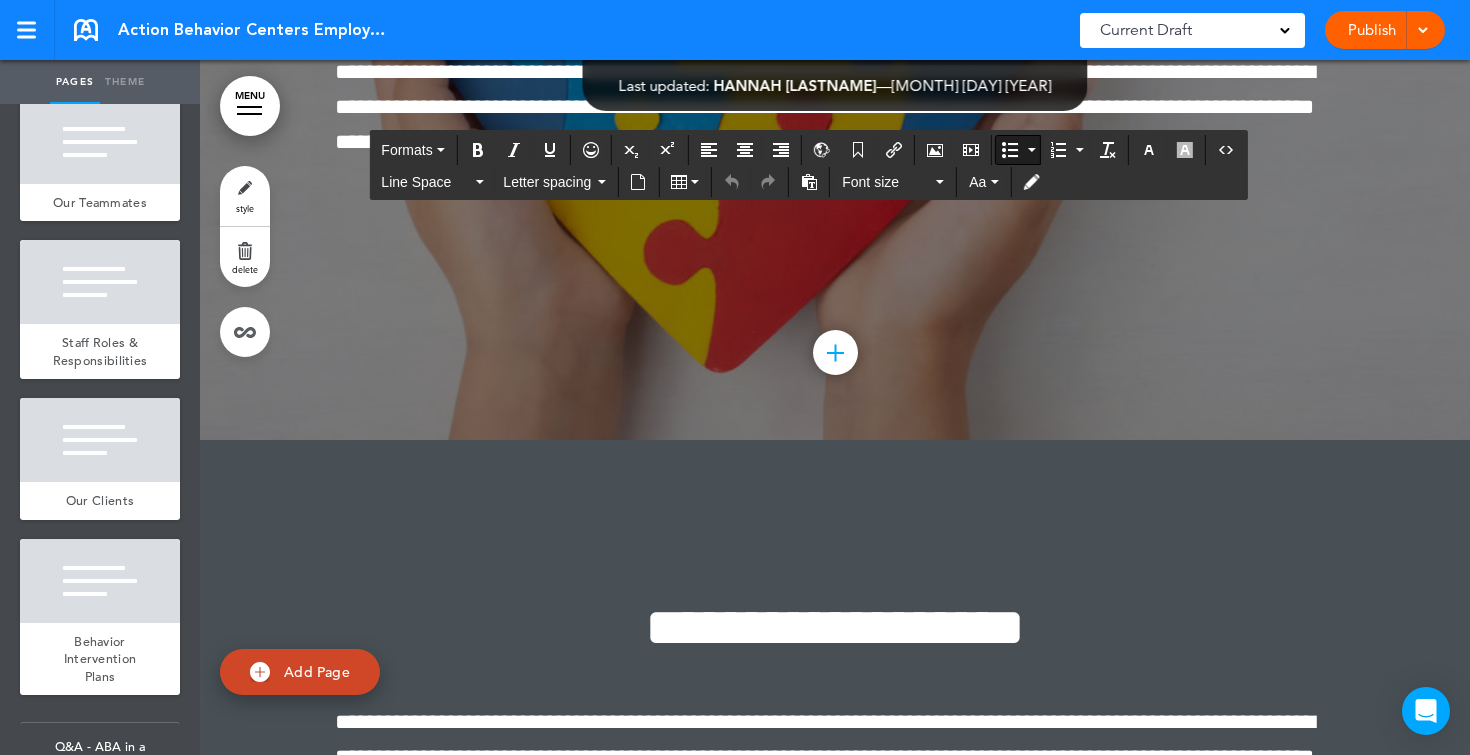 click on "**********" at bounding box center [836, -6299] 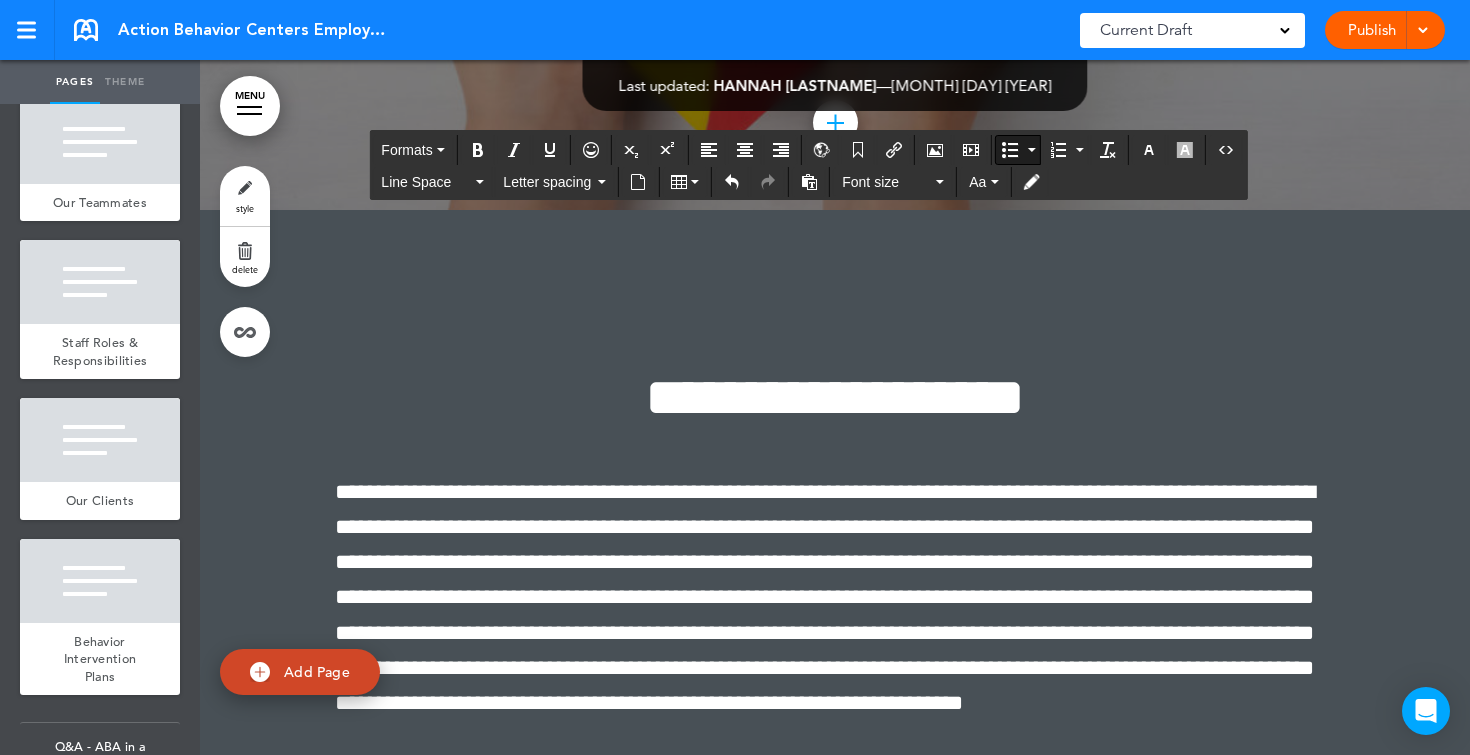 scroll, scrollTop: 266399, scrollLeft: 0, axis: vertical 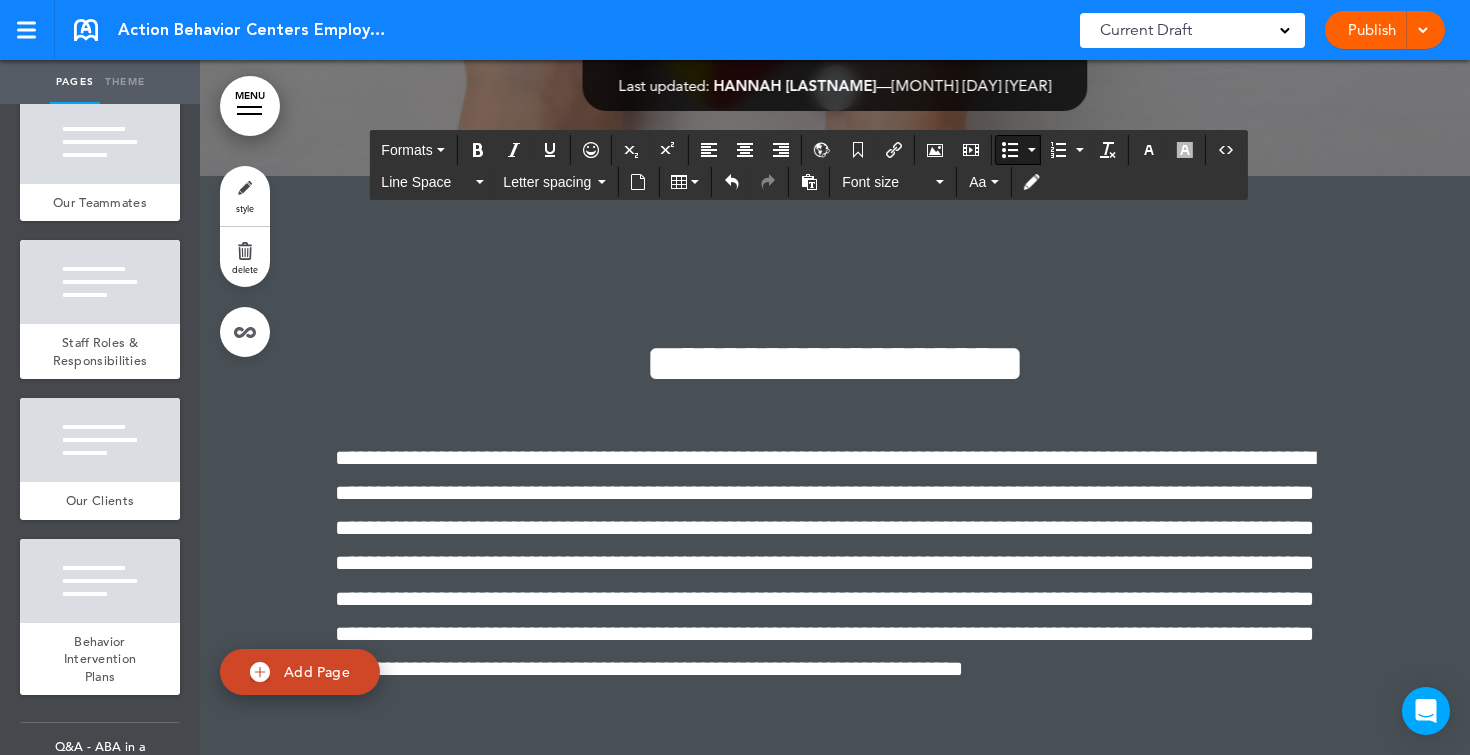 drag, startPoint x: 886, startPoint y: 497, endPoint x: 911, endPoint y: 500, distance: 25.179358 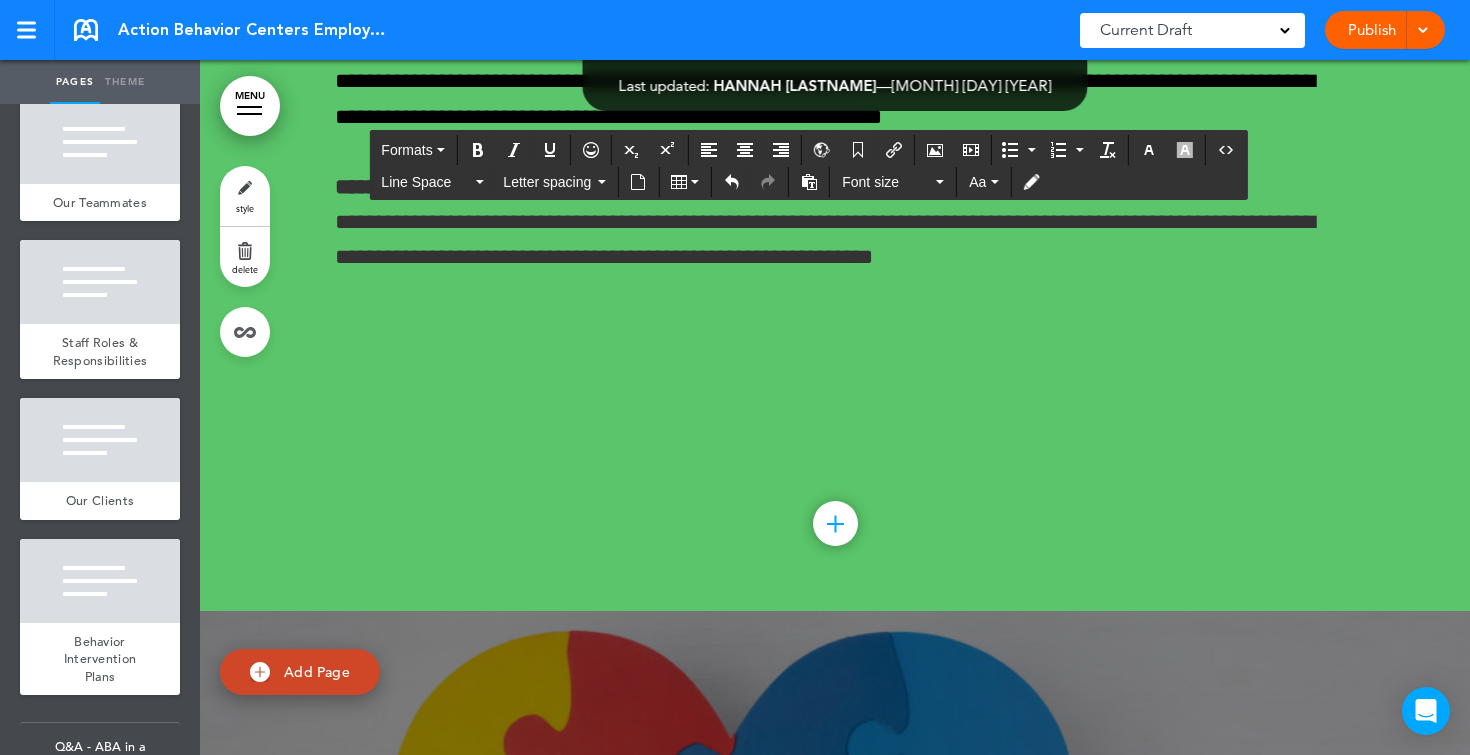 scroll, scrollTop: 266478, scrollLeft: 0, axis: vertical 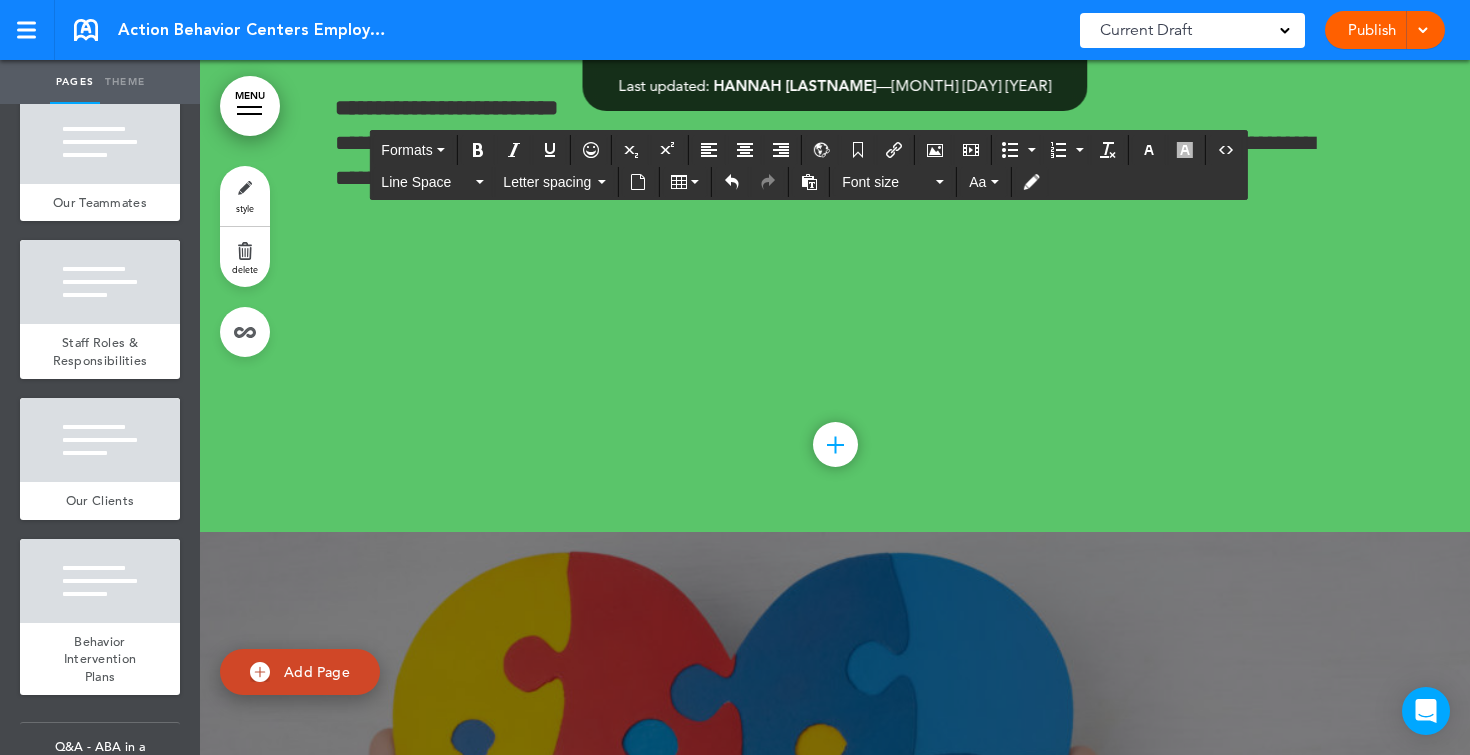 click at bounding box center [835, -6067] 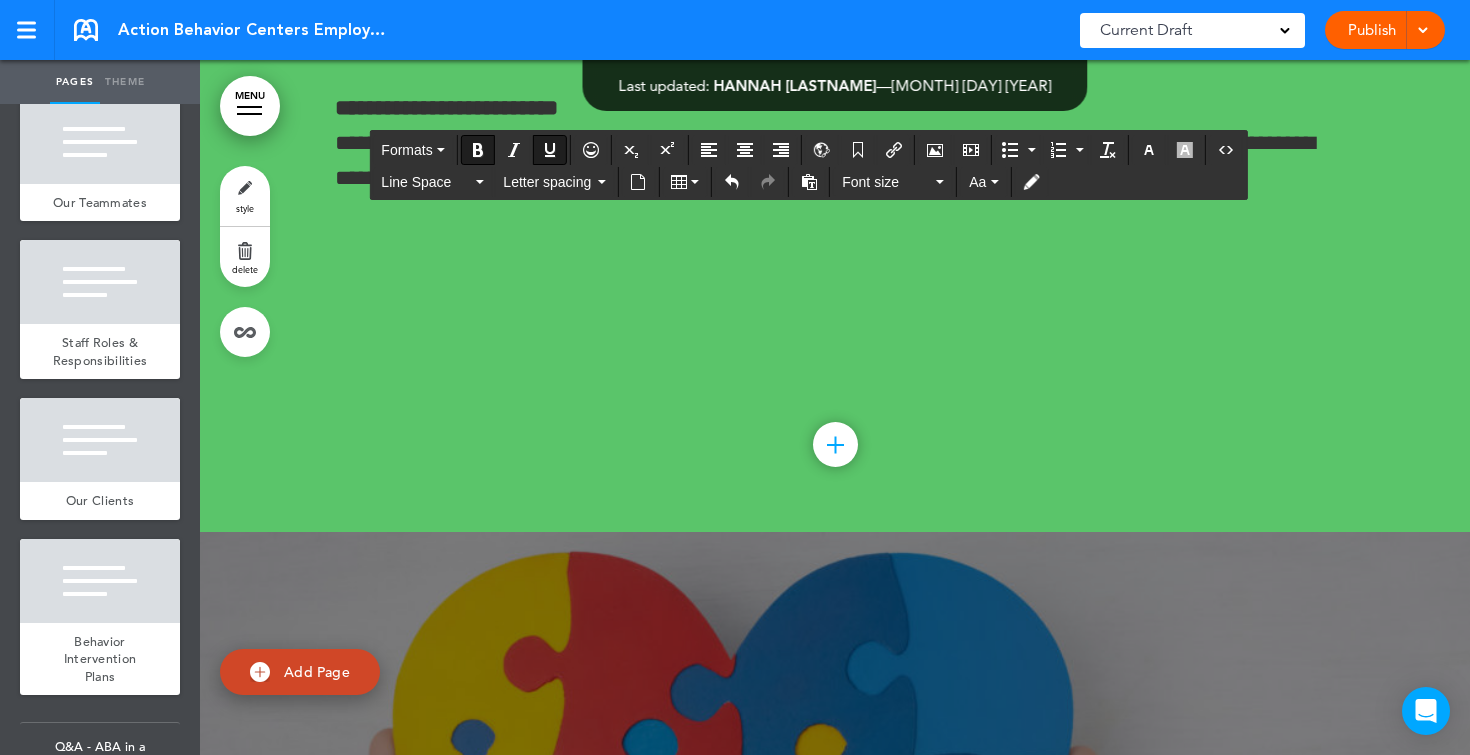 drag, startPoint x: 335, startPoint y: 460, endPoint x: 563, endPoint y: 455, distance: 228.05482 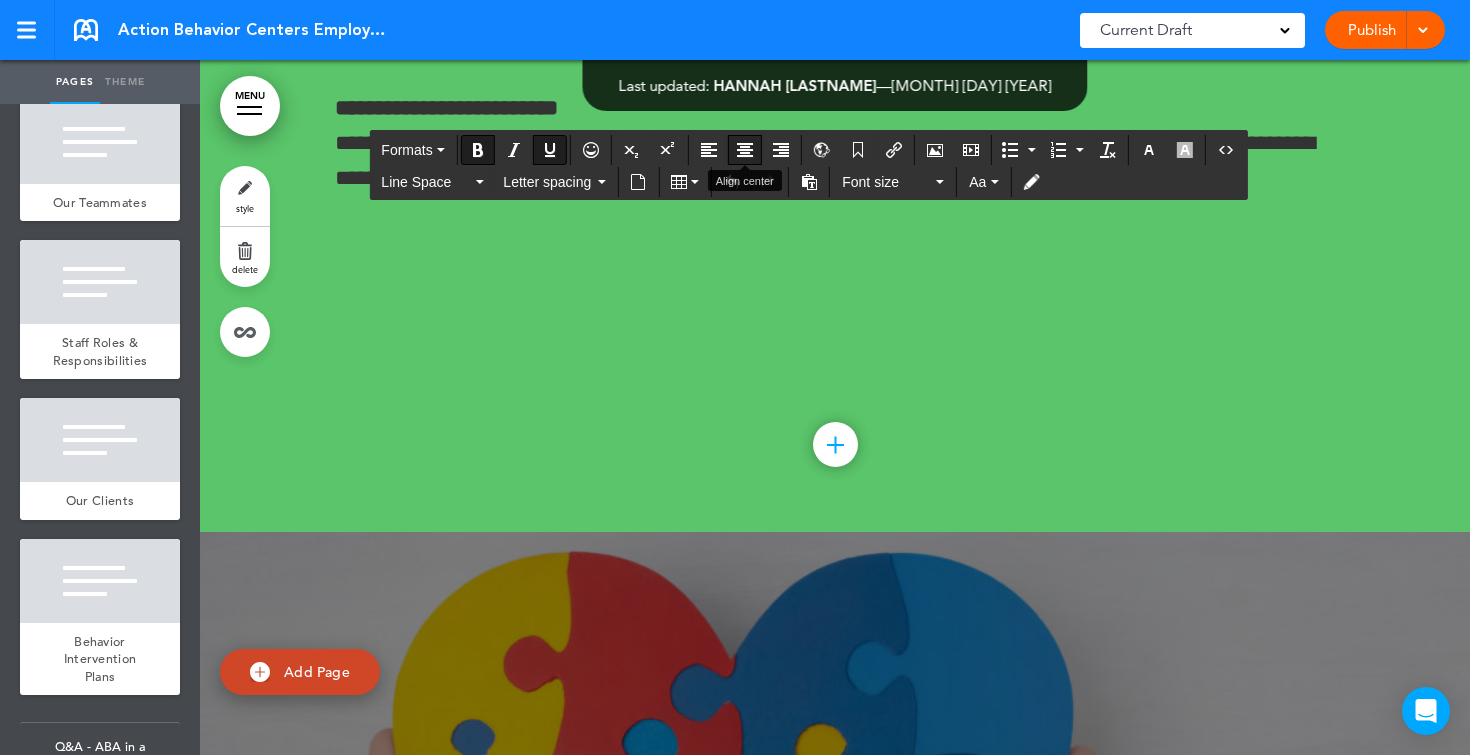 click at bounding box center [745, 150] 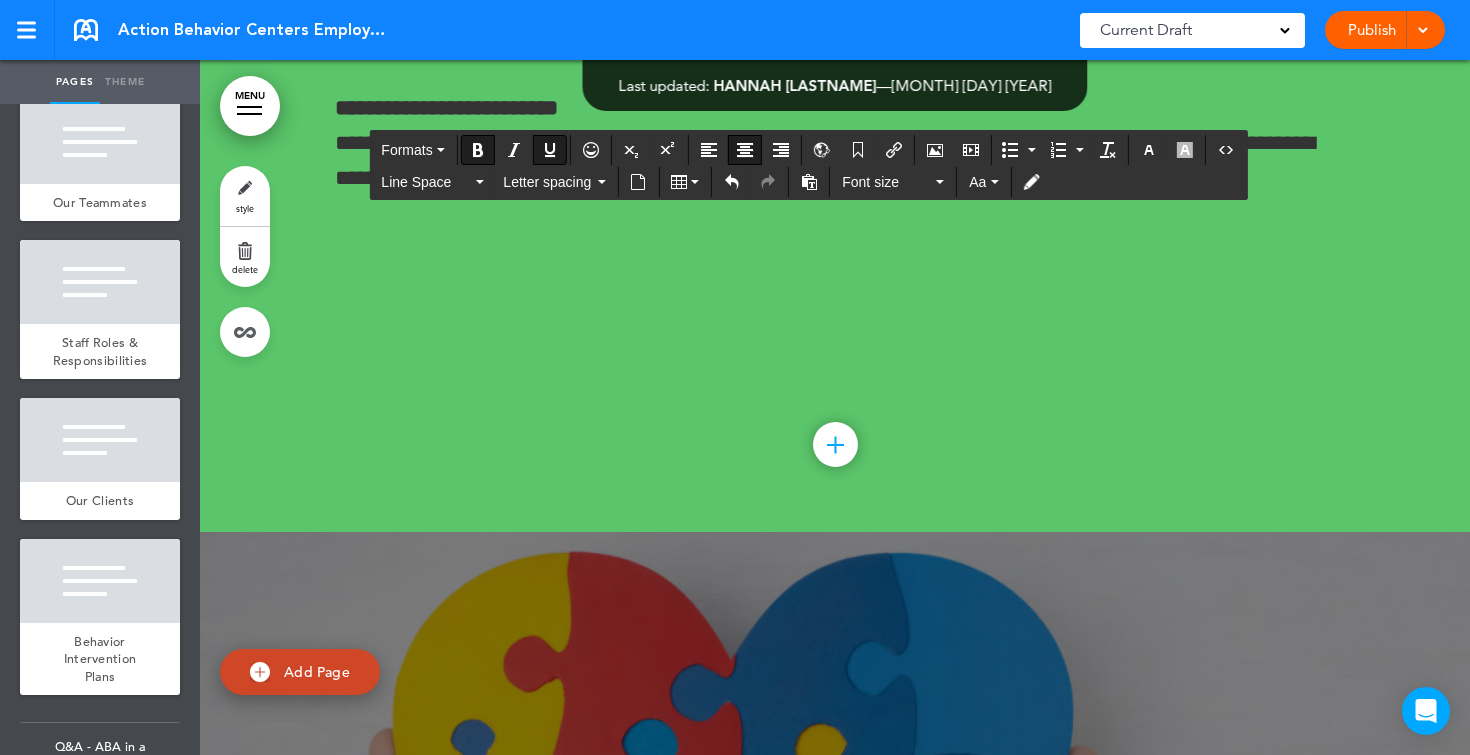 click on "**********" at bounding box center (835, -6165) 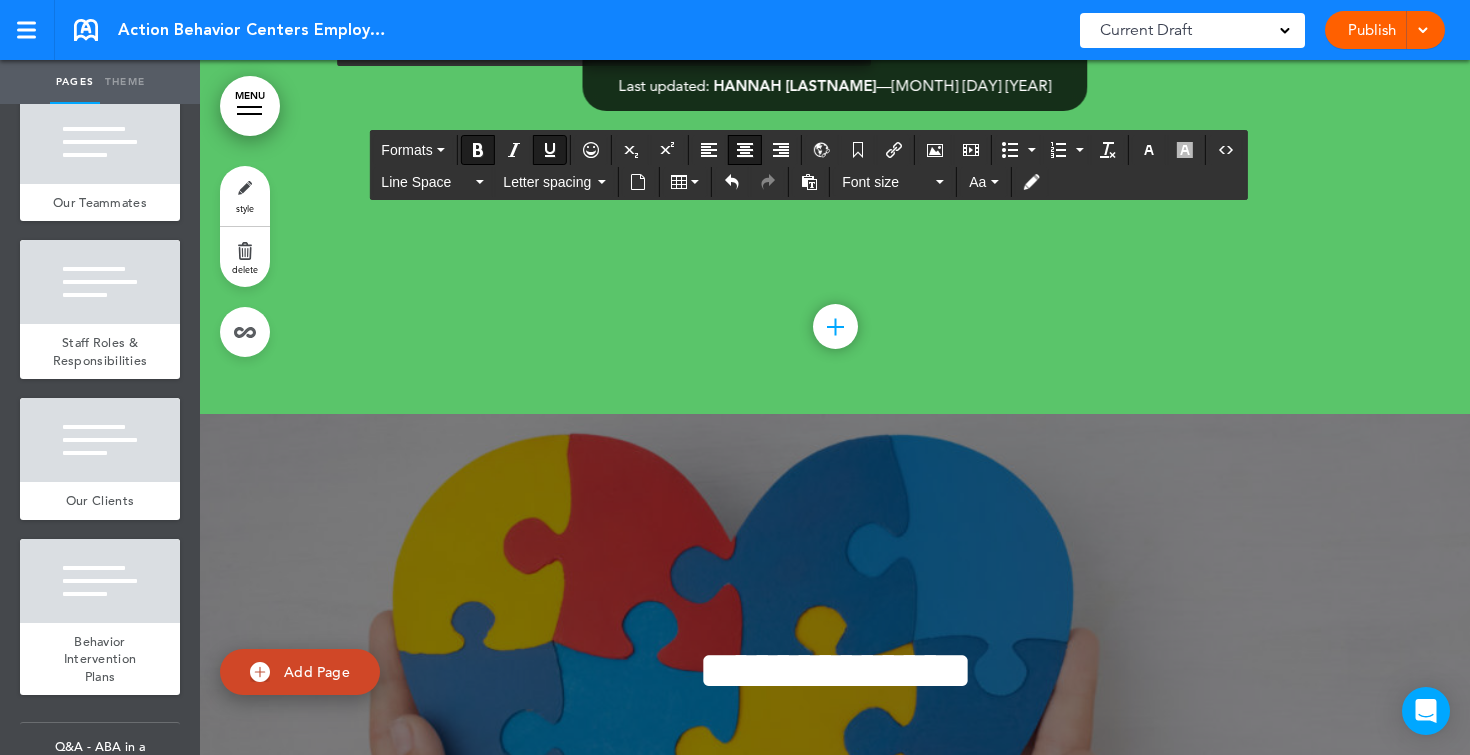 click on "**********" at bounding box center (835, -6171) 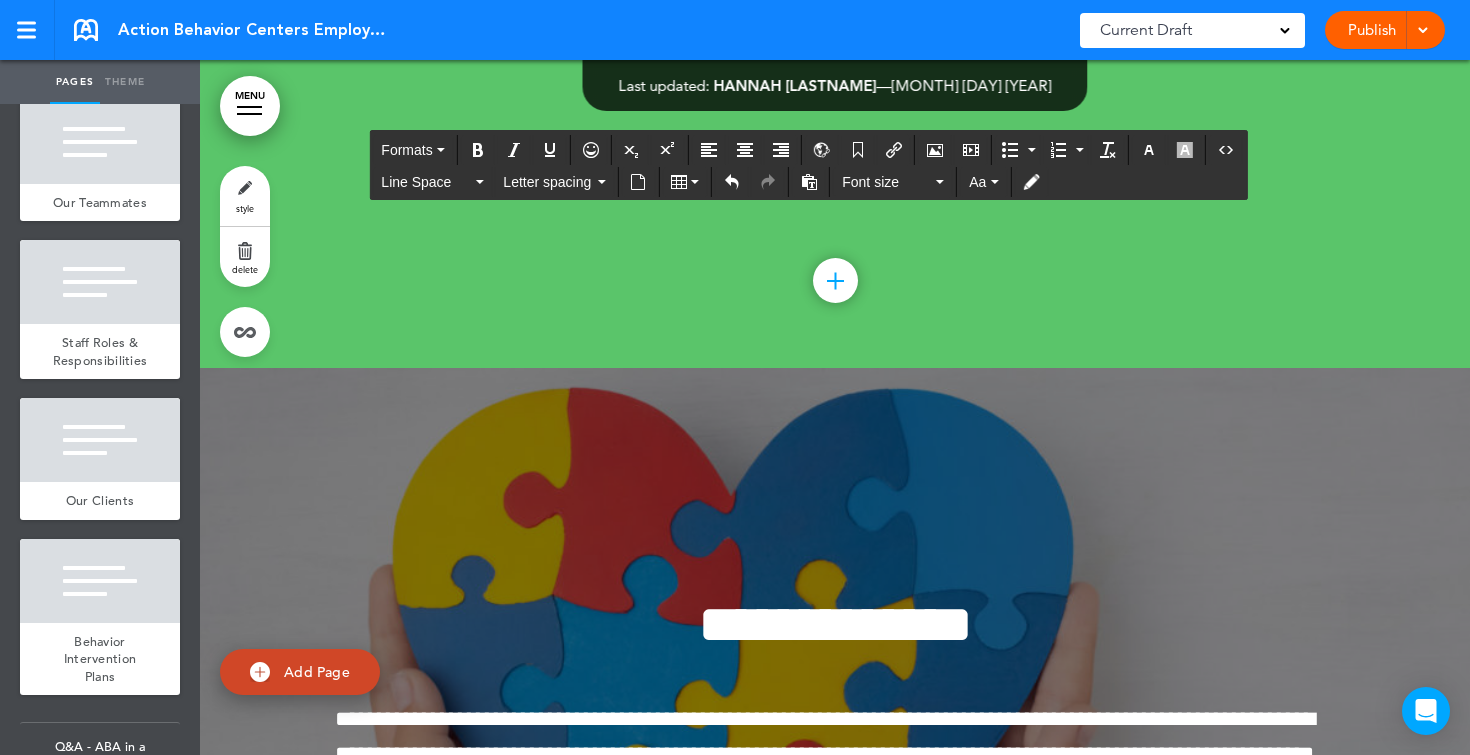 scroll, scrollTop: 266636, scrollLeft: 0, axis: vertical 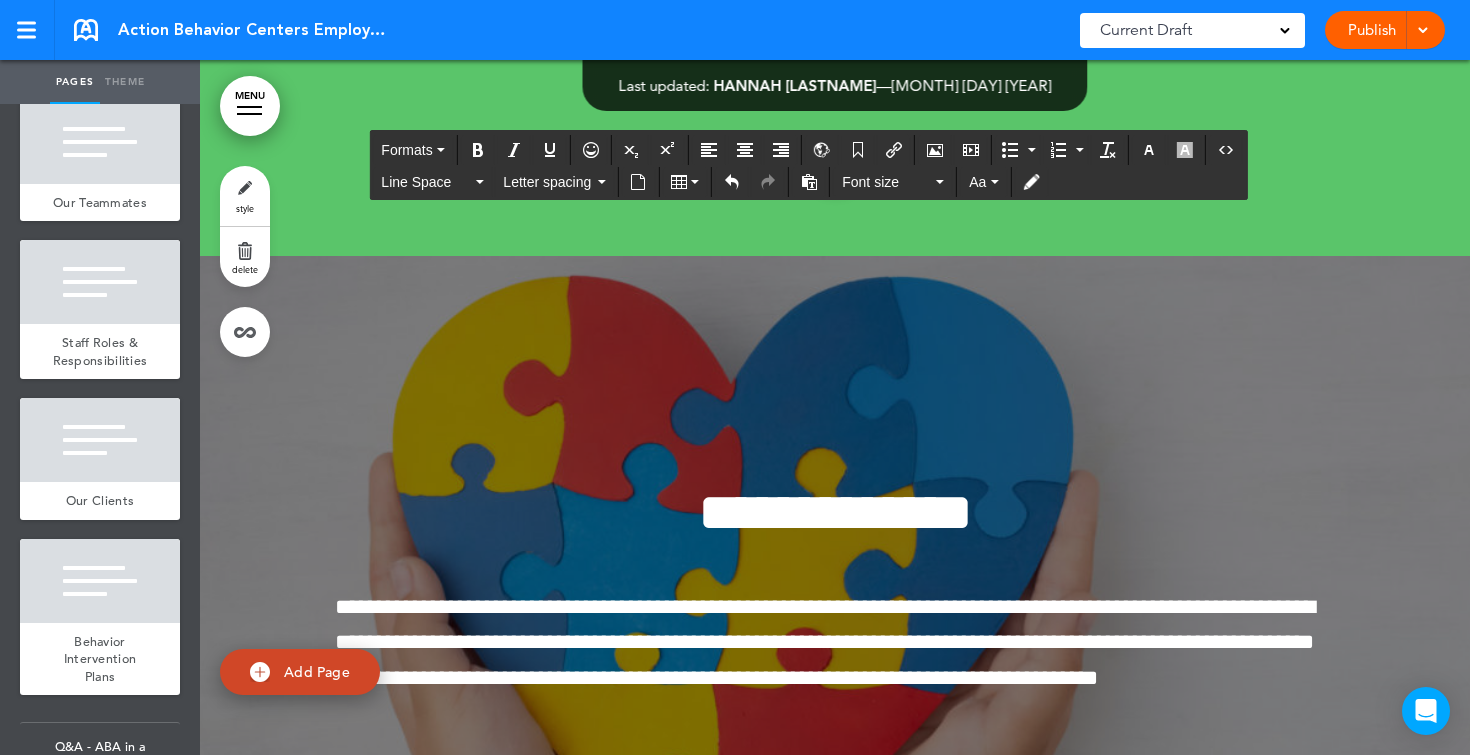 drag, startPoint x: 329, startPoint y: 348, endPoint x: 488, endPoint y: 391, distance: 164.71187 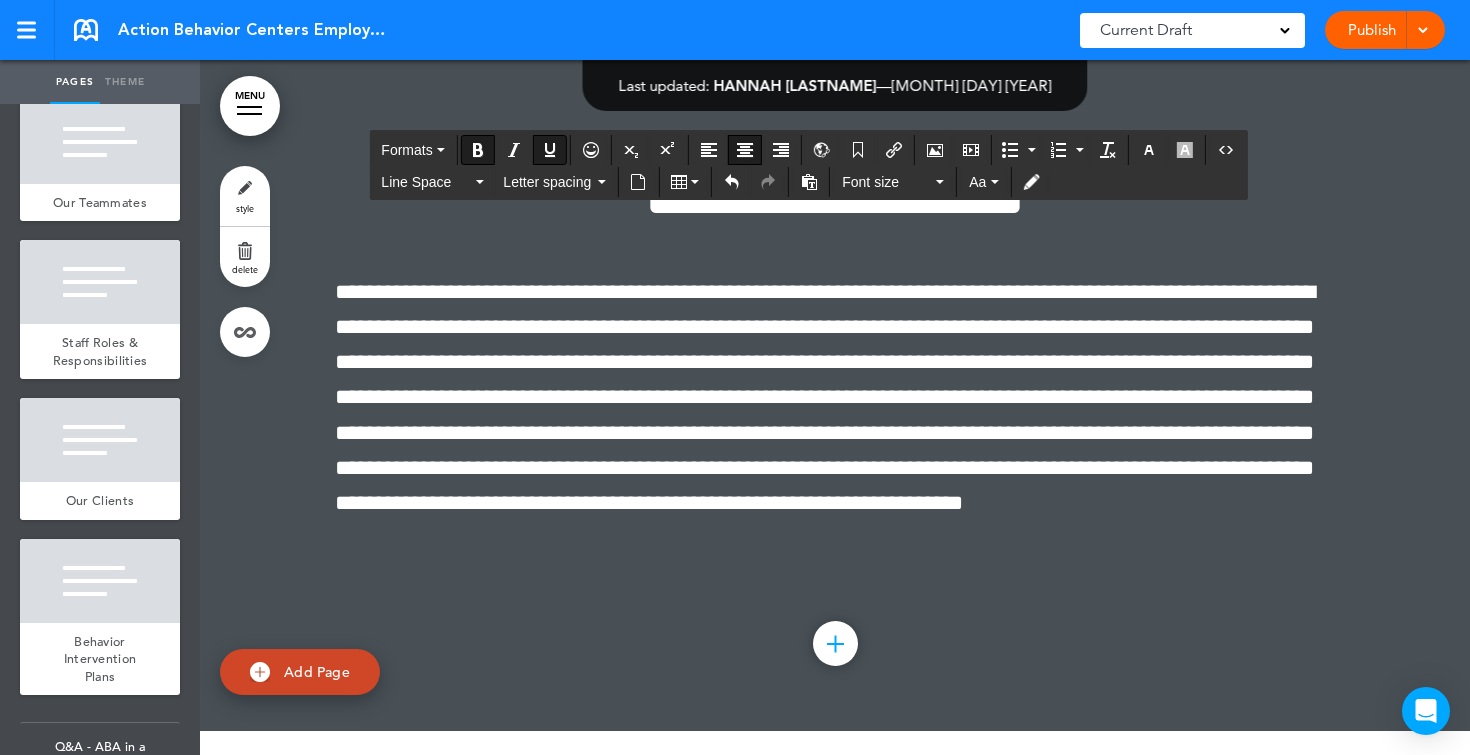 scroll, scrollTop: 267588, scrollLeft: 0, axis: vertical 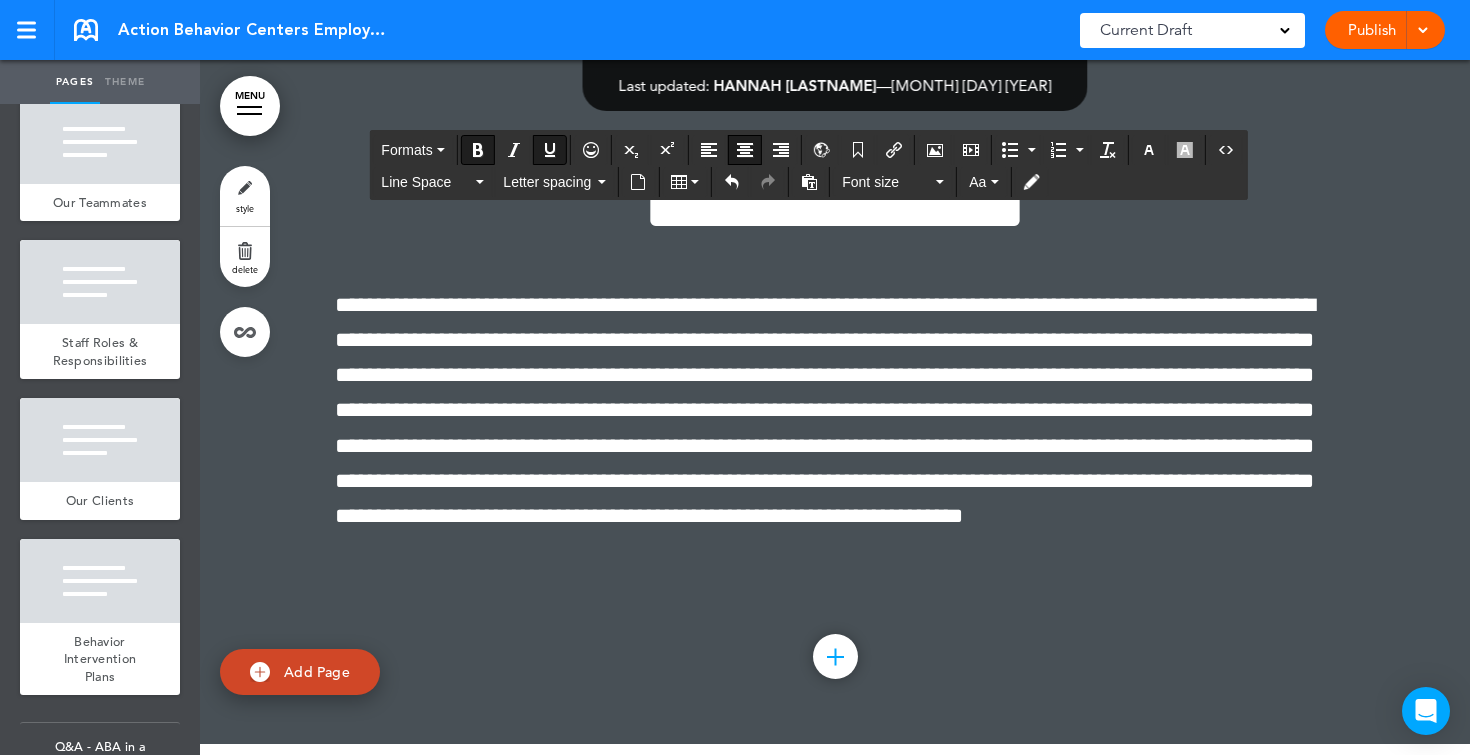 drag, startPoint x: 742, startPoint y: 319, endPoint x: 1127, endPoint y: 369, distance: 388.2332 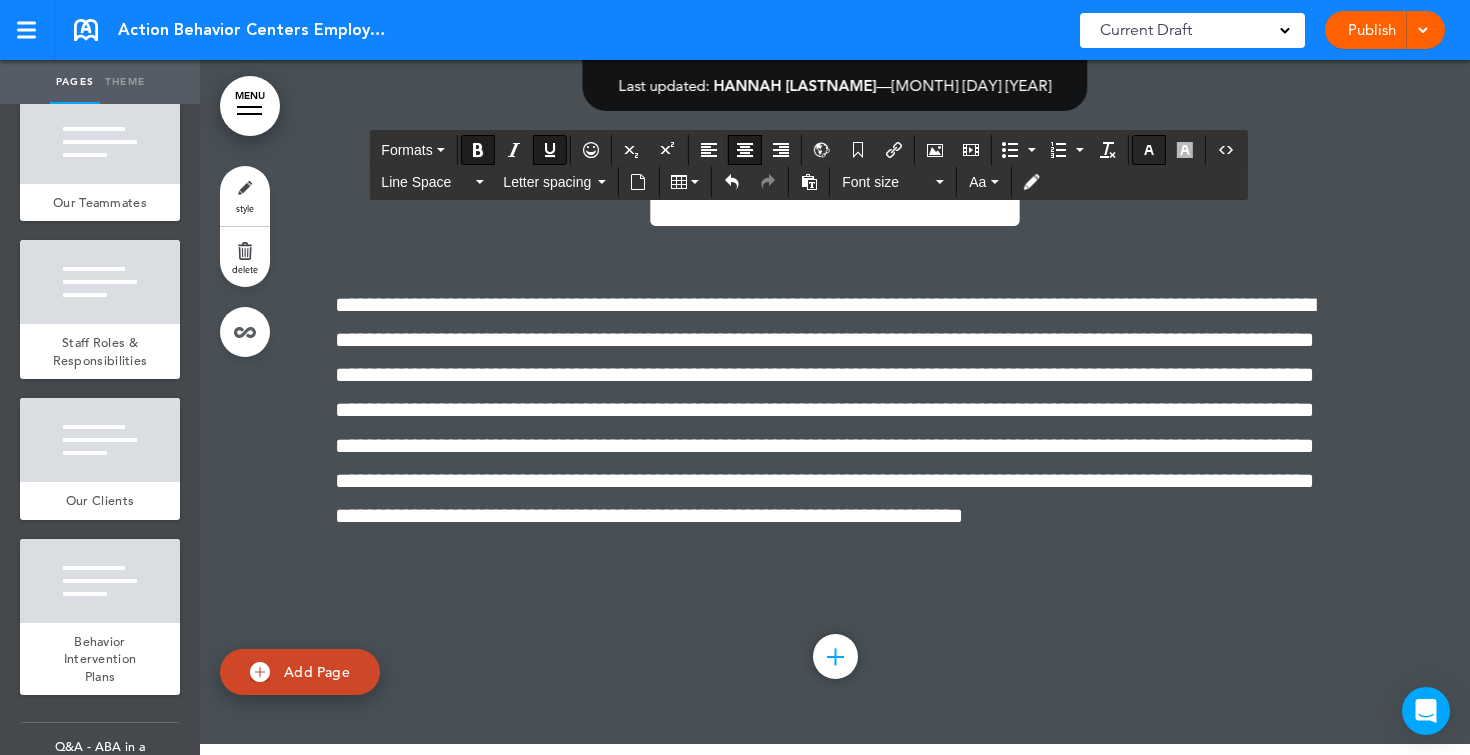click at bounding box center [1149, 150] 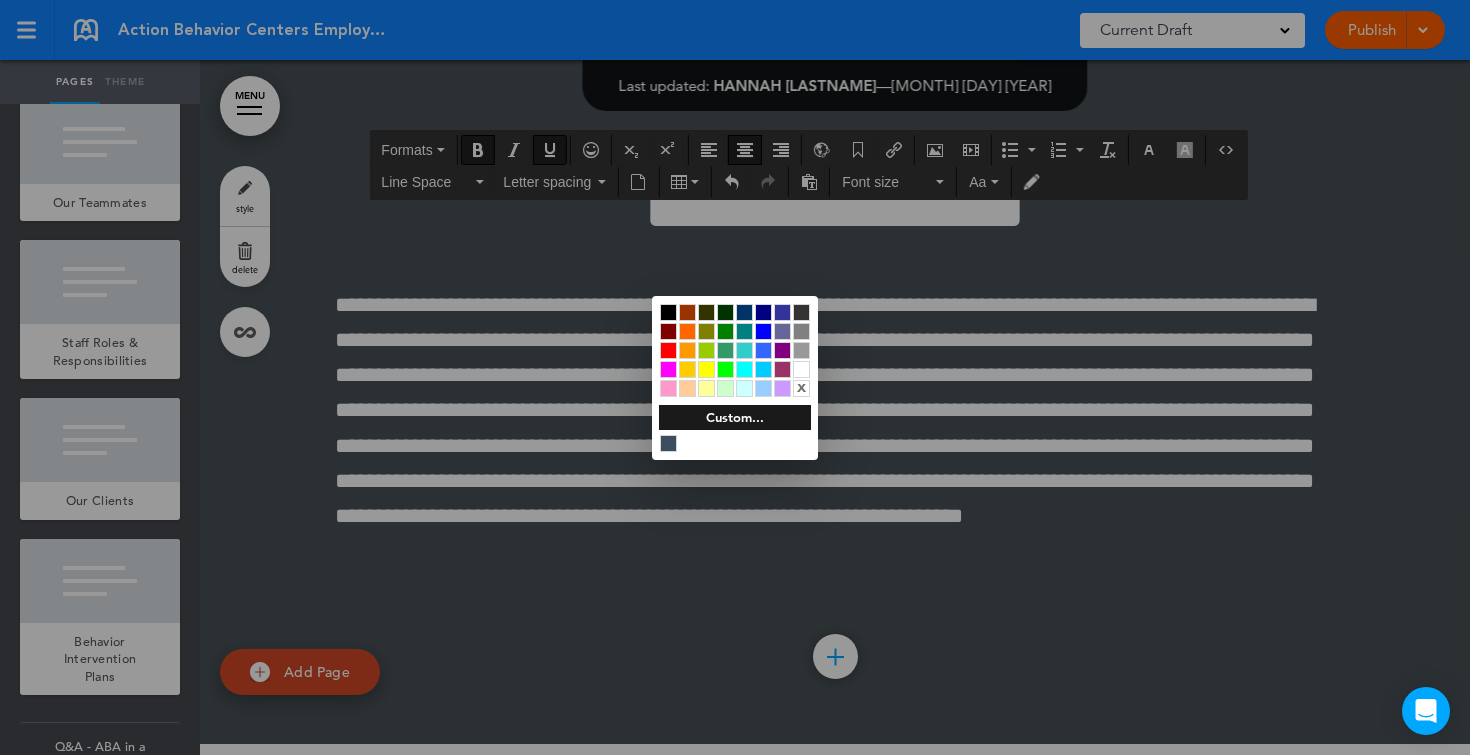 click at bounding box center [801, 369] 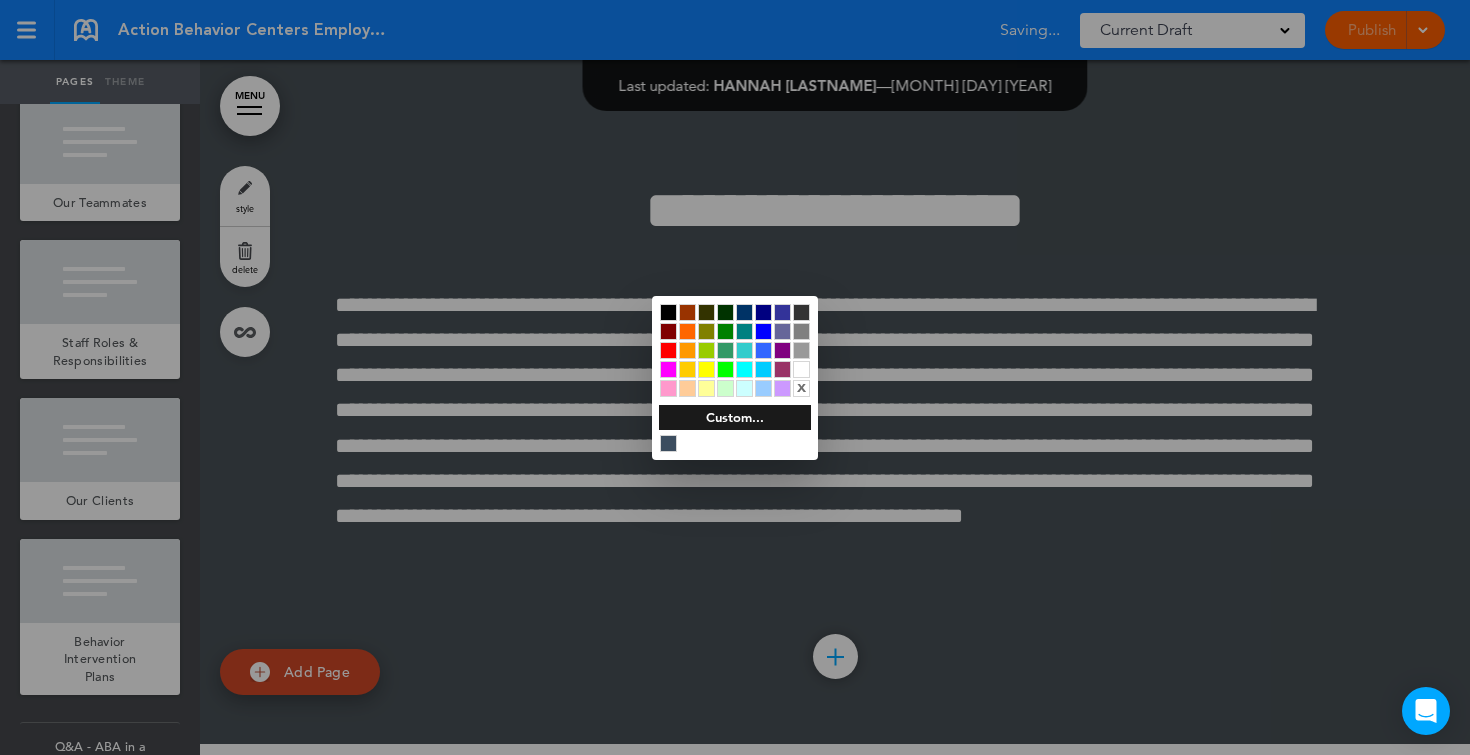click at bounding box center (735, 377) 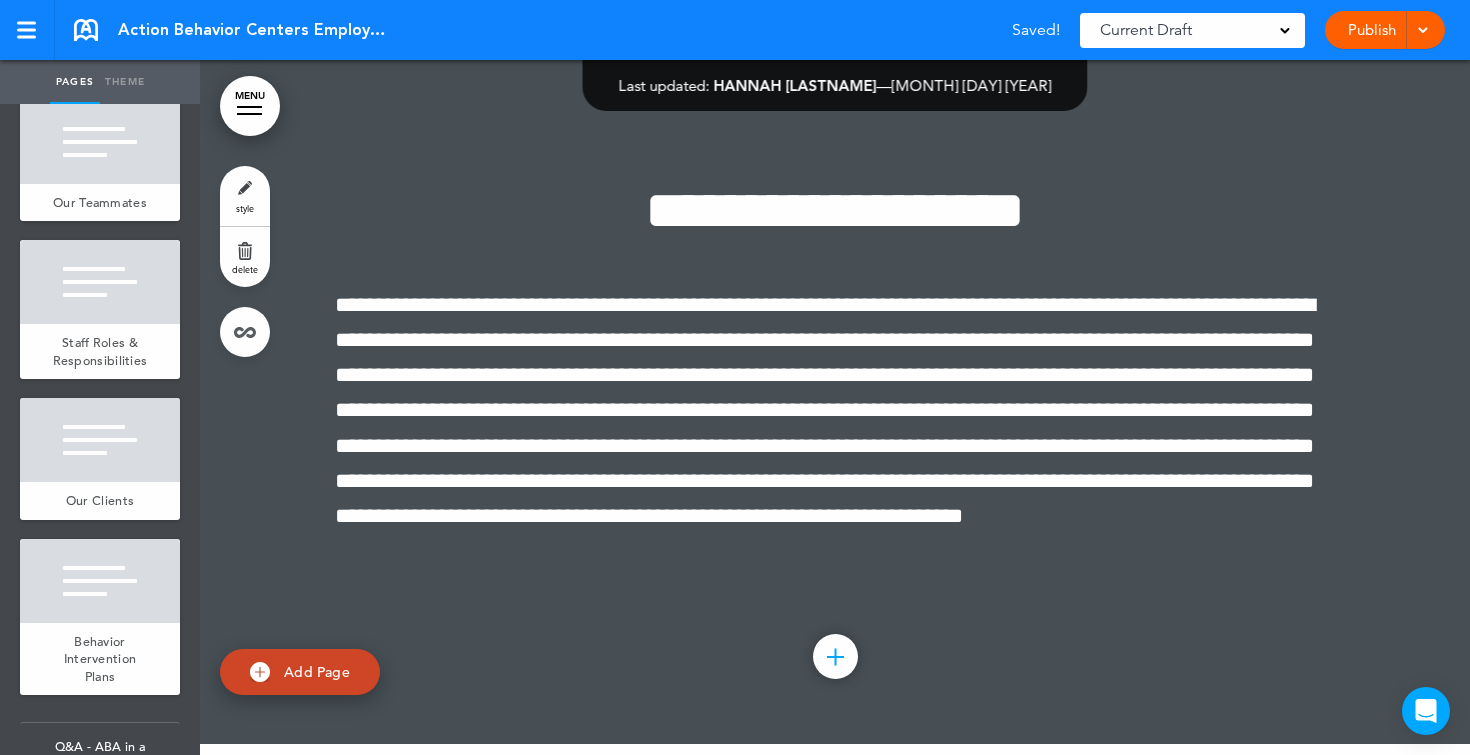 click on "**********" at bounding box center (835, -6283) 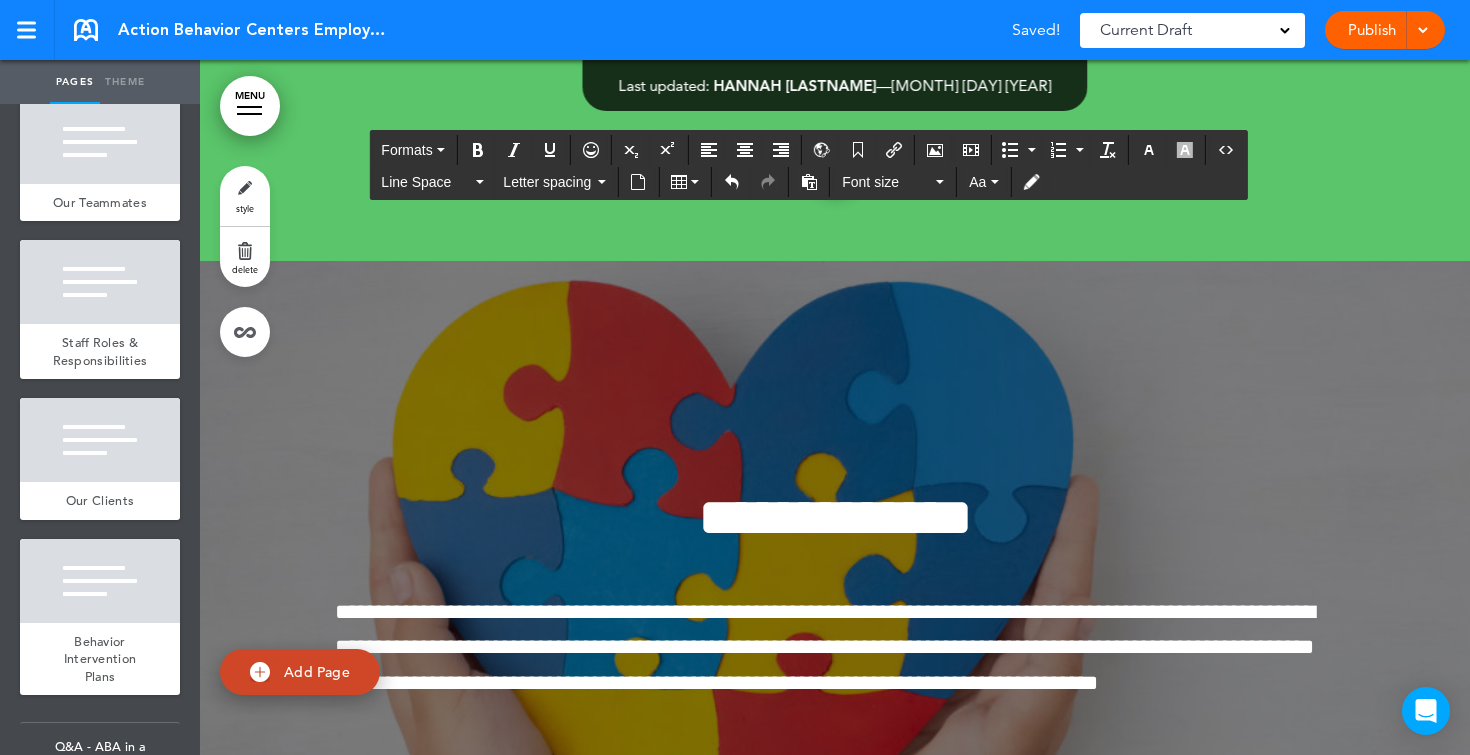 scroll, scrollTop: 266489, scrollLeft: 0, axis: vertical 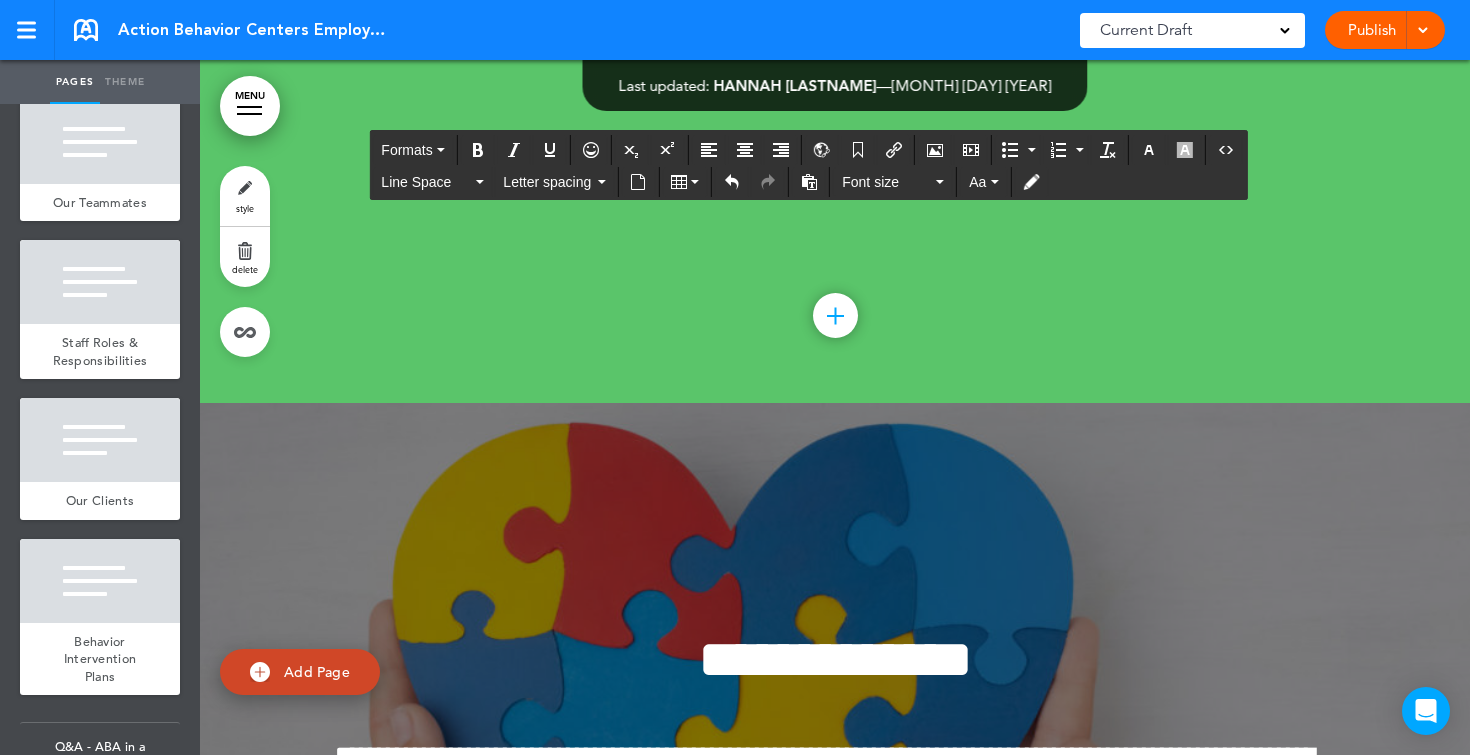 click at bounding box center [835, -6104] 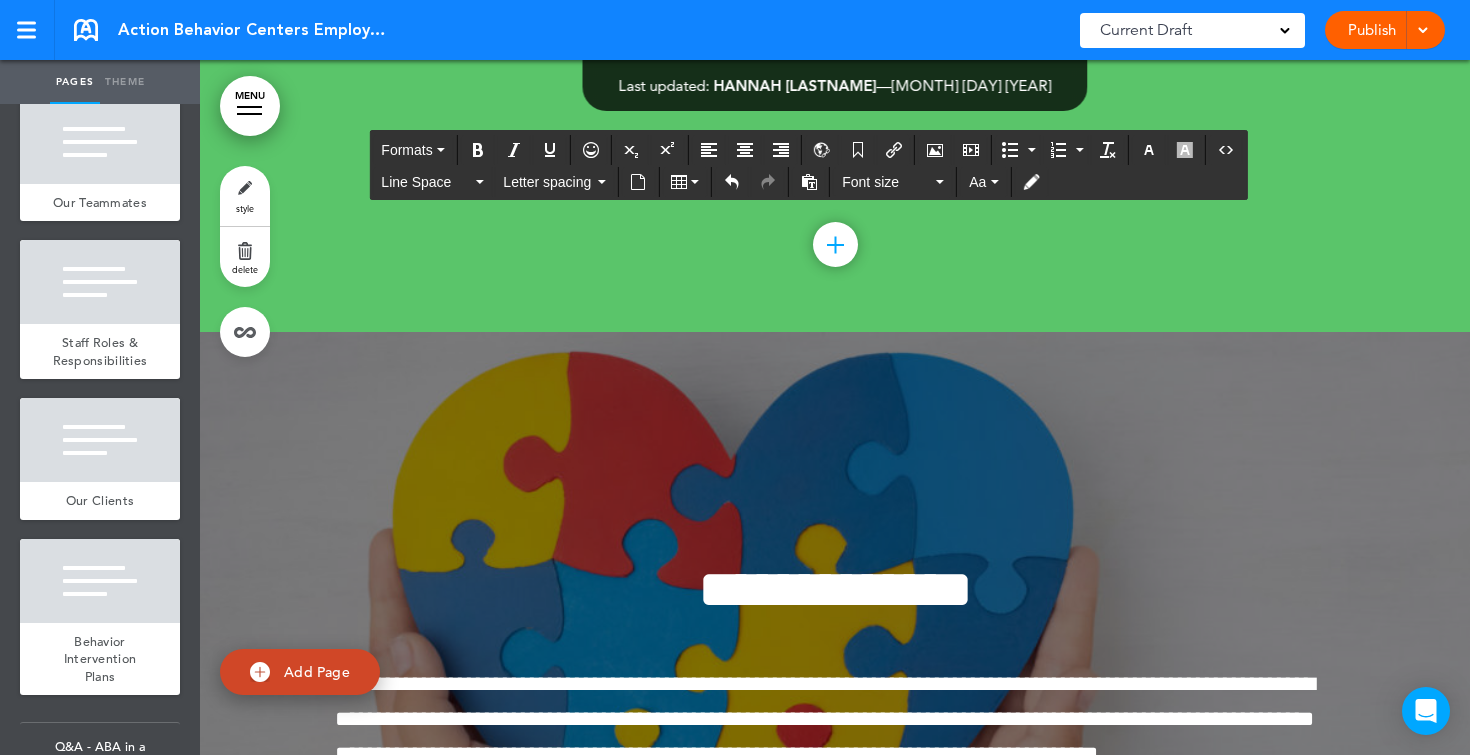 drag, startPoint x: 336, startPoint y: 589, endPoint x: 322, endPoint y: 590, distance: 14.035668 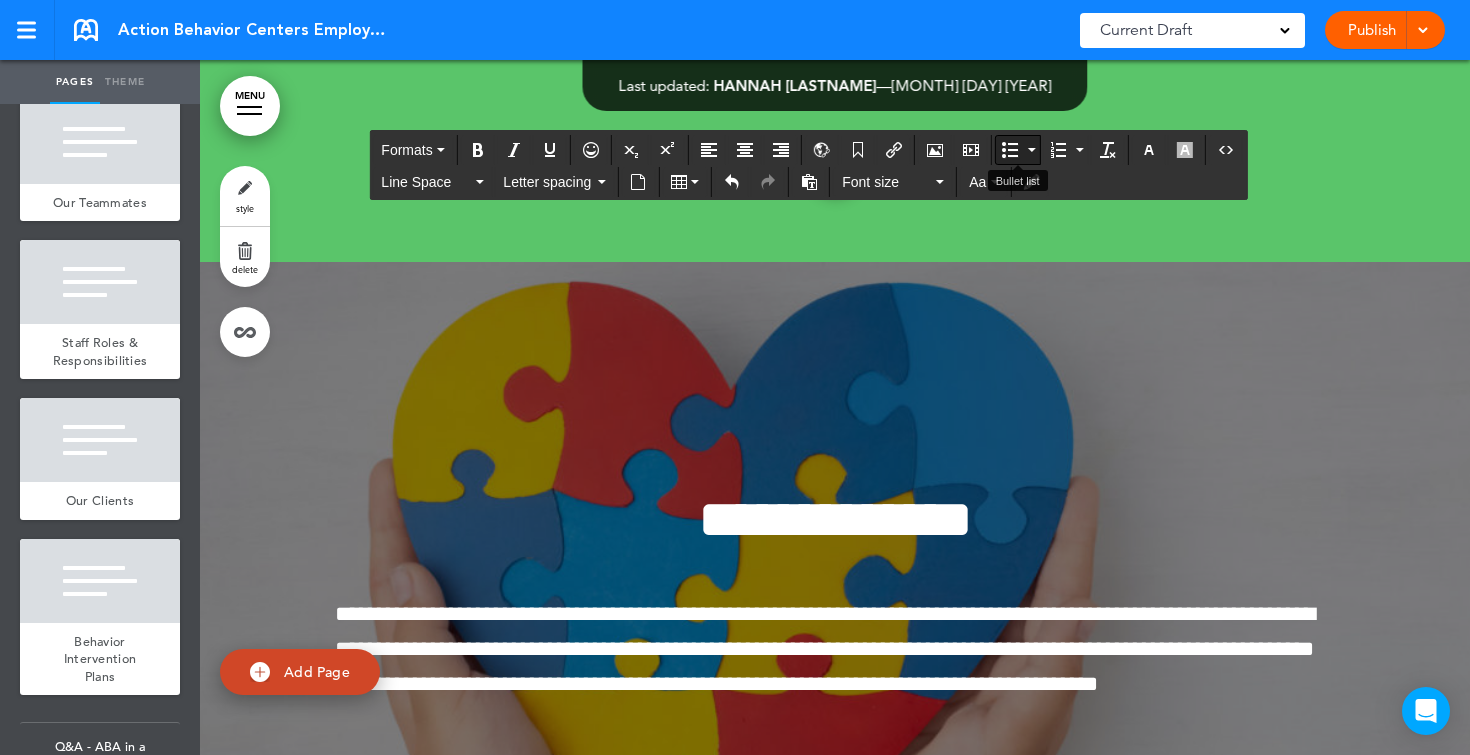 click at bounding box center [1010, 150] 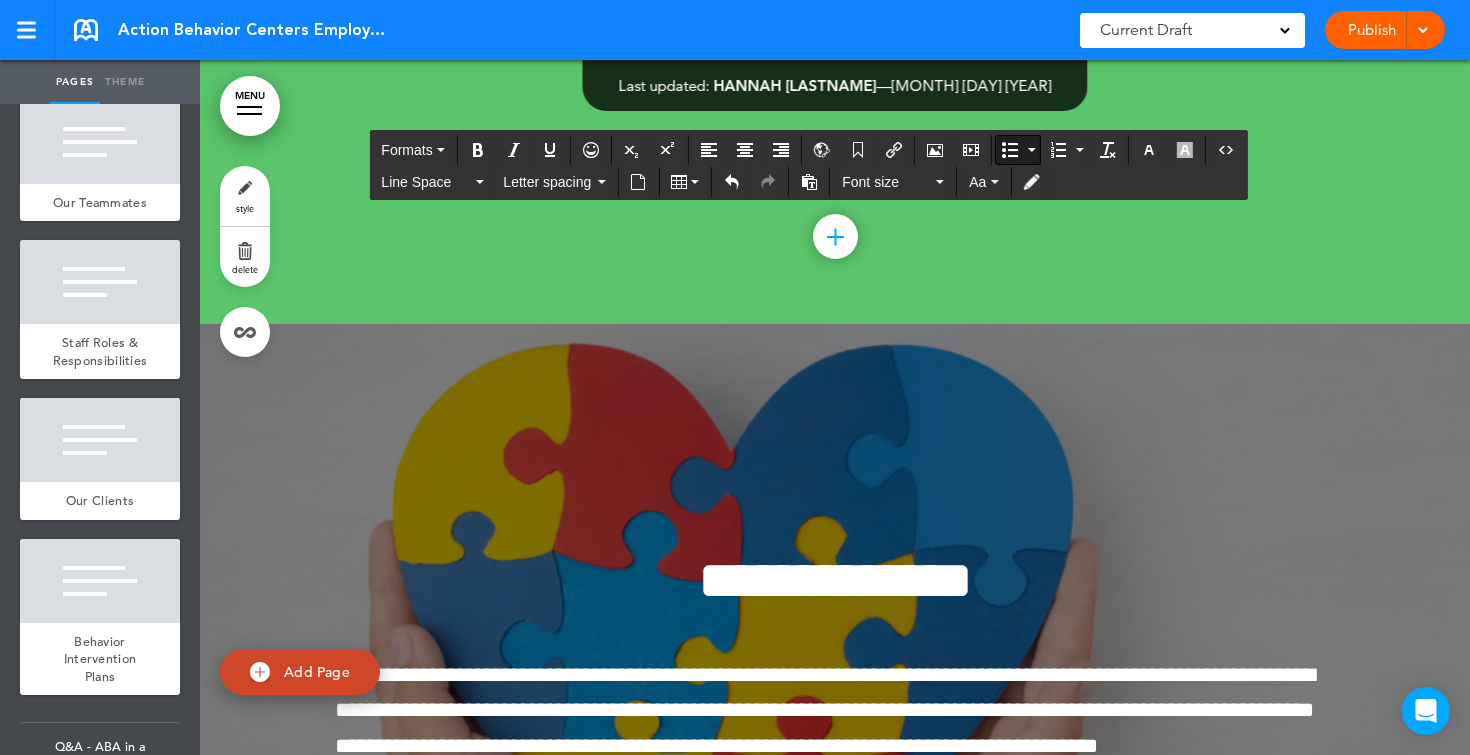 click on "**********" at bounding box center (850, -6086) 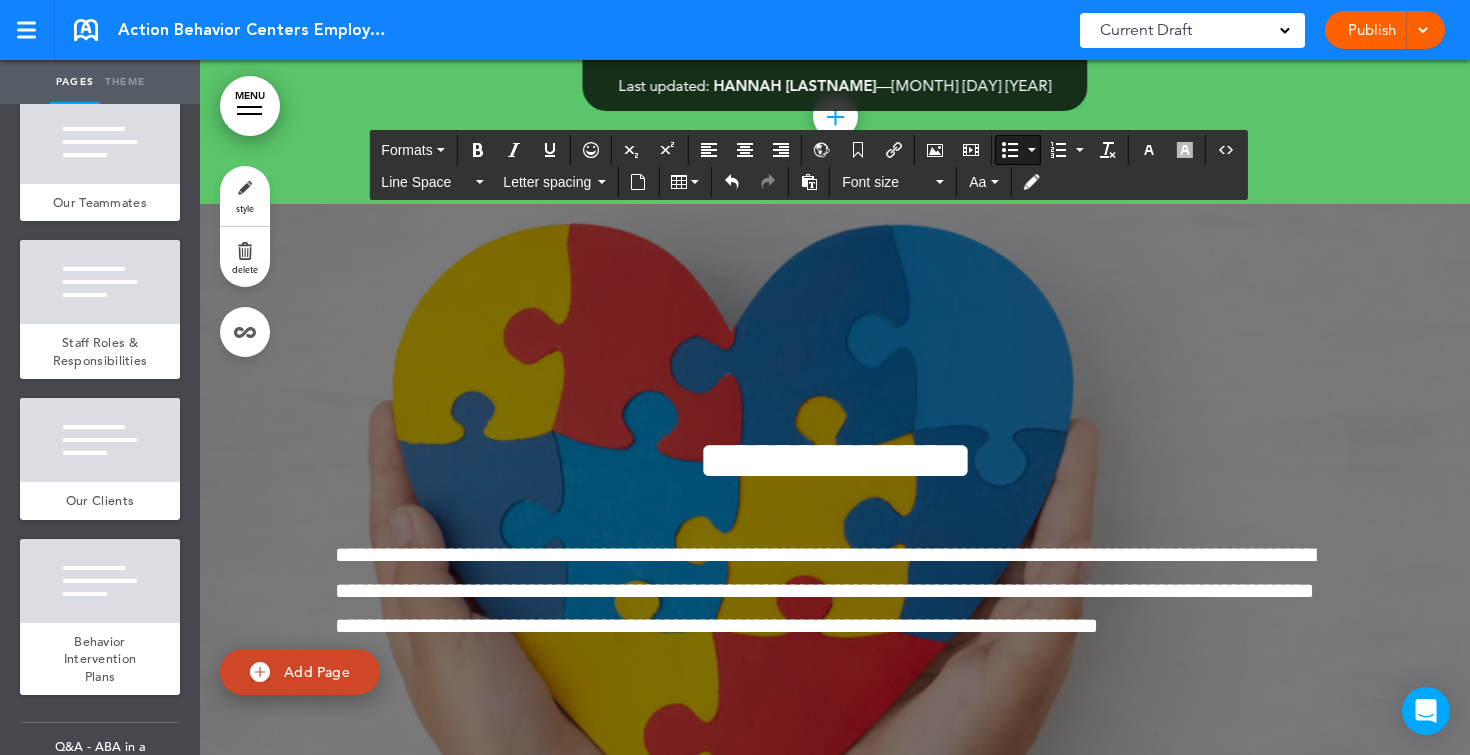 scroll, scrollTop: 266680, scrollLeft: 0, axis: vertical 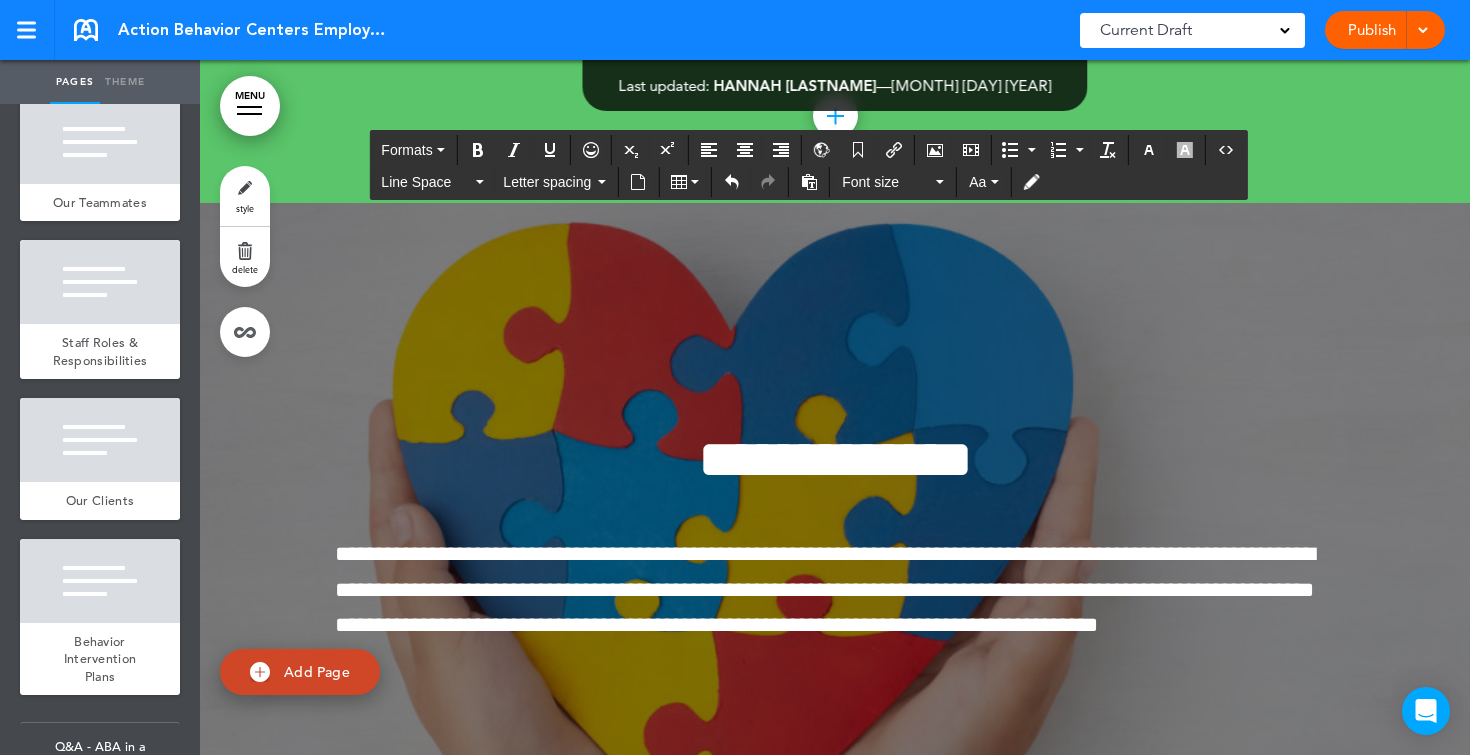 click on "**********" at bounding box center [496, -5985] 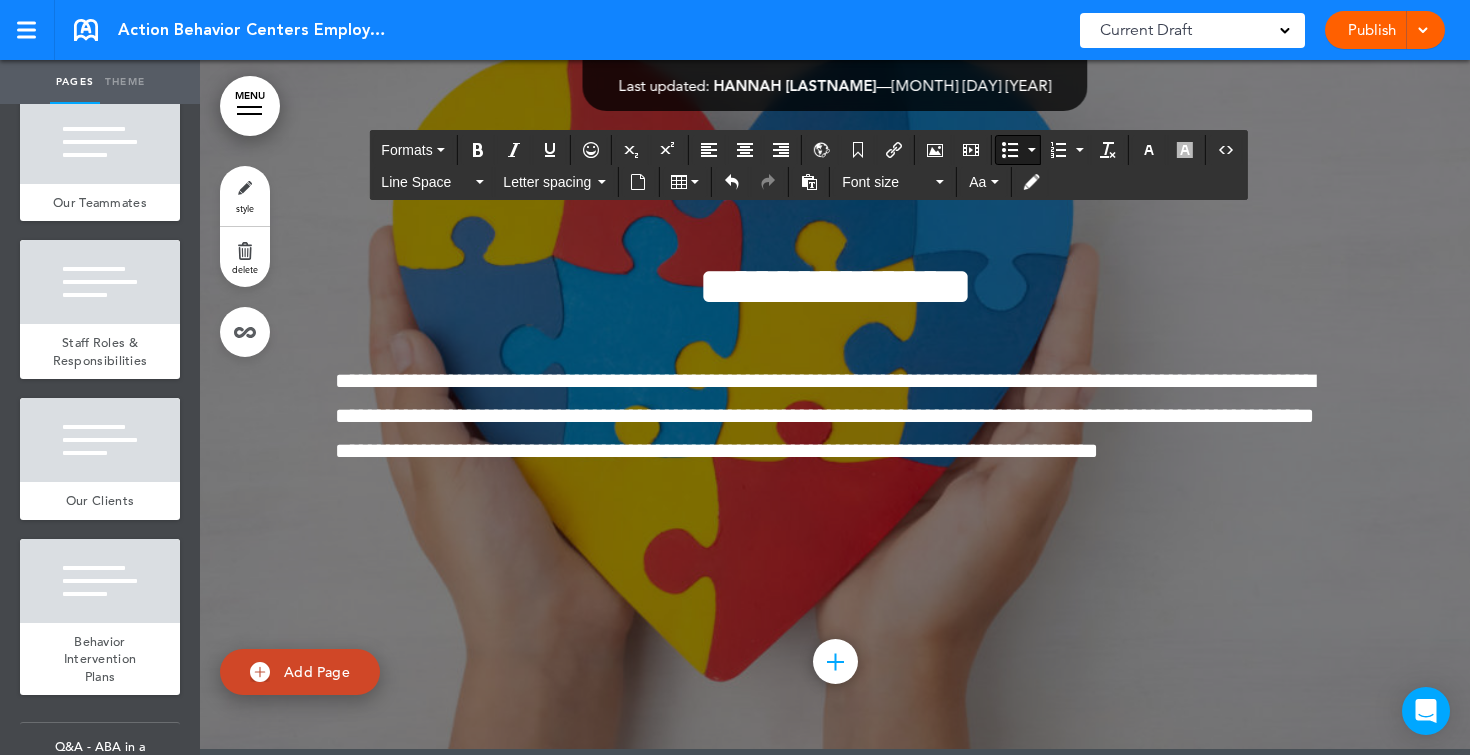 scroll, scrollTop: 266711, scrollLeft: 0, axis: vertical 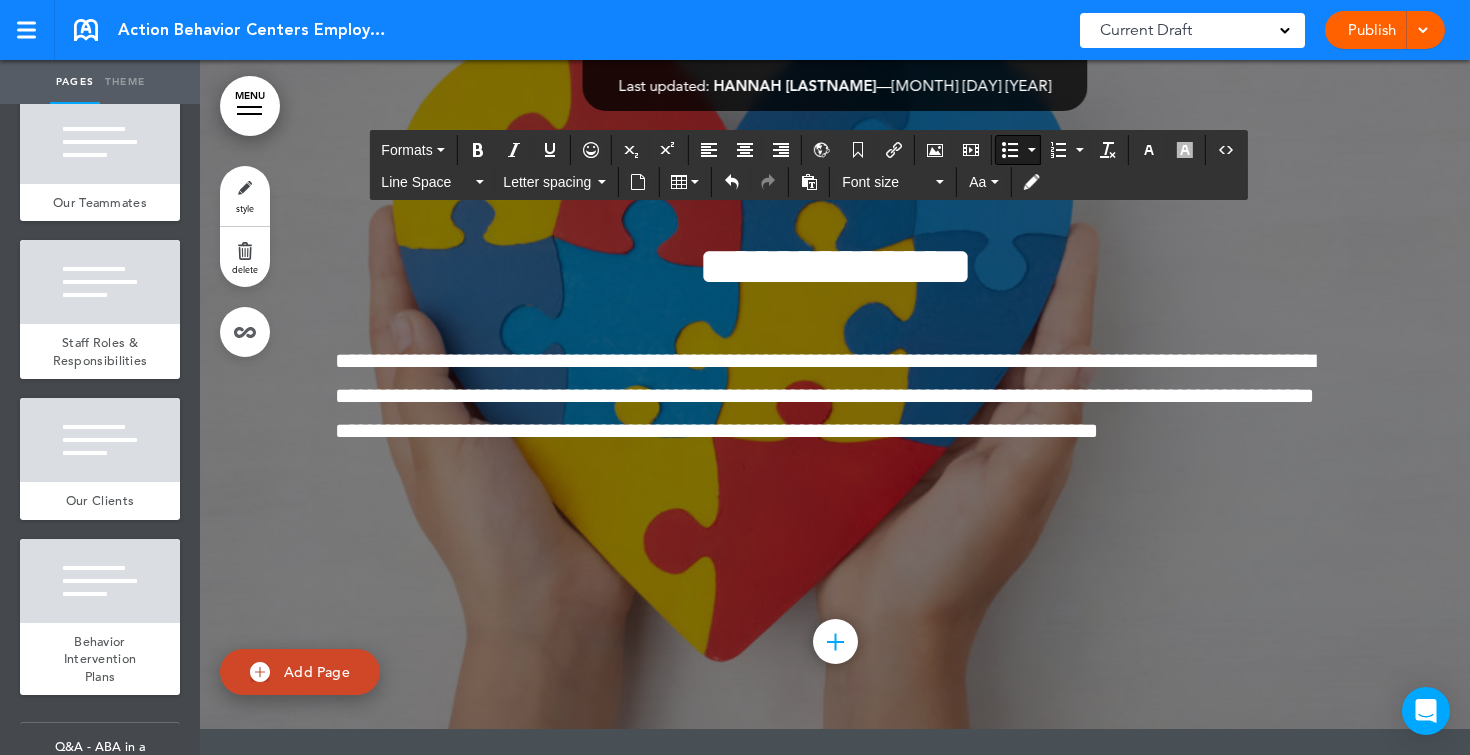 click on "**********" at bounding box center [518, -6016] 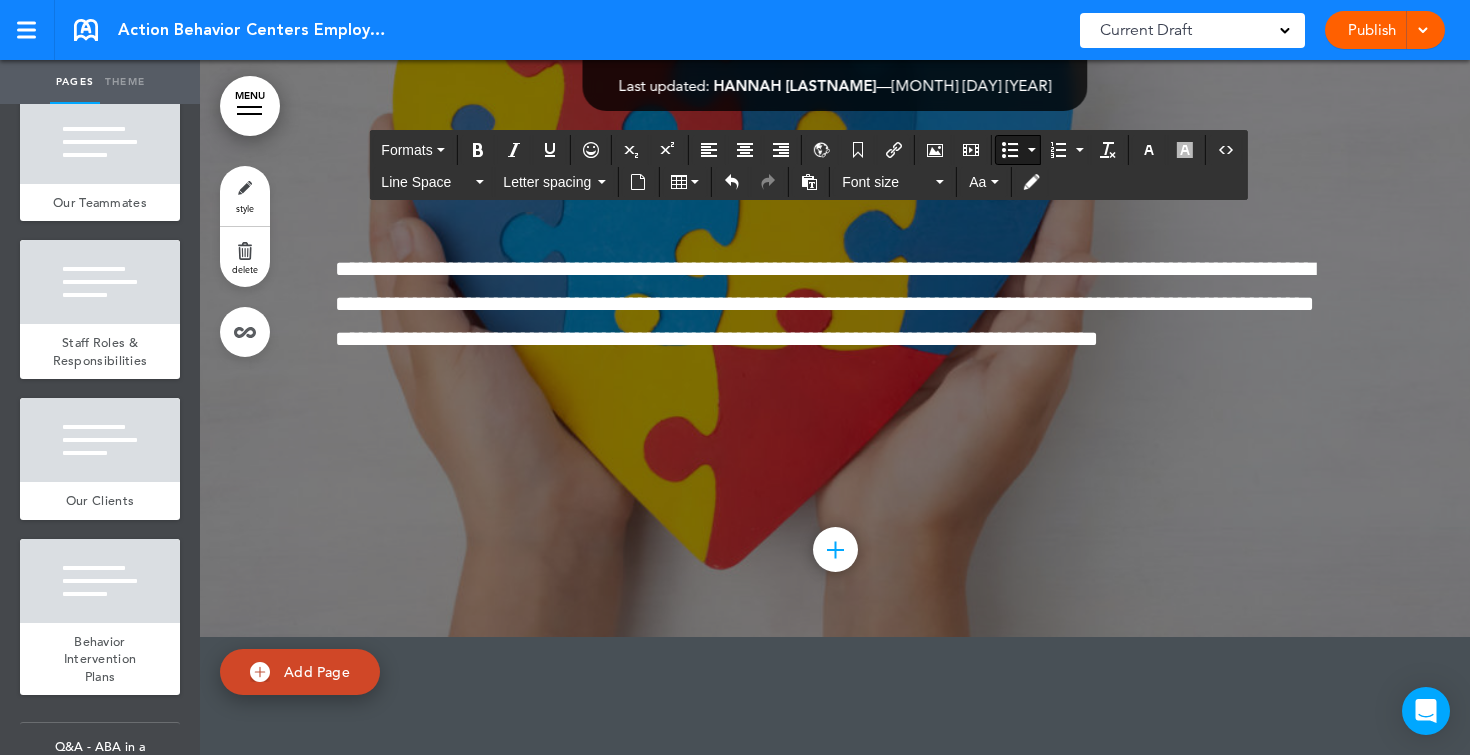 drag, startPoint x: 773, startPoint y: 475, endPoint x: 359, endPoint y: 358, distance: 430.21506 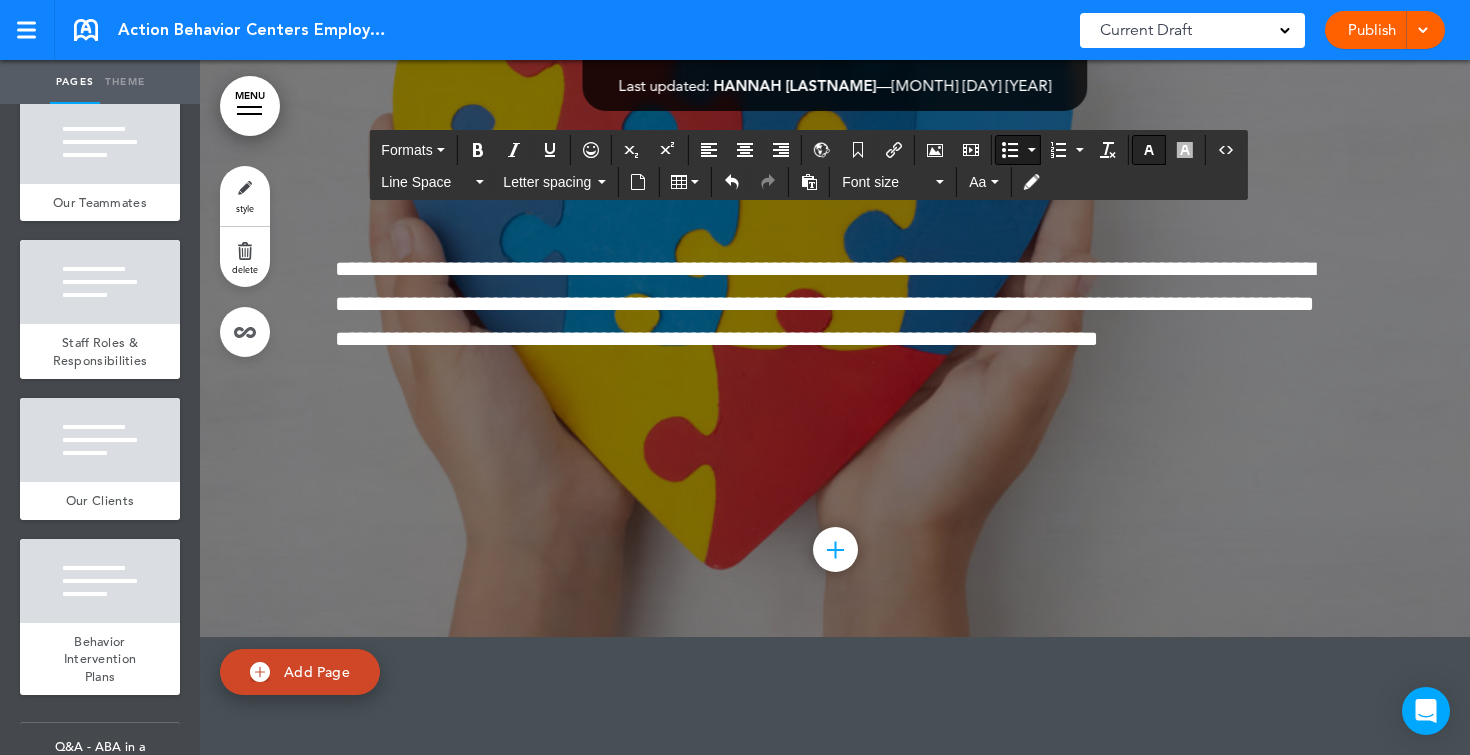 click at bounding box center (1149, 150) 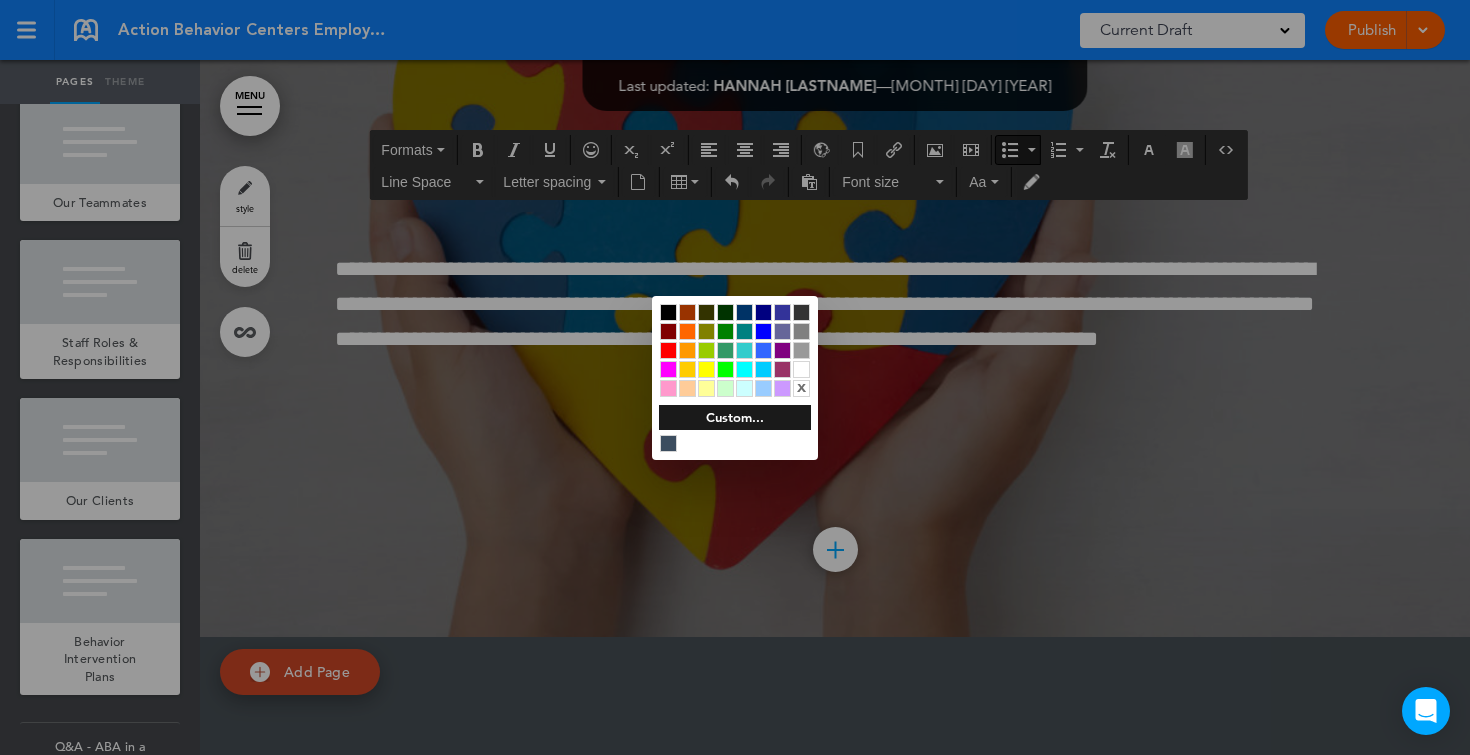 click at bounding box center (801, 369) 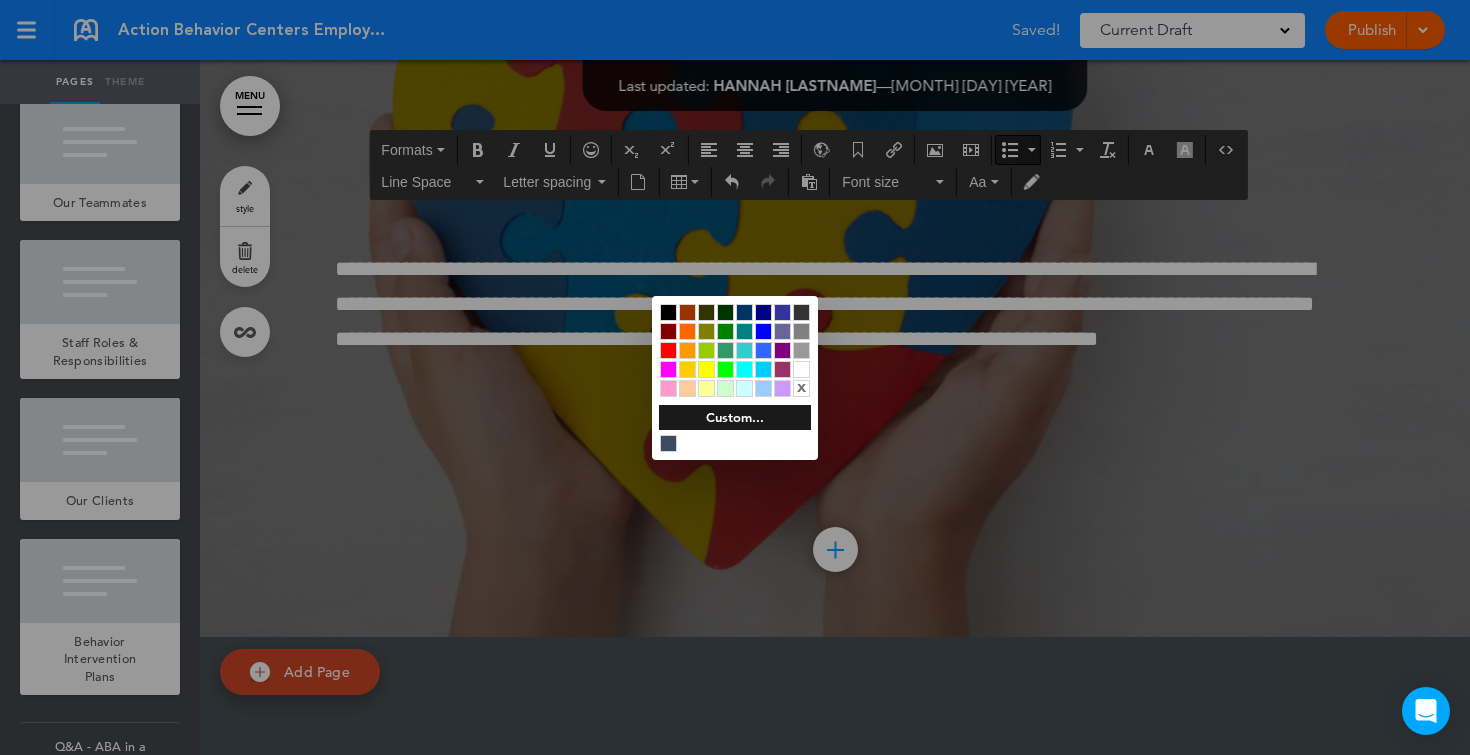 click at bounding box center (801, 369) 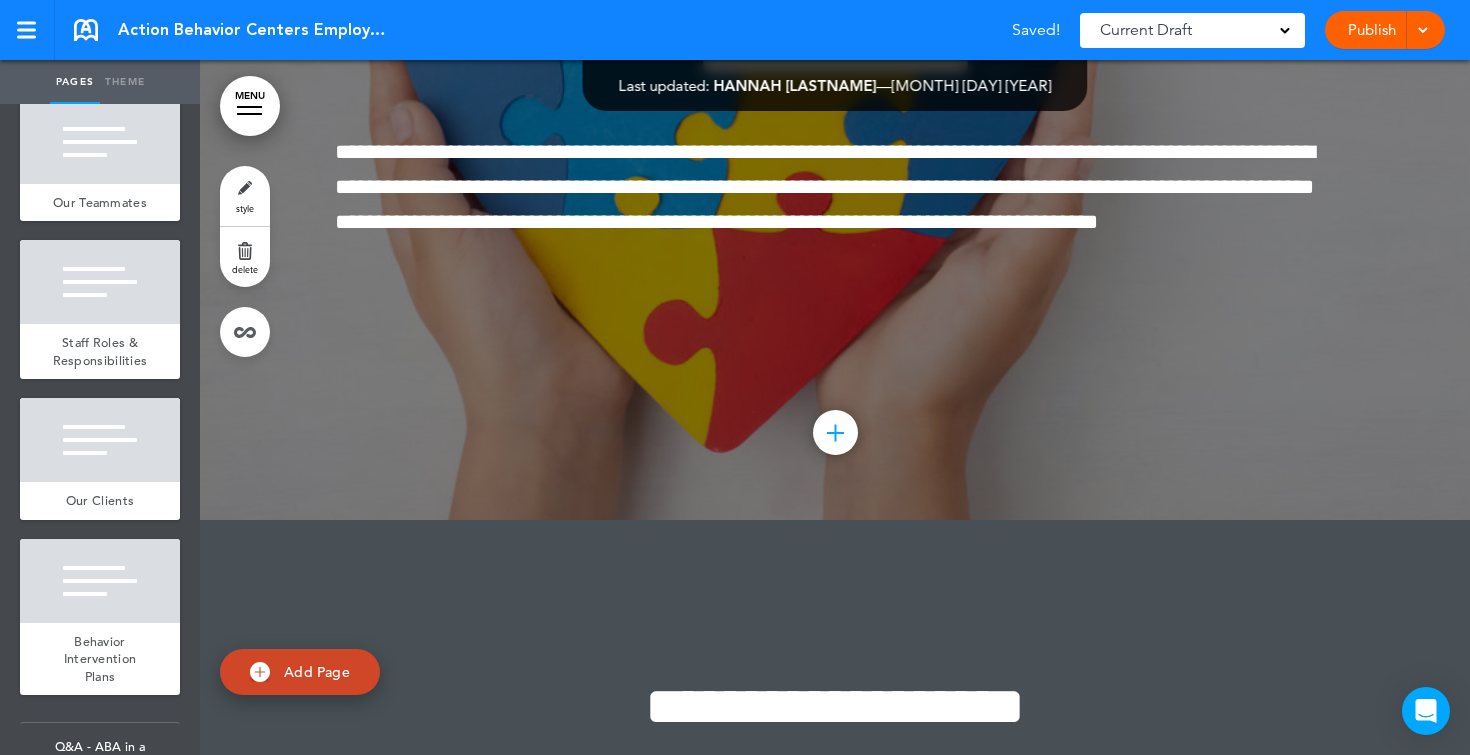 scroll, scrollTop: 266837, scrollLeft: 0, axis: vertical 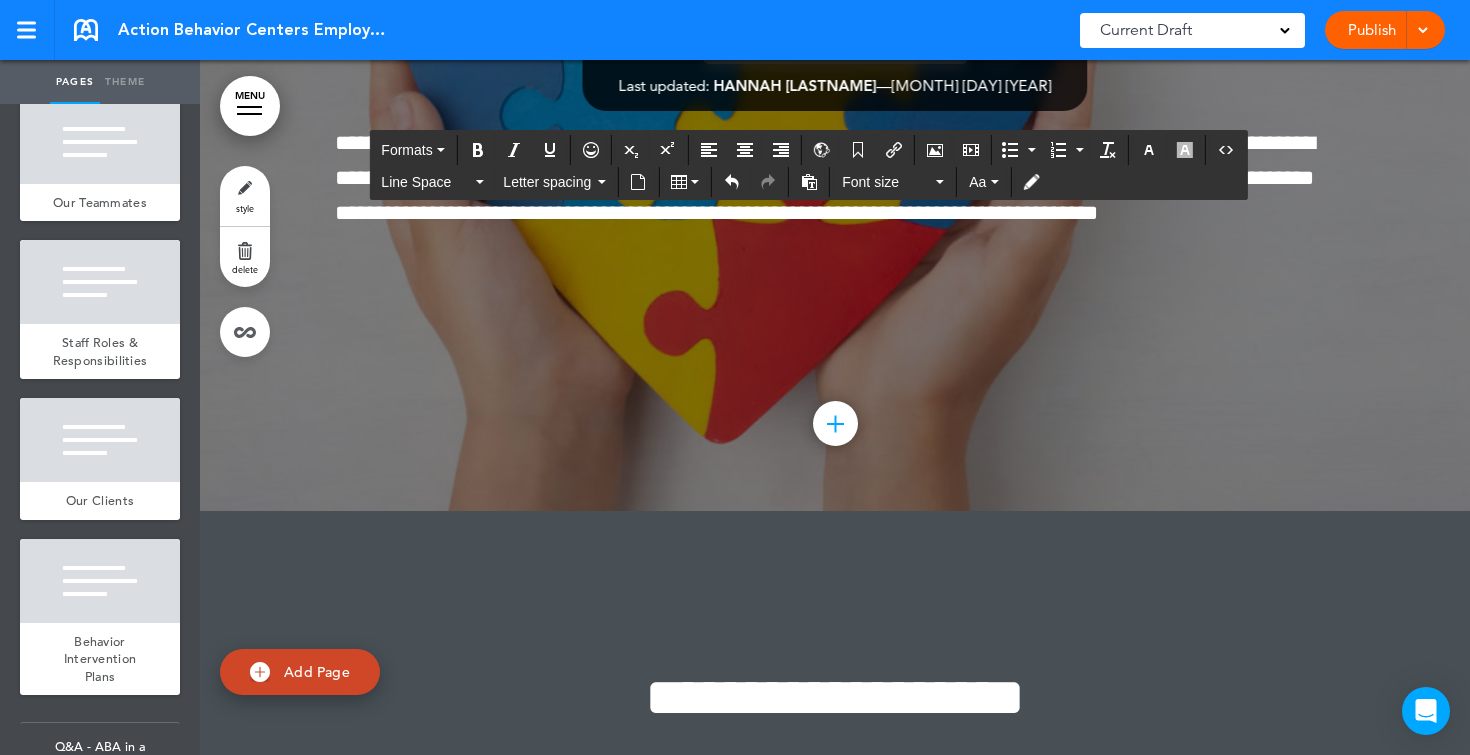 drag, startPoint x: 336, startPoint y: 560, endPoint x: 320, endPoint y: 559, distance: 16.03122 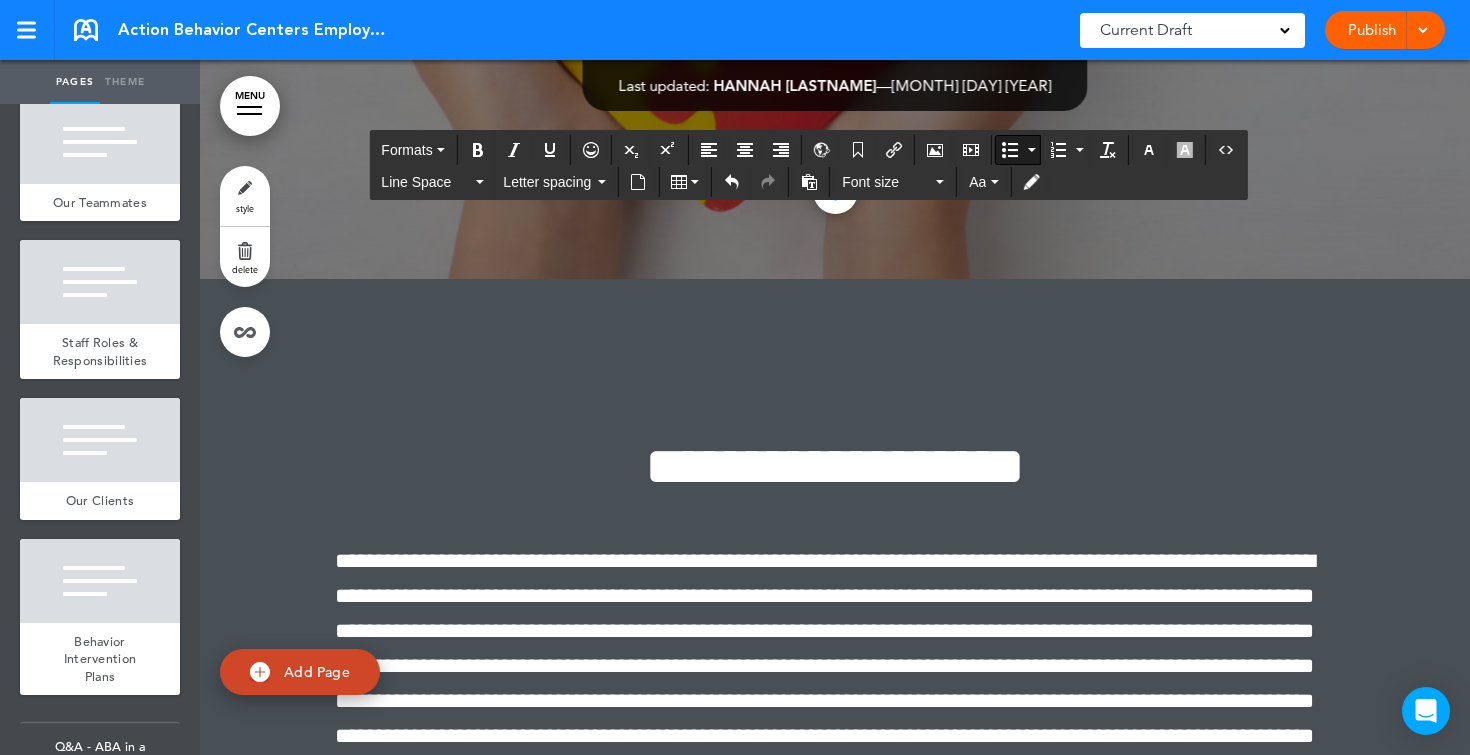 scroll, scrollTop: 266991, scrollLeft: 0, axis: vertical 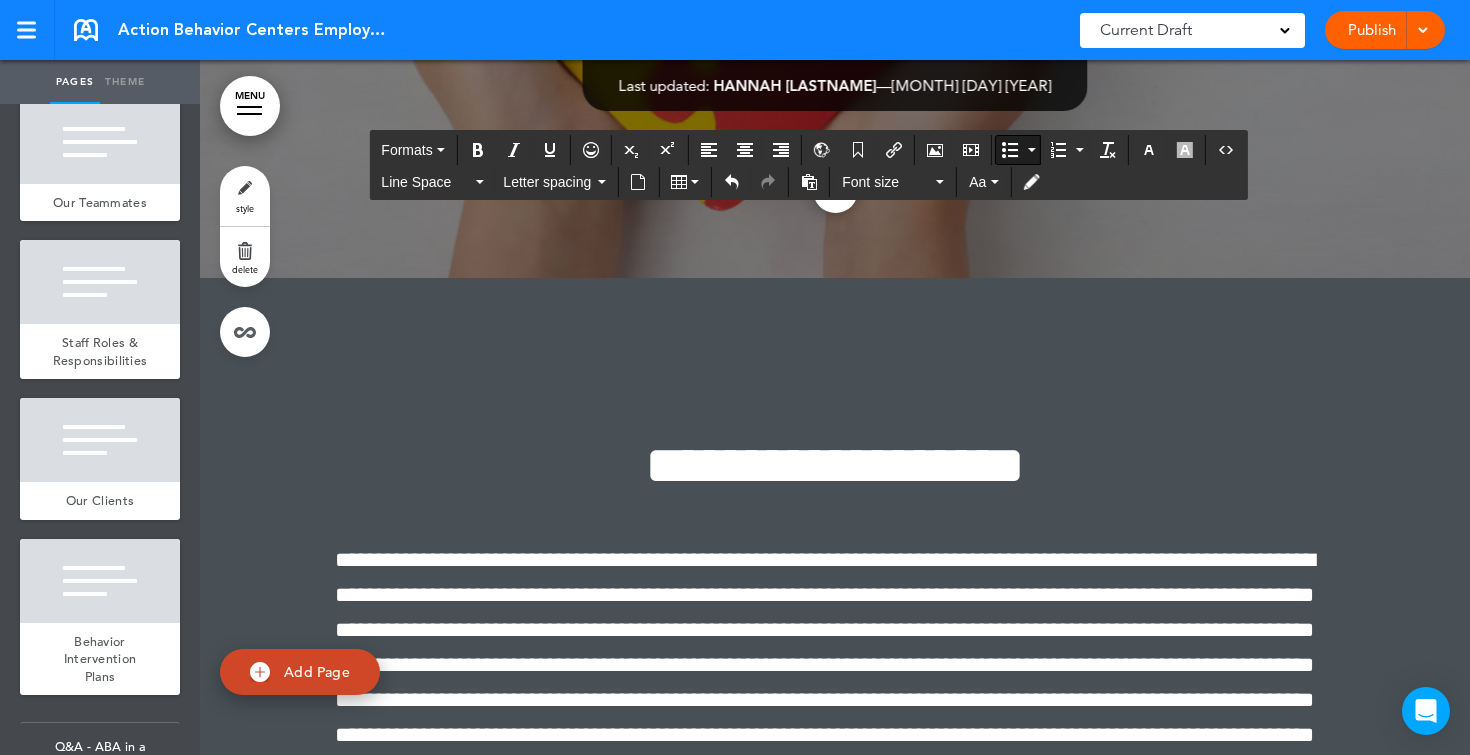 drag, startPoint x: 861, startPoint y: 489, endPoint x: 843, endPoint y: 480, distance: 20.12461 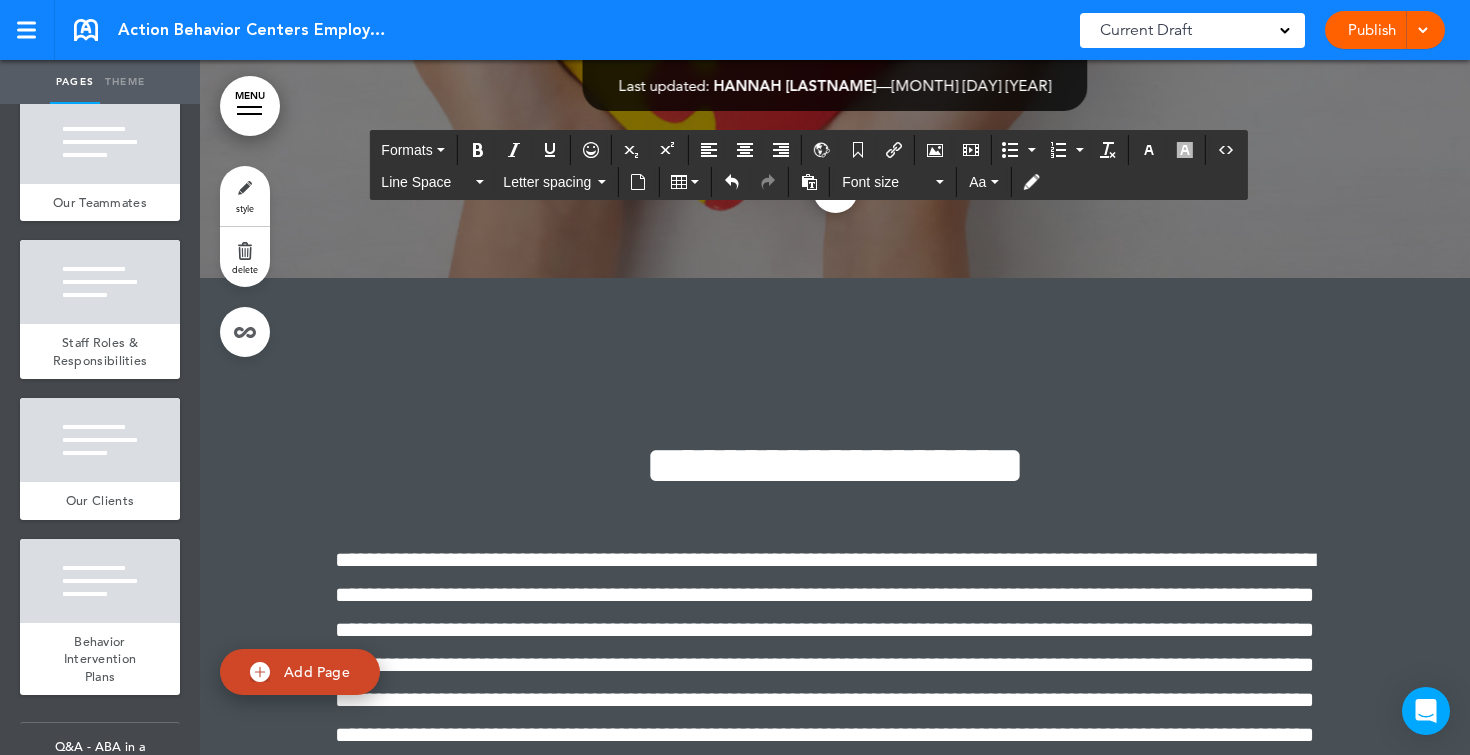click on "**********" at bounding box center [835, -6855] 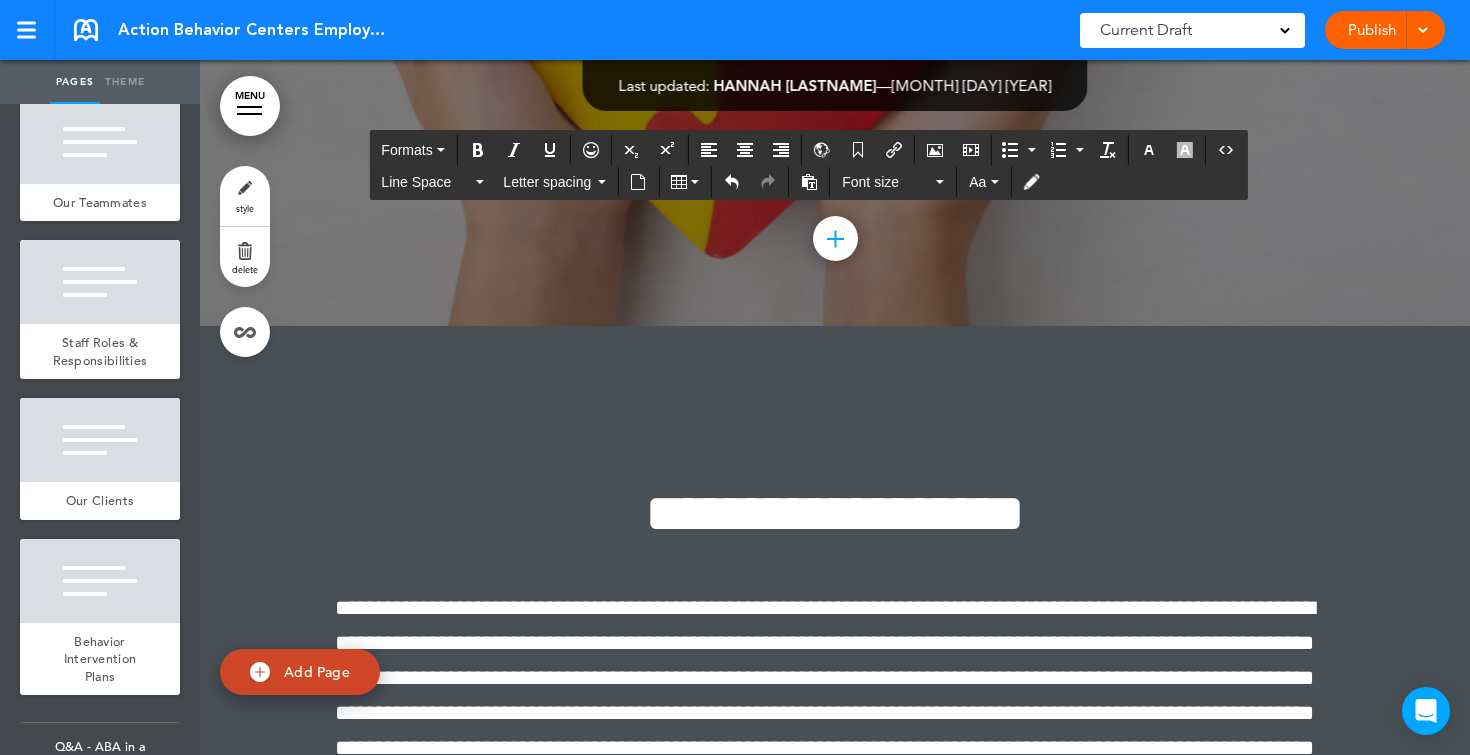 scroll, scrollTop: 266917, scrollLeft: 0, axis: vertical 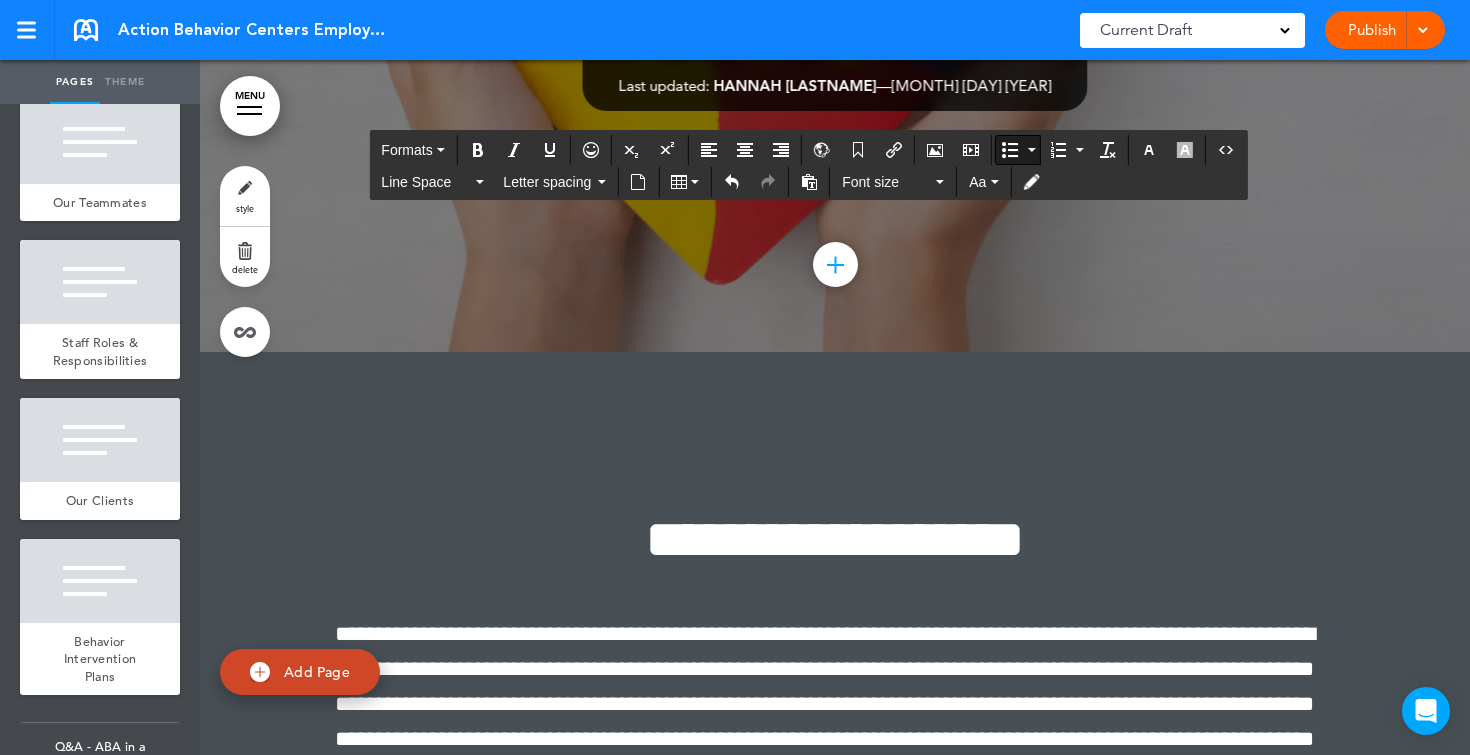 drag, startPoint x: 683, startPoint y: 373, endPoint x: 360, endPoint y: 335, distance: 325.2276 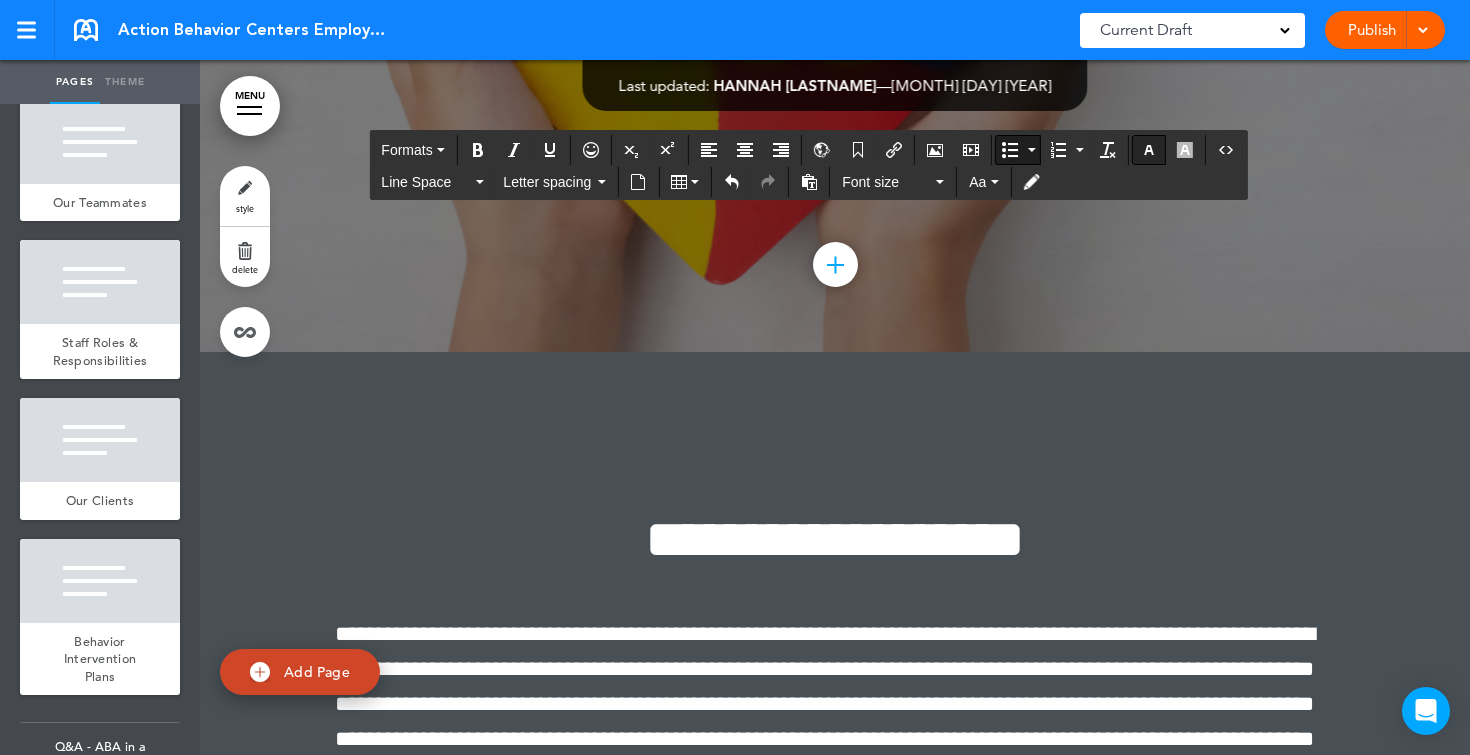 click at bounding box center [1149, 150] 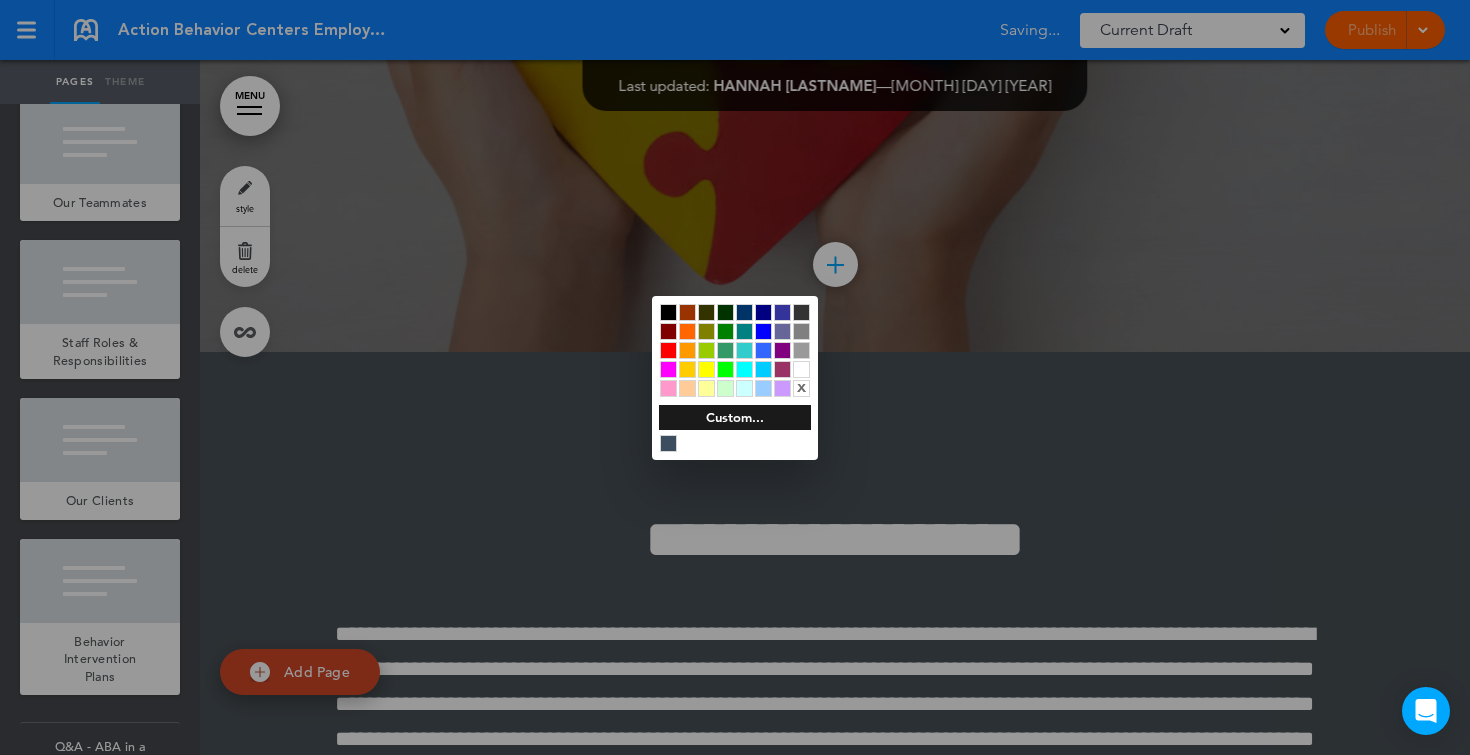 click at bounding box center [801, 369] 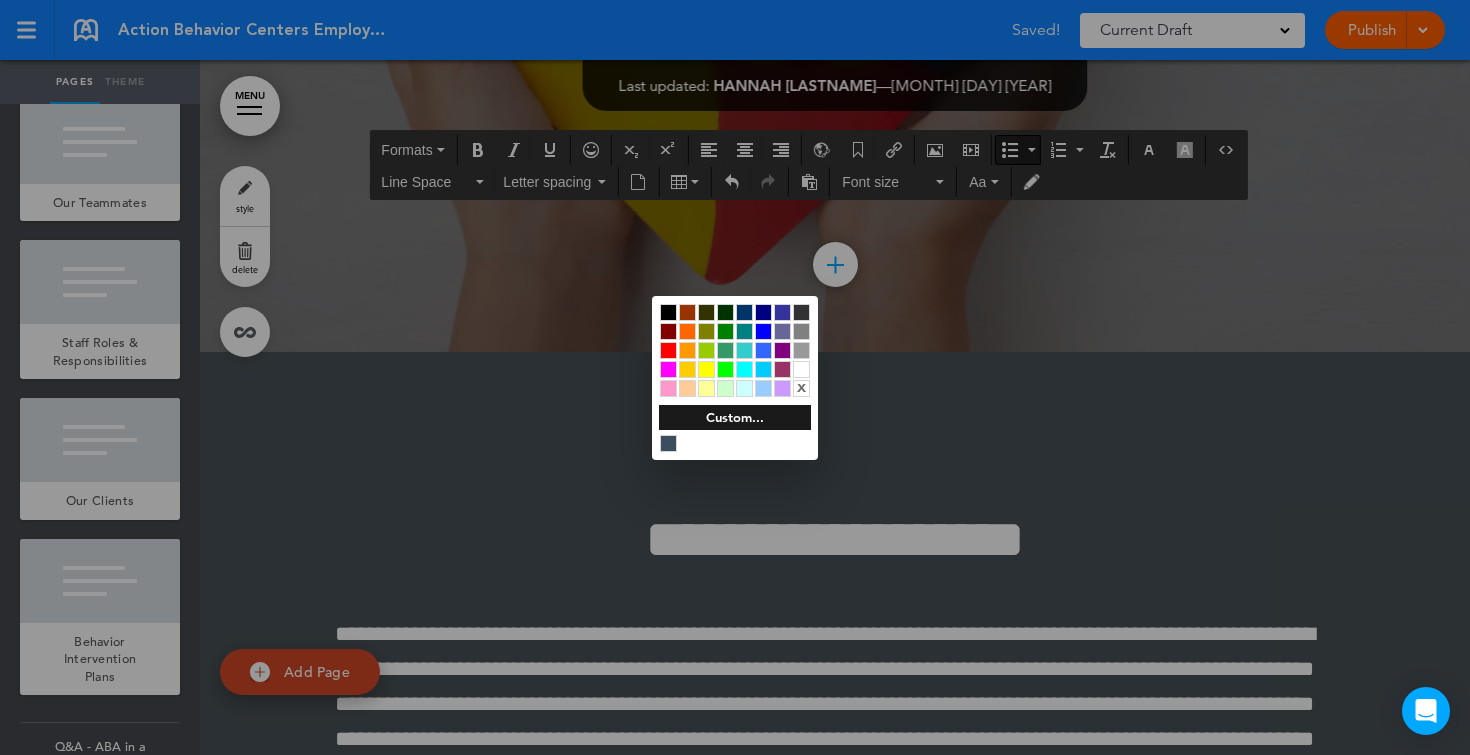 click at bounding box center [735, 377] 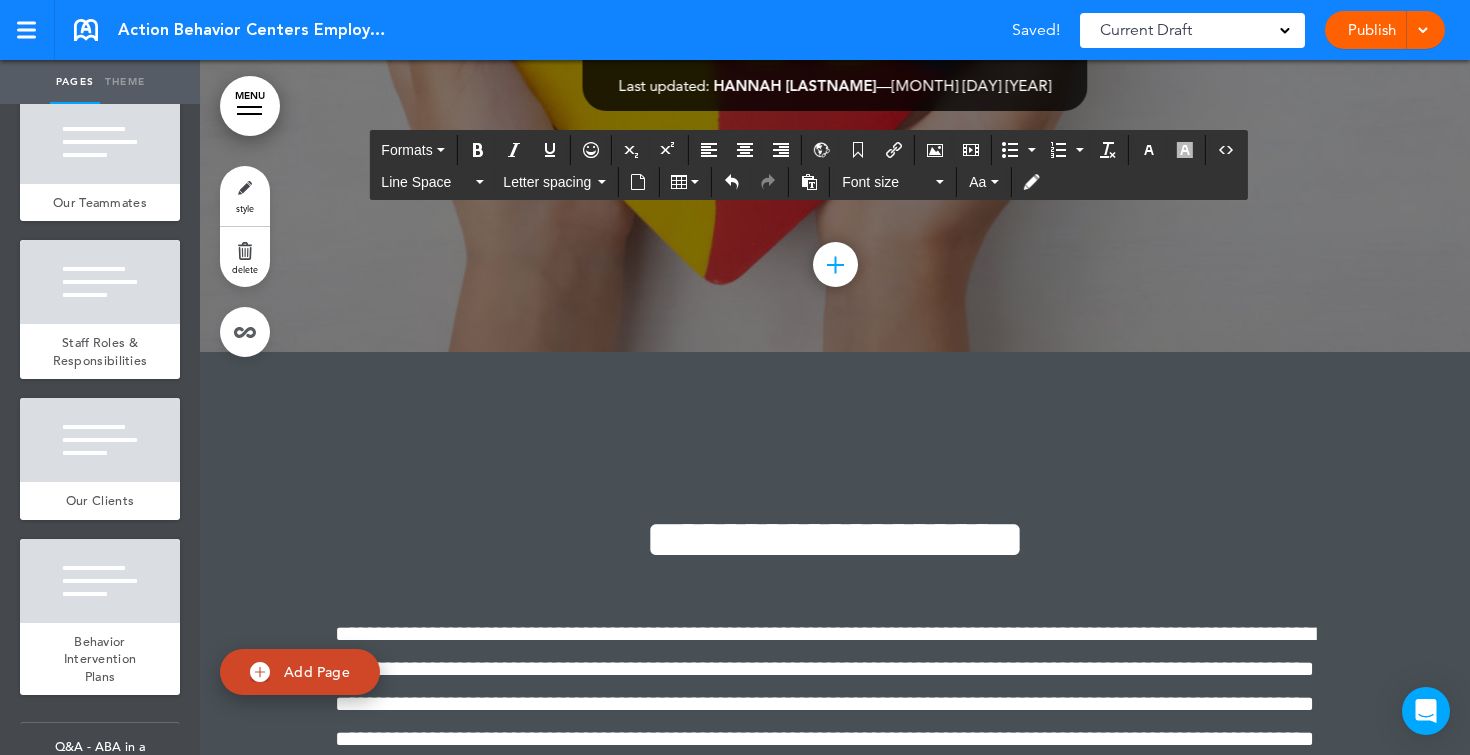 click on "**********" at bounding box center [835, -6781] 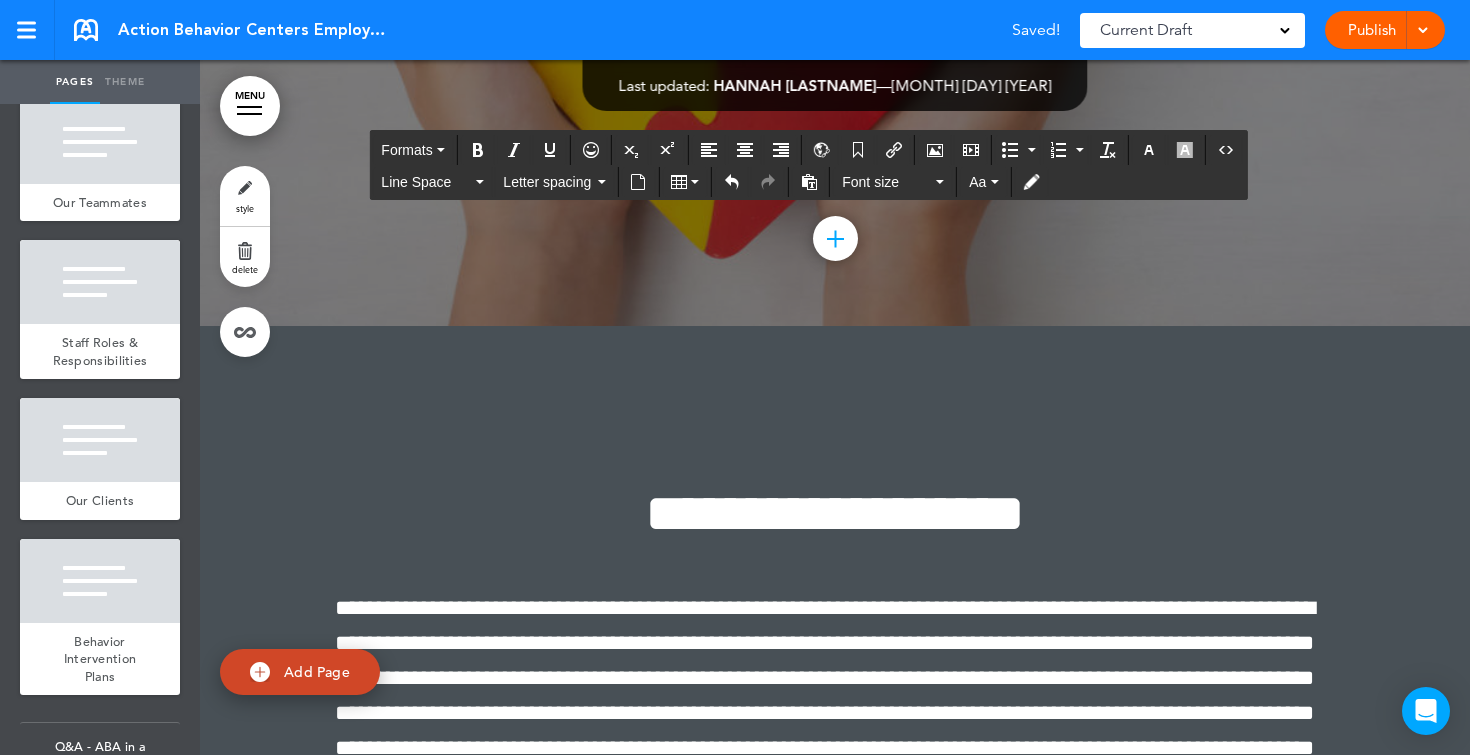 scroll, scrollTop: 266944, scrollLeft: 0, axis: vertical 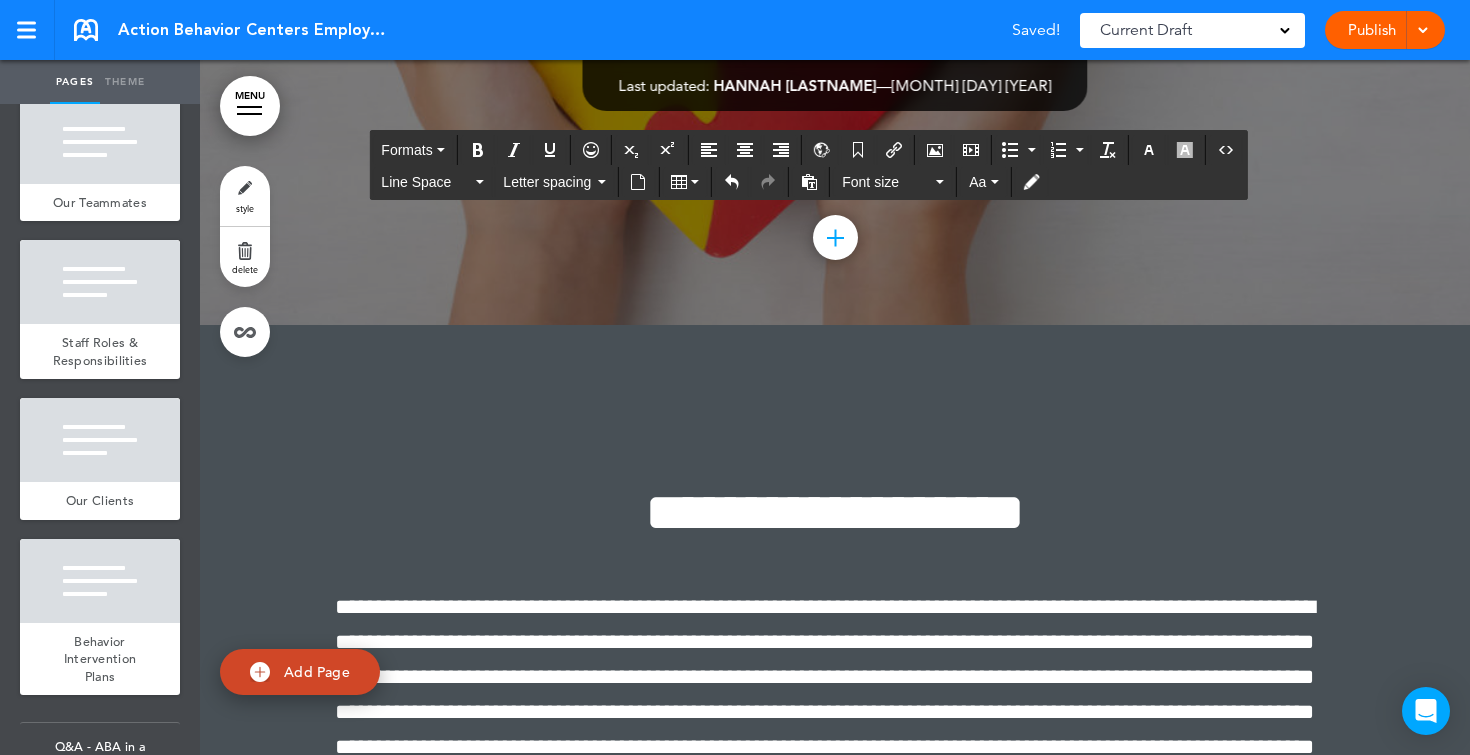 click on "**********" at bounding box center [825, -5981] 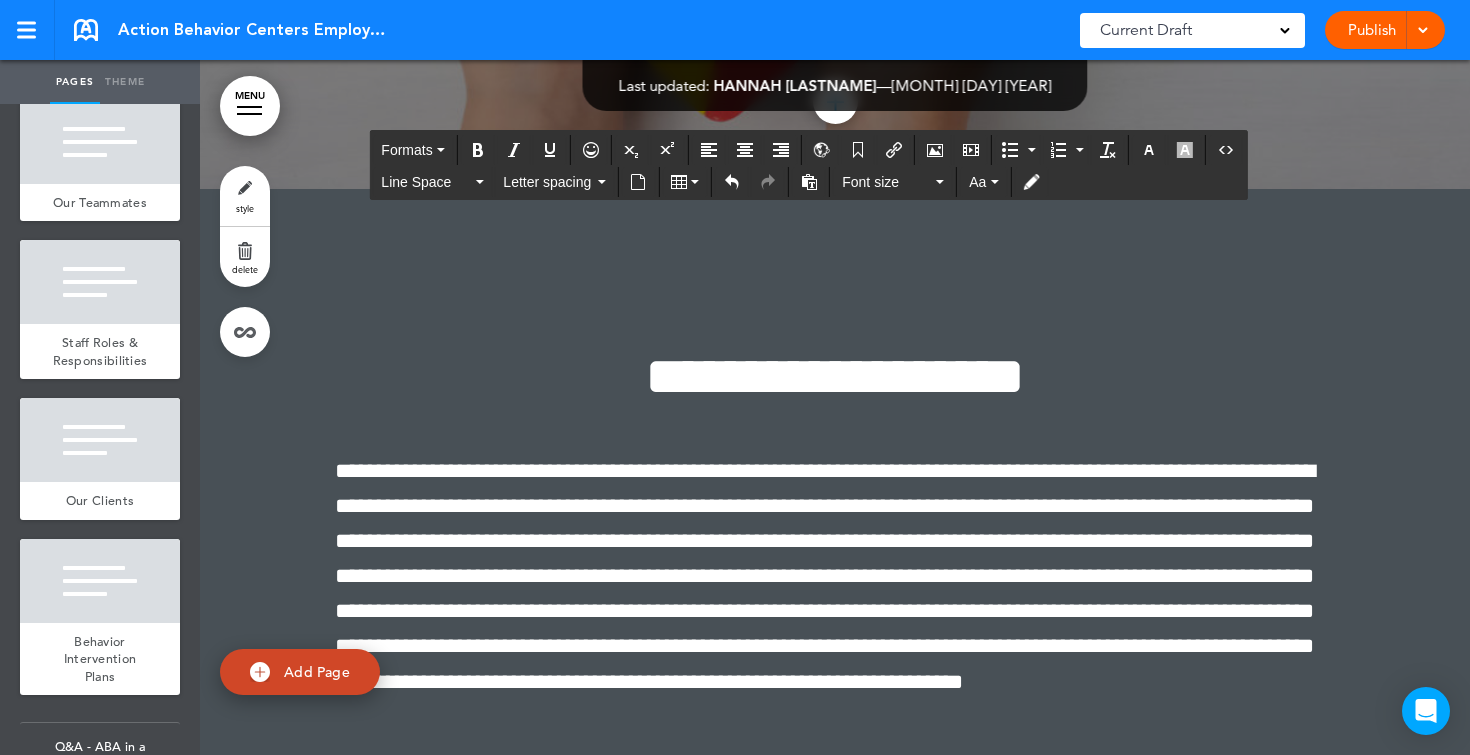 click on "**********" at bounding box center (835, -6172) 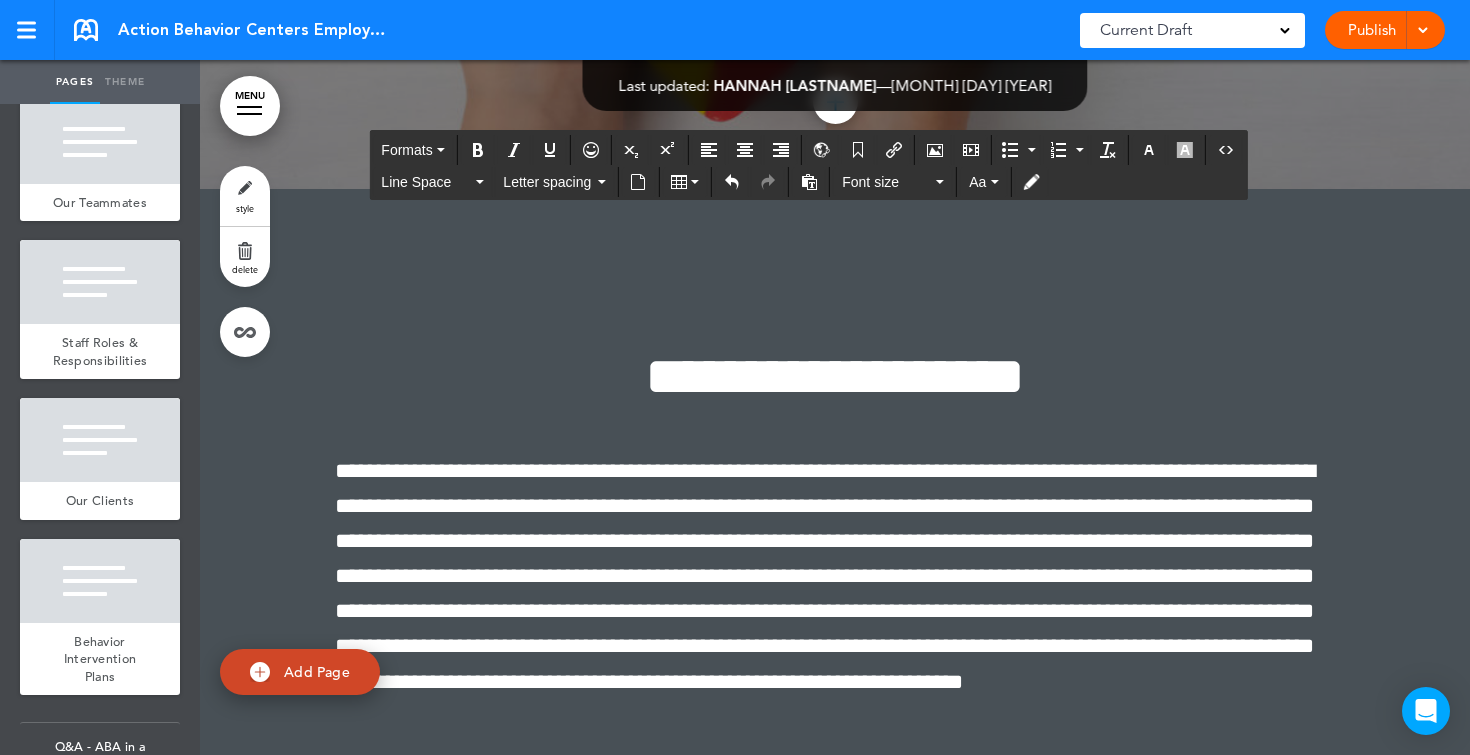 click at bounding box center [835, -6067] 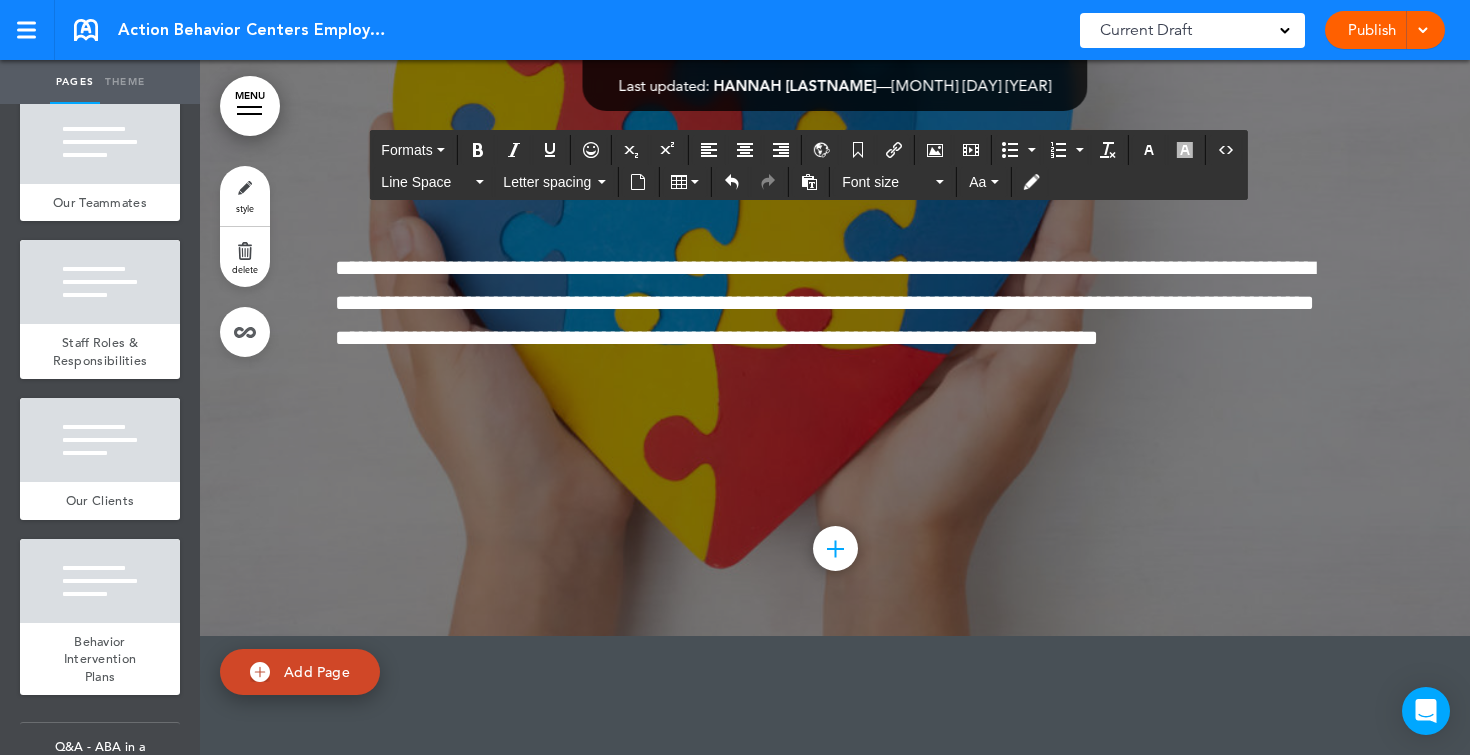 scroll, scrollTop: 266484, scrollLeft: 0, axis: vertical 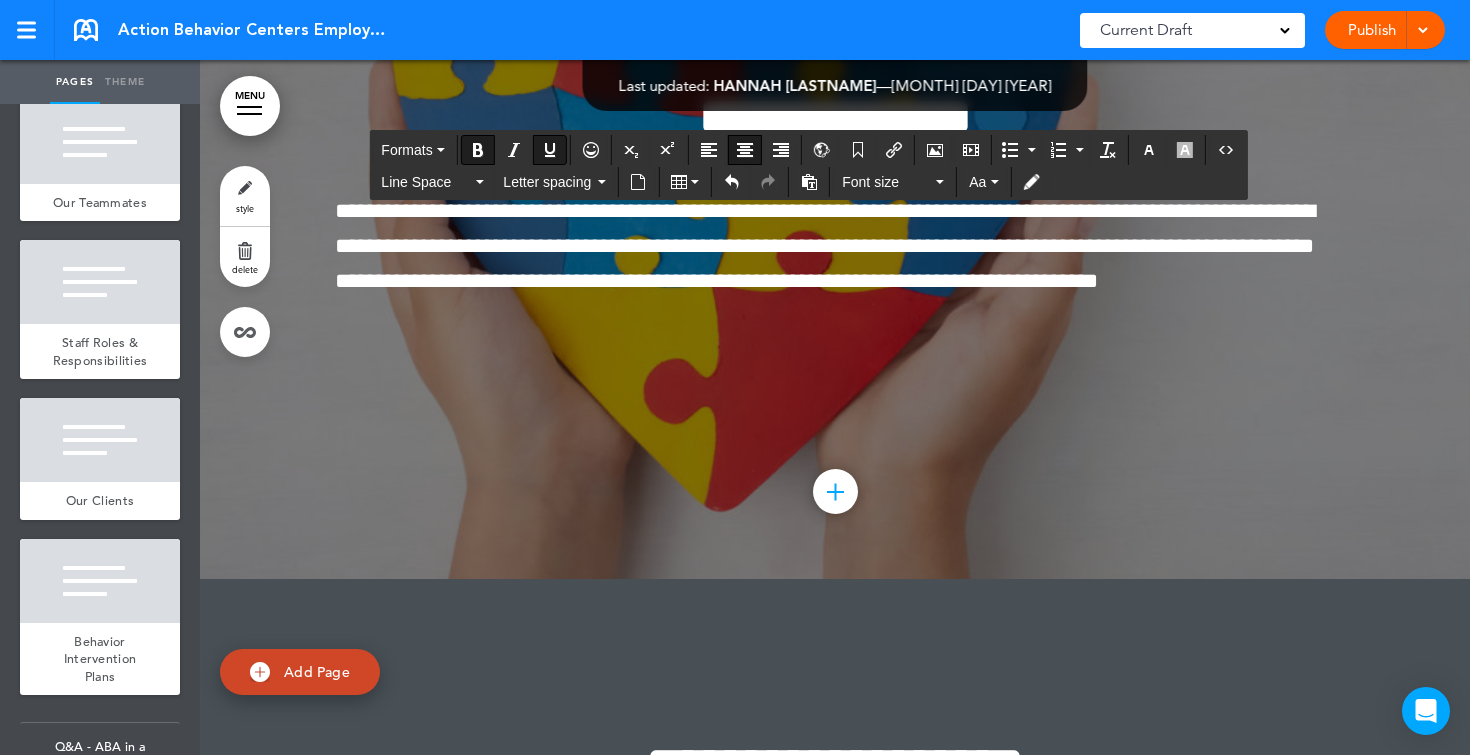 drag, startPoint x: 918, startPoint y: 458, endPoint x: 664, endPoint y: 459, distance: 254.00197 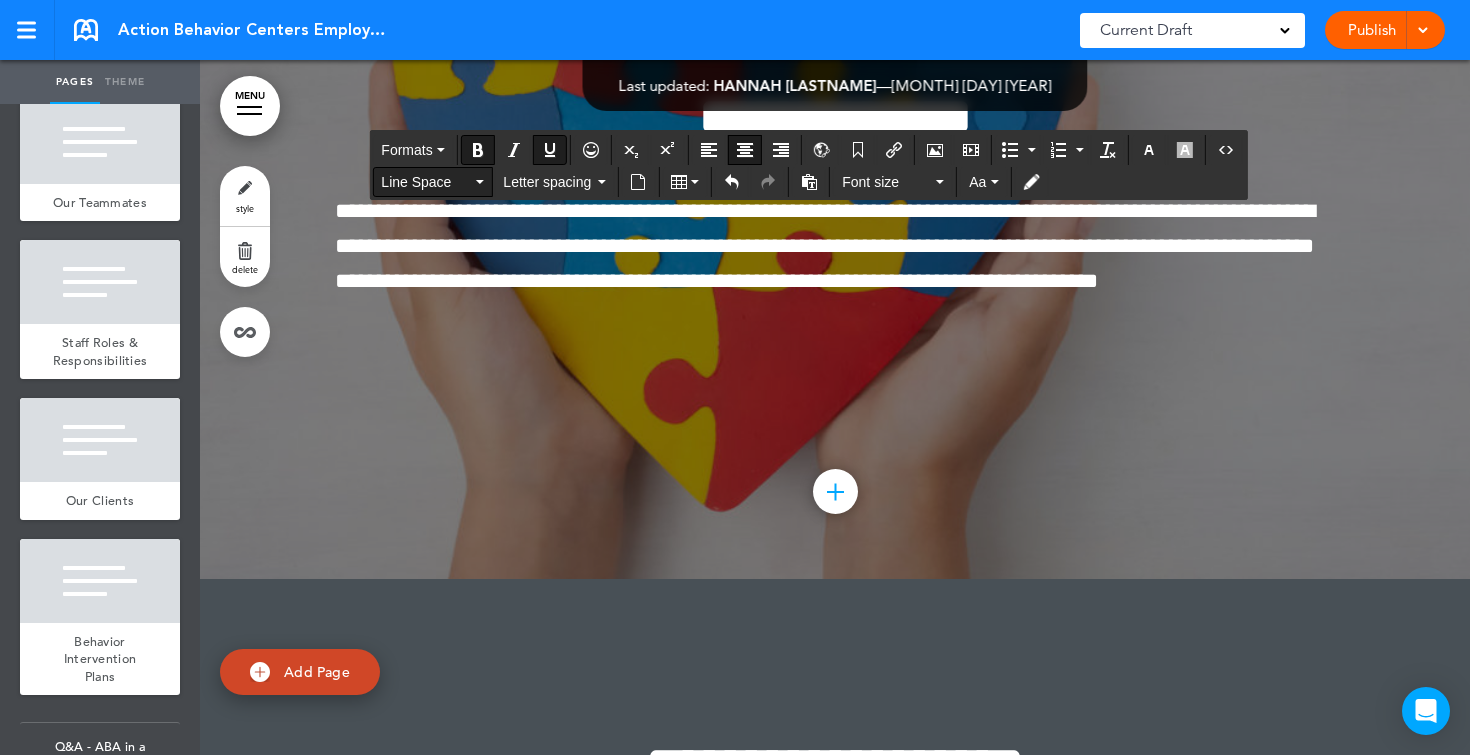 click on "Line Space" at bounding box center [426, 182] 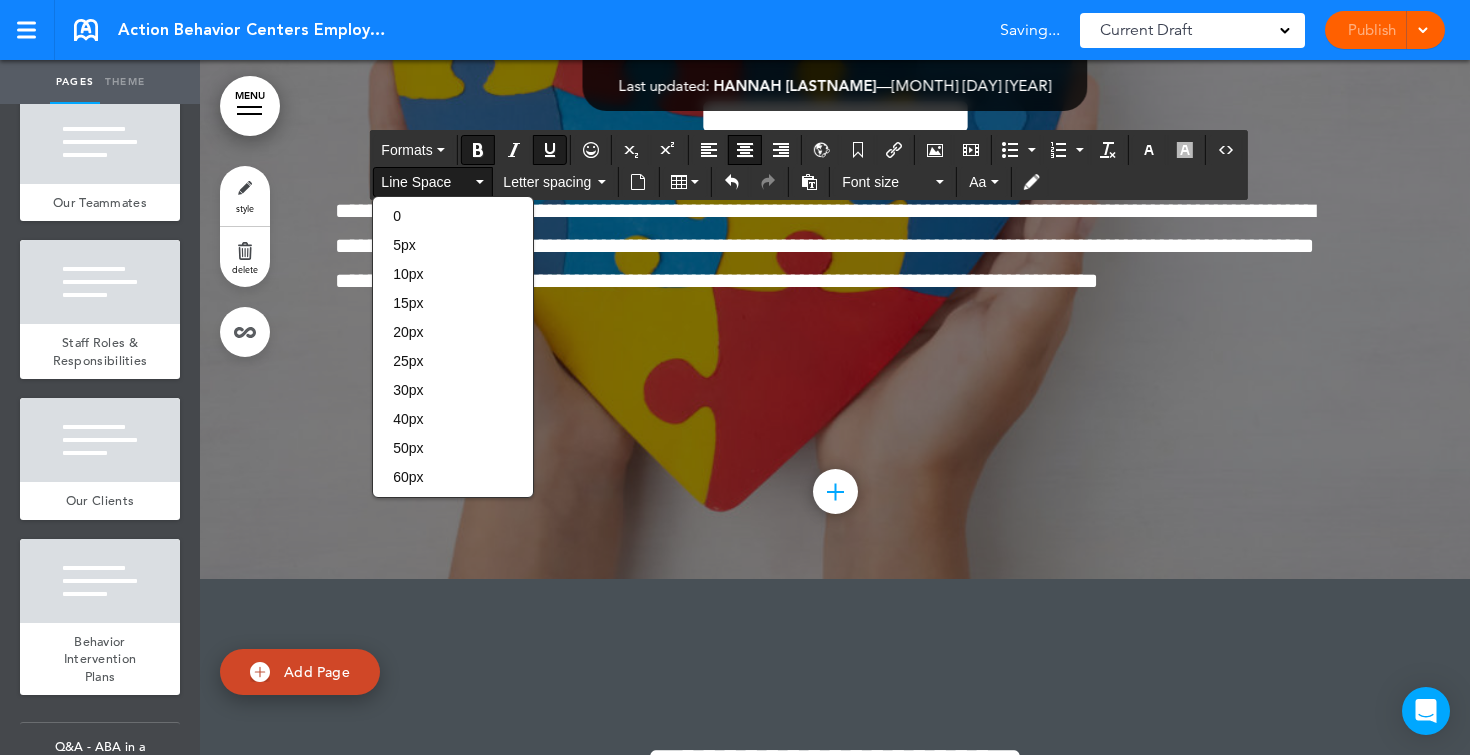click on "Line Space" at bounding box center [426, 182] 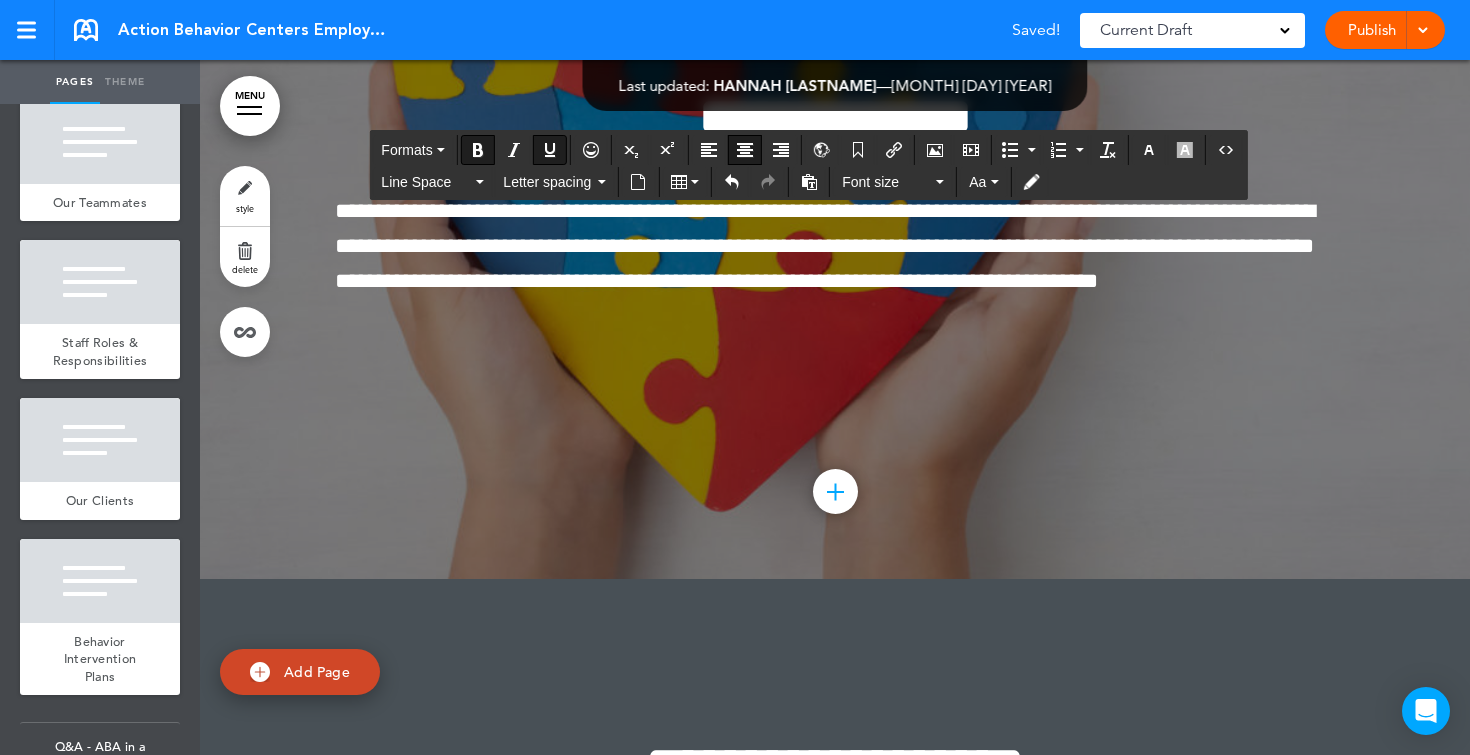 click on "Formats       Line Space   Letter spacing     Font size   Aa" at bounding box center (808, 165) 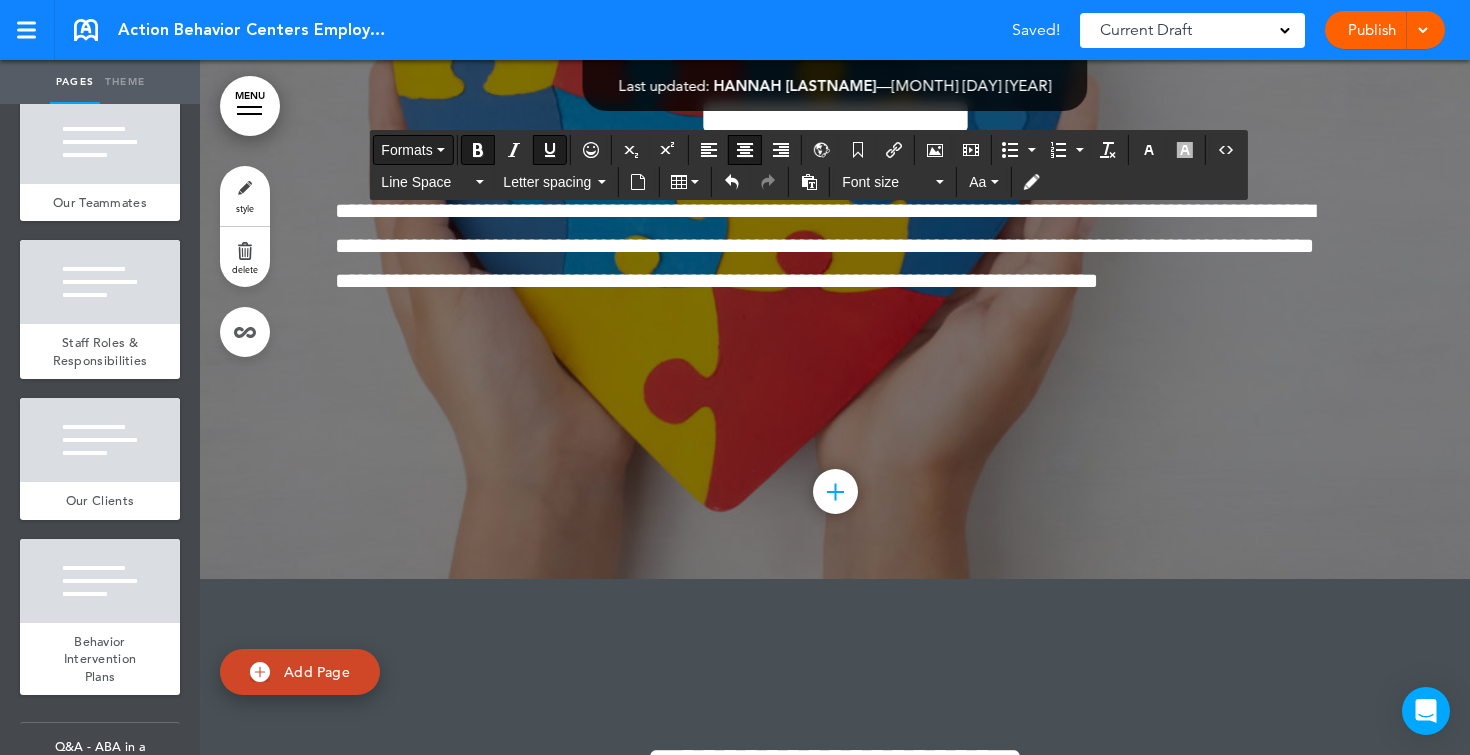 click on "Formats" at bounding box center [406, 150] 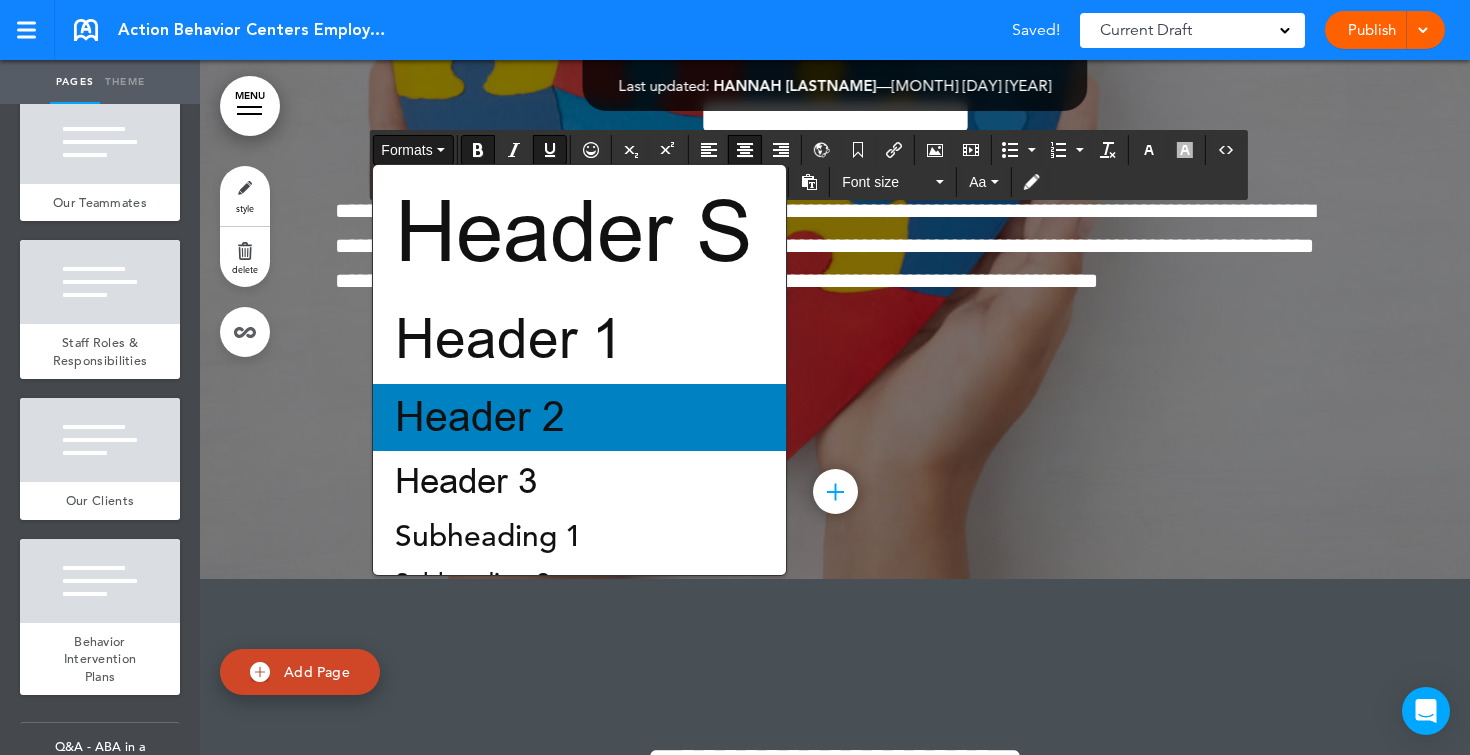 click on "Header 2" at bounding box center (480, 417) 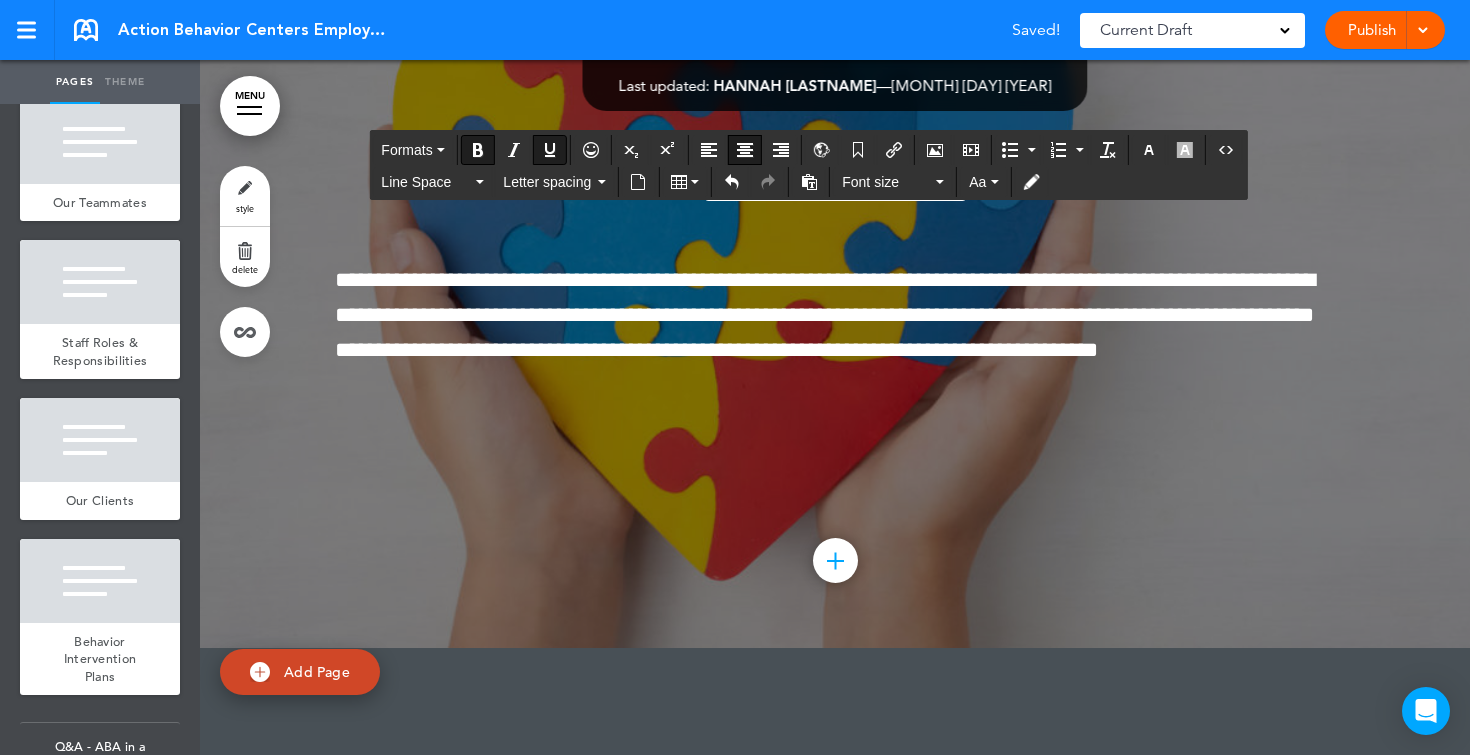 click on "**********" at bounding box center [850, -6012] 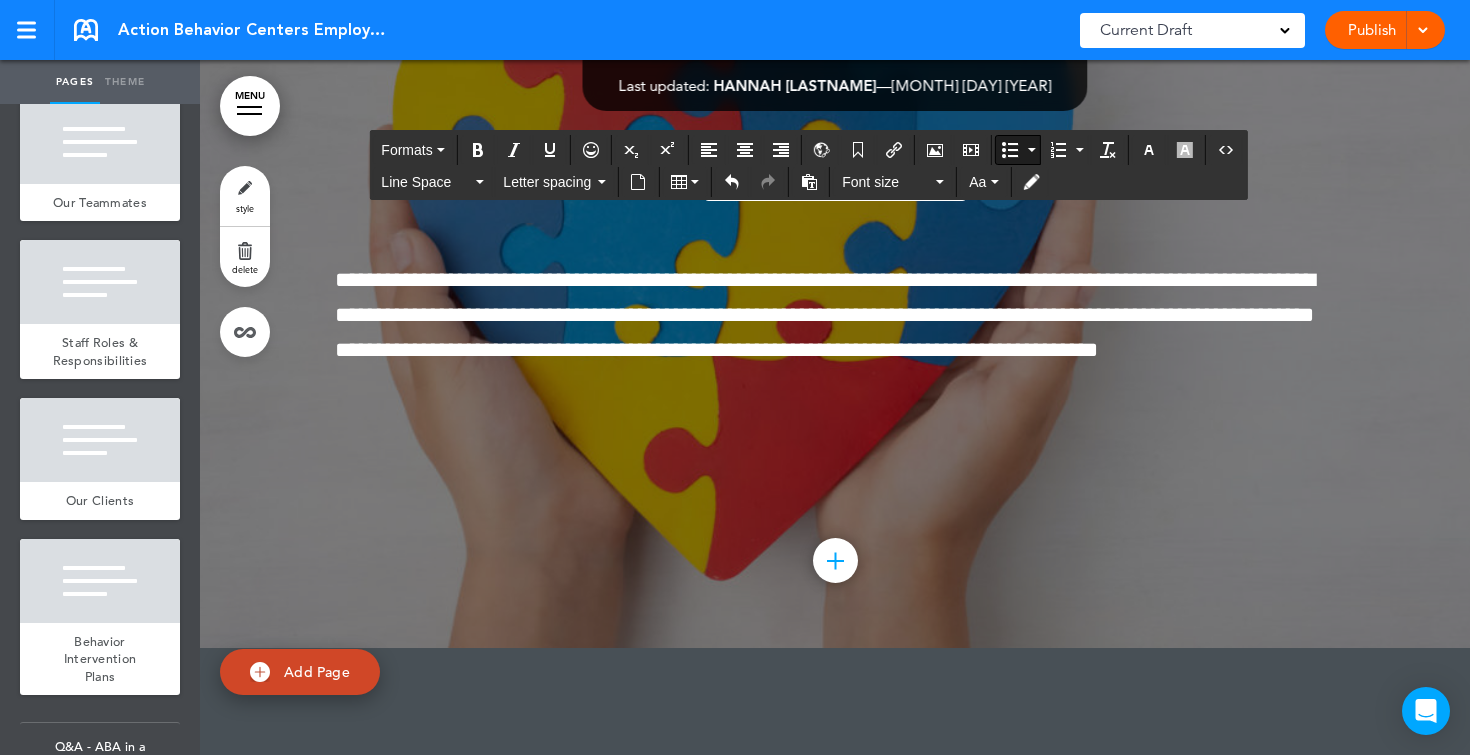 click on "**********" at bounding box center (835, -6417) 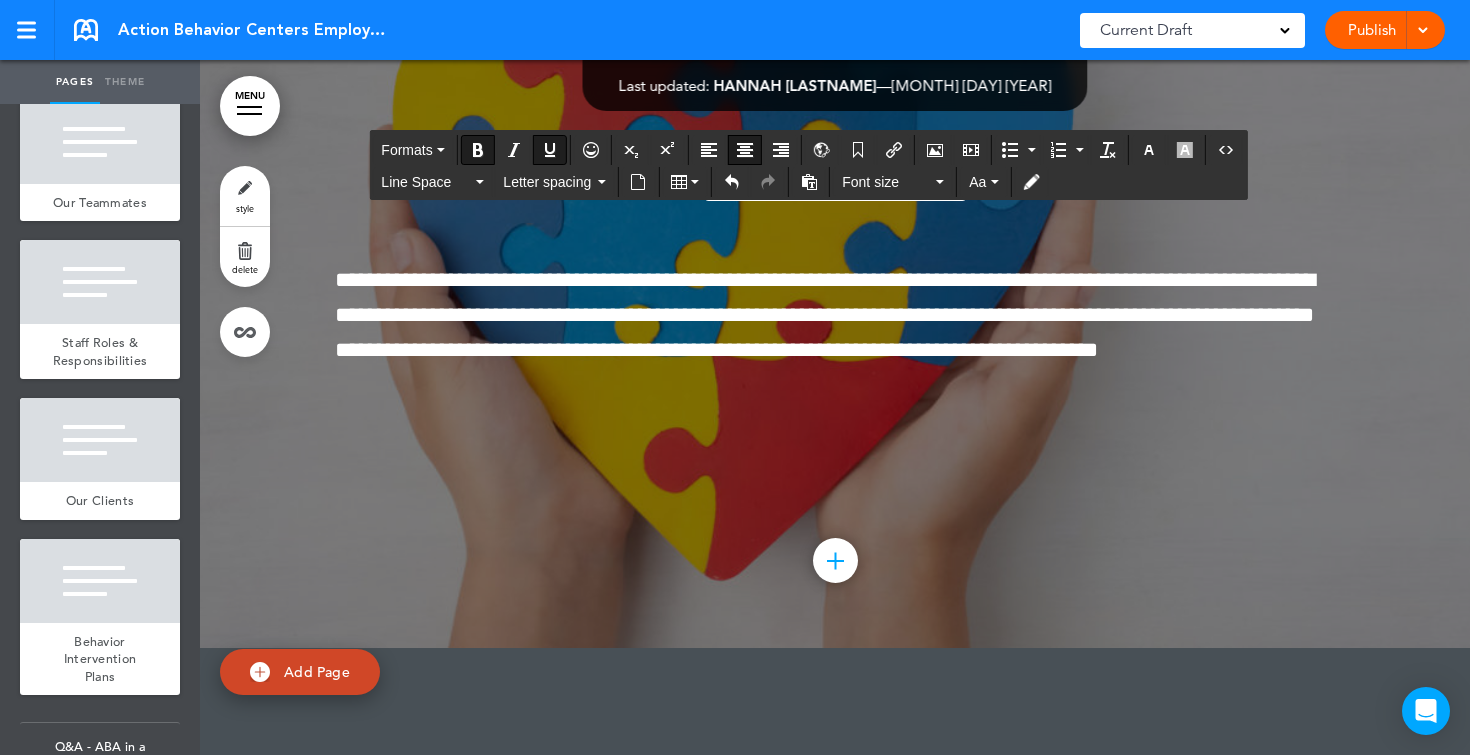 click on "**********" at bounding box center (827, -6227) 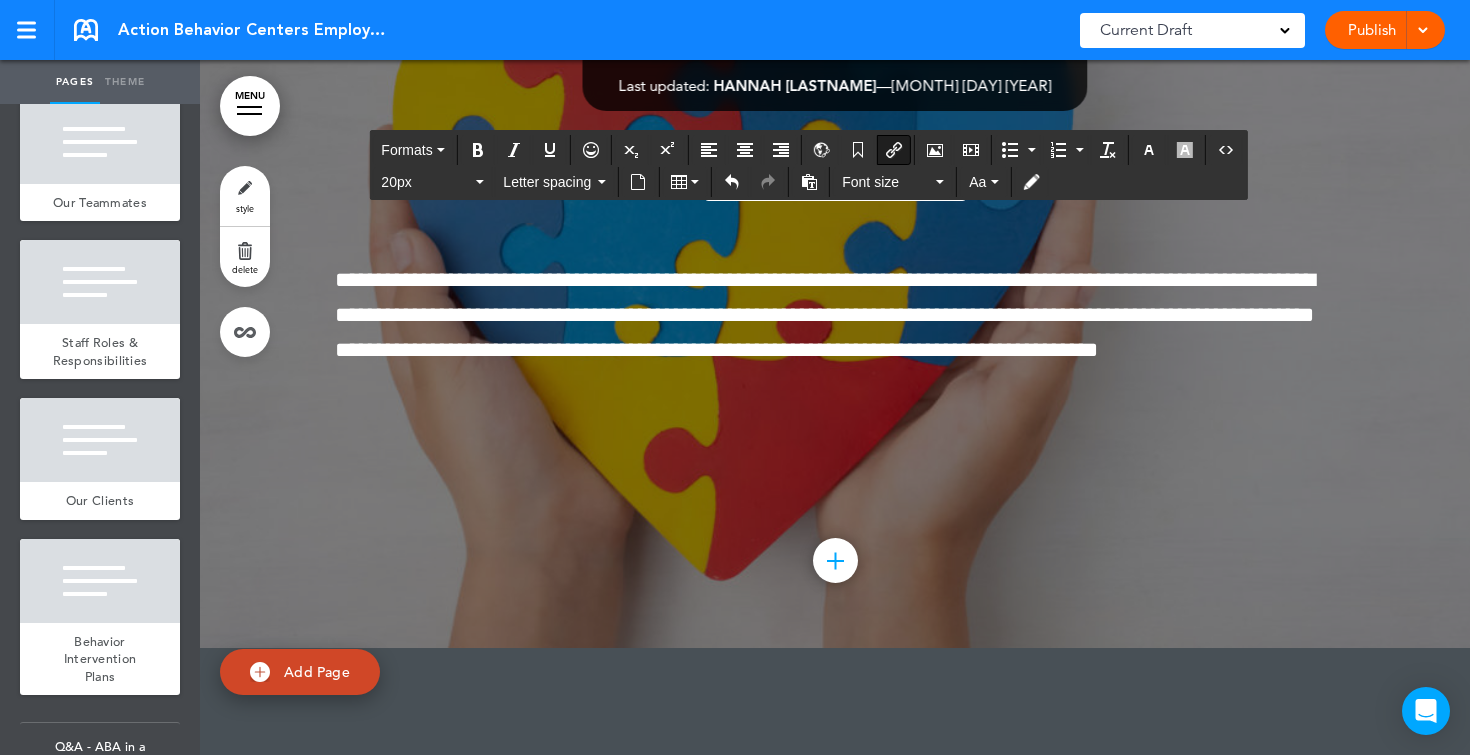 click on "**********" at bounding box center [825, -6266] 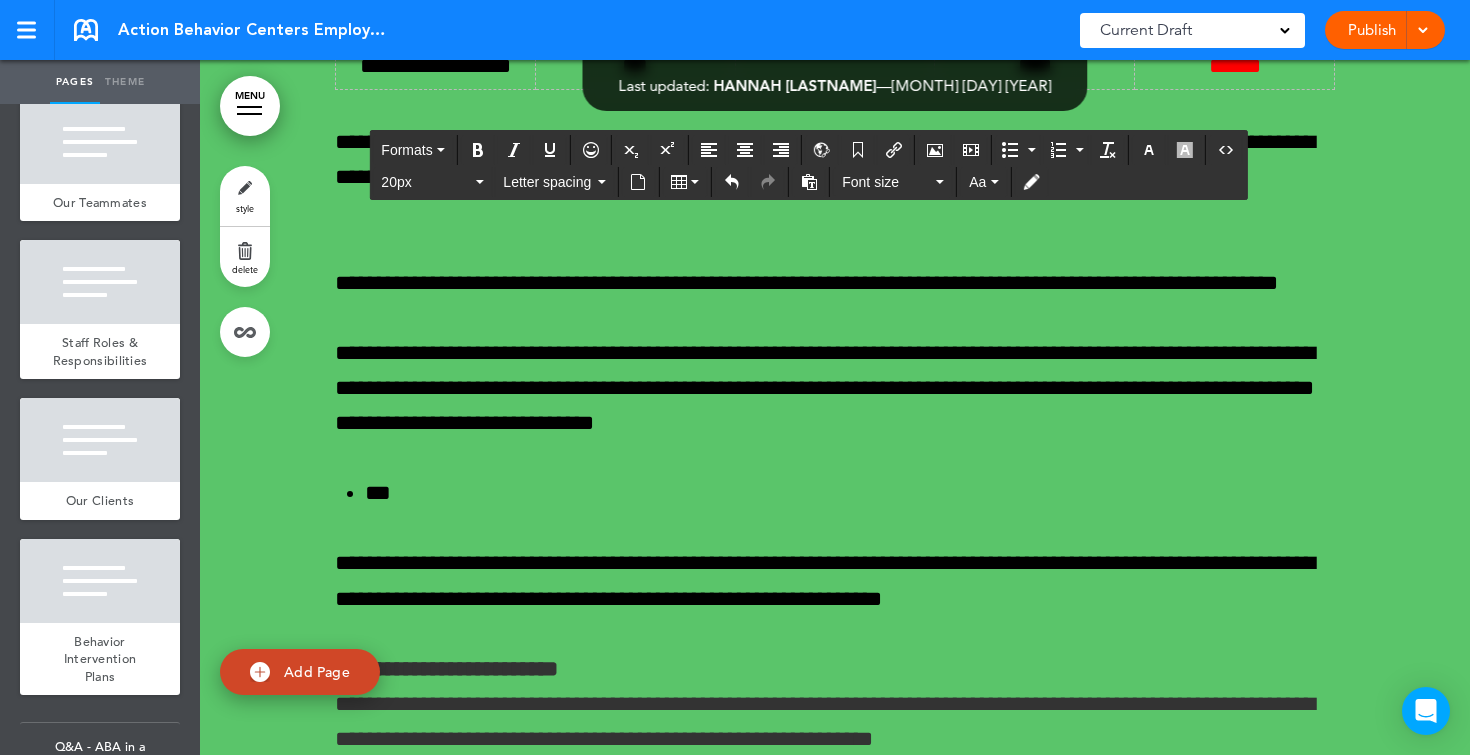 scroll, scrollTop: 265157, scrollLeft: 0, axis: vertical 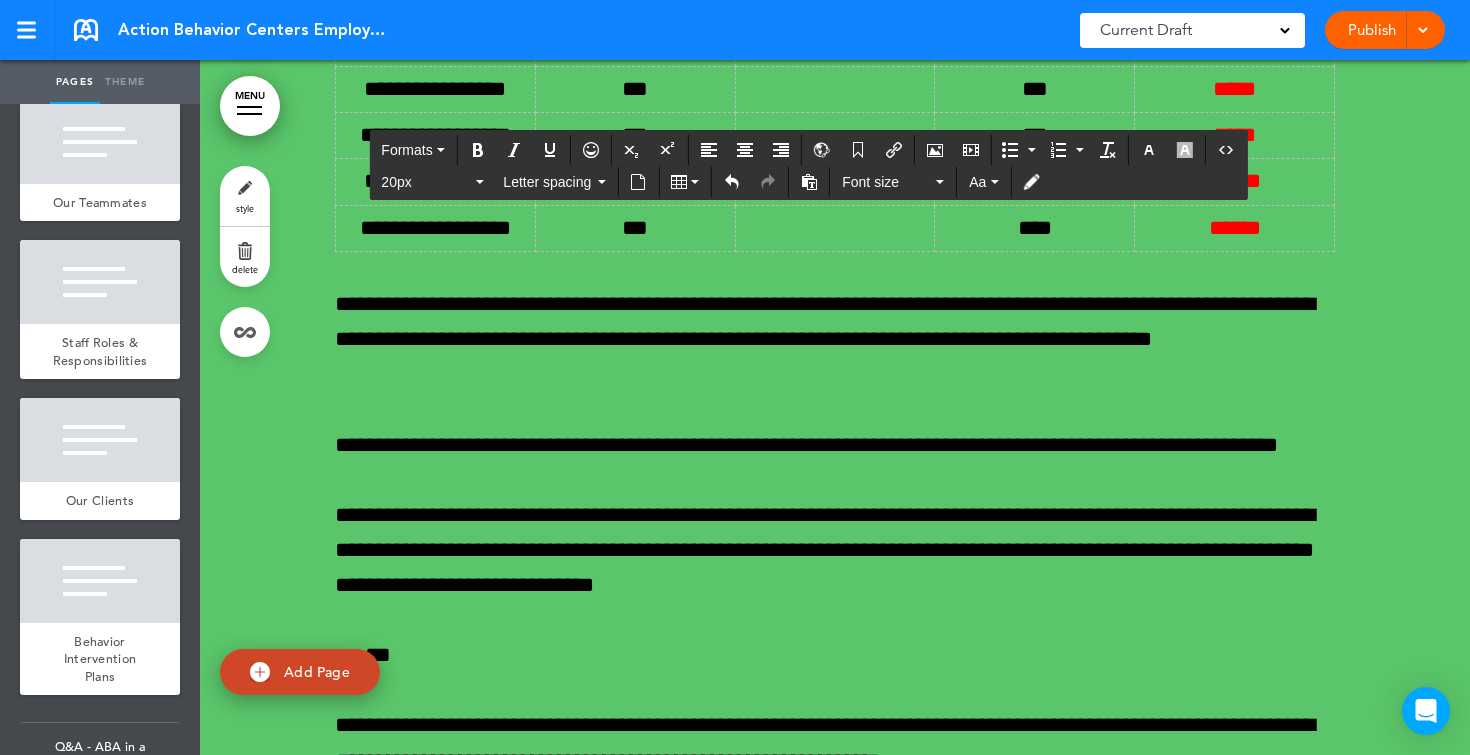 click on "**********" at bounding box center (825, -6235) 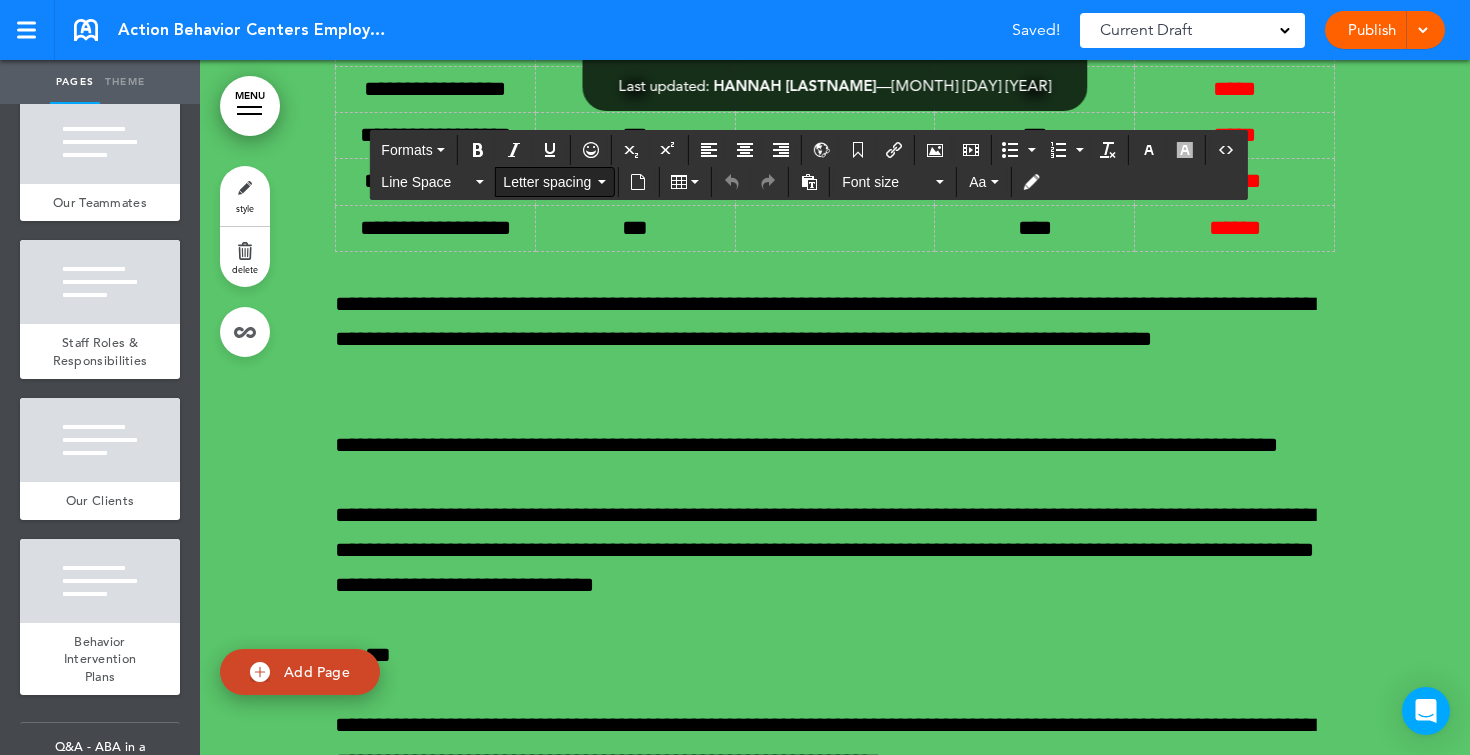 click on "Letter spacing" at bounding box center [548, 182] 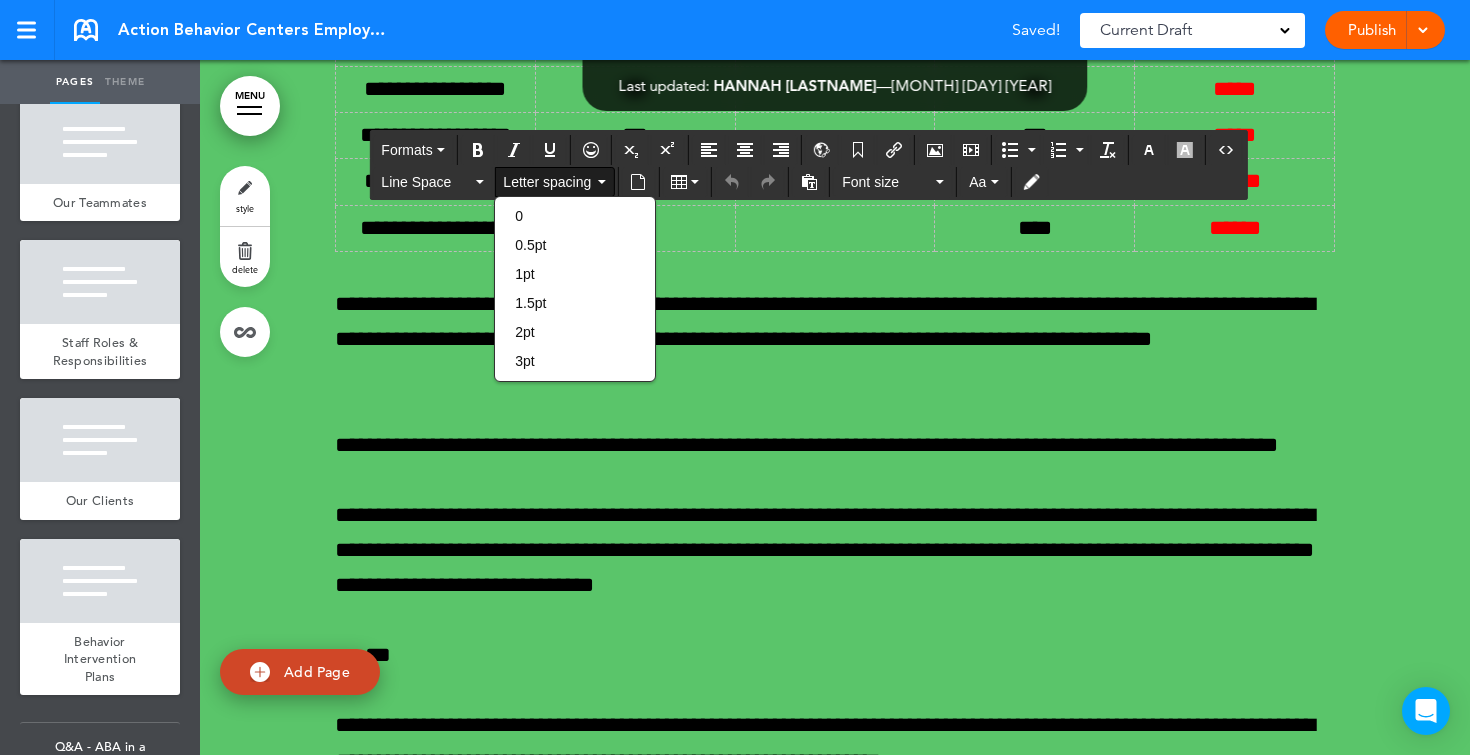 click on "Letter spacing" at bounding box center [548, 182] 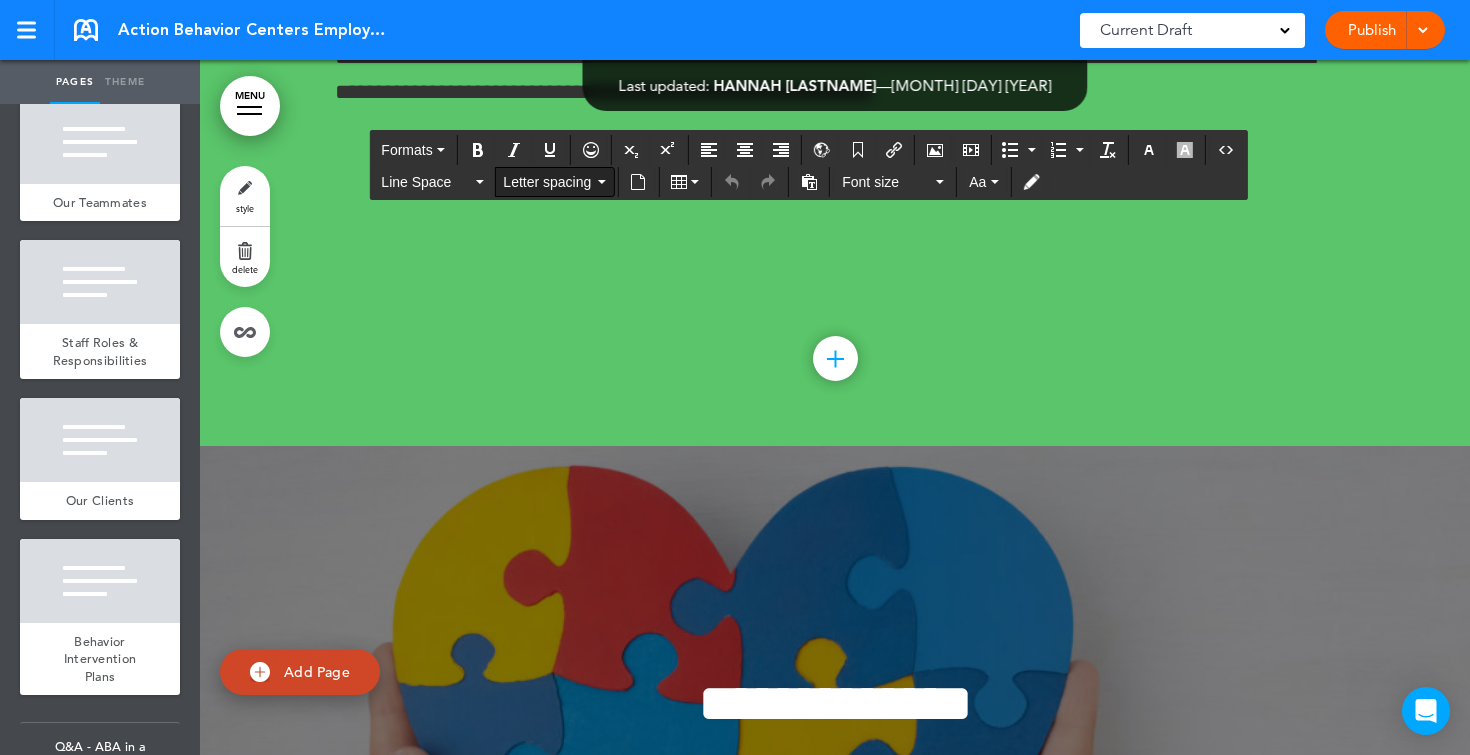 scroll, scrollTop: 265991, scrollLeft: 0, axis: vertical 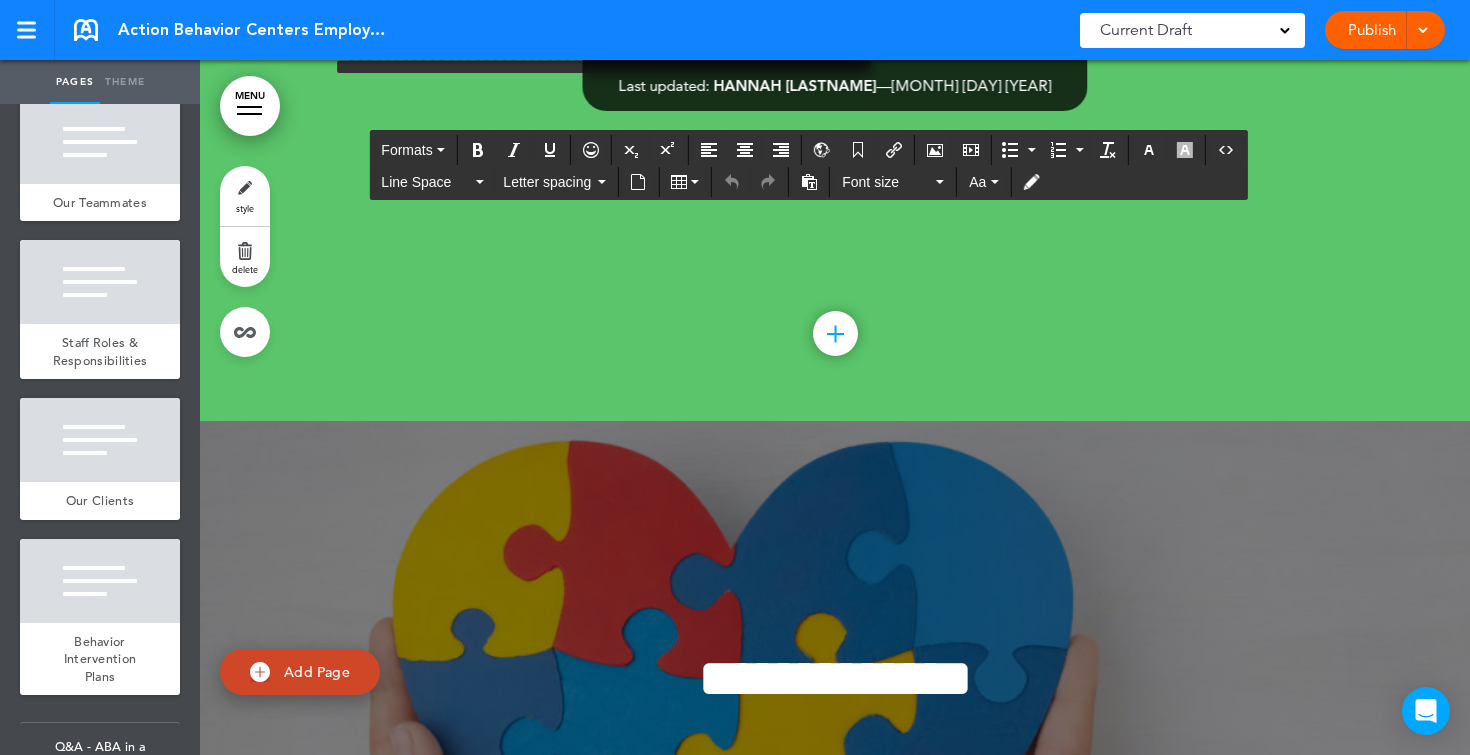 click on "**********" at bounding box center [835, -6276] 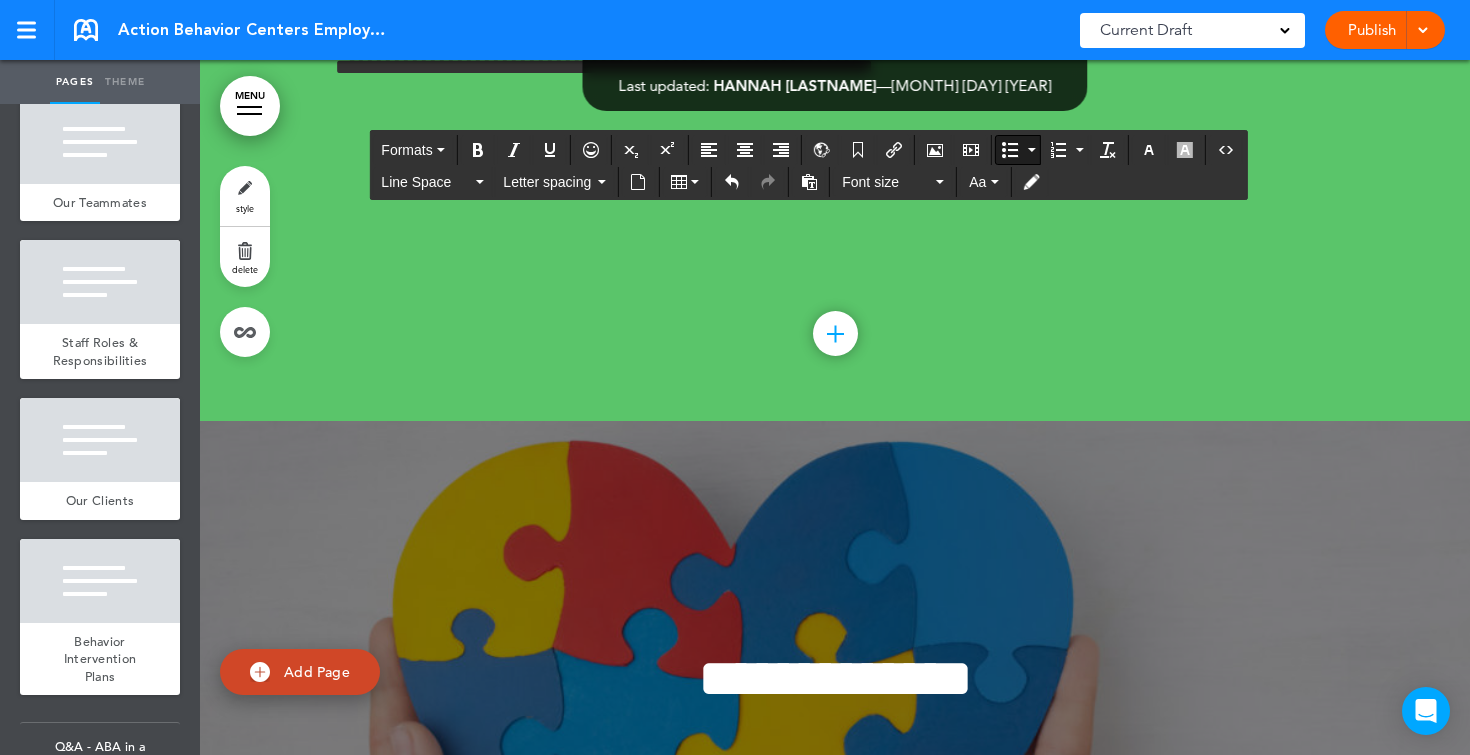 click on "**********" at bounding box center [832, -6172] 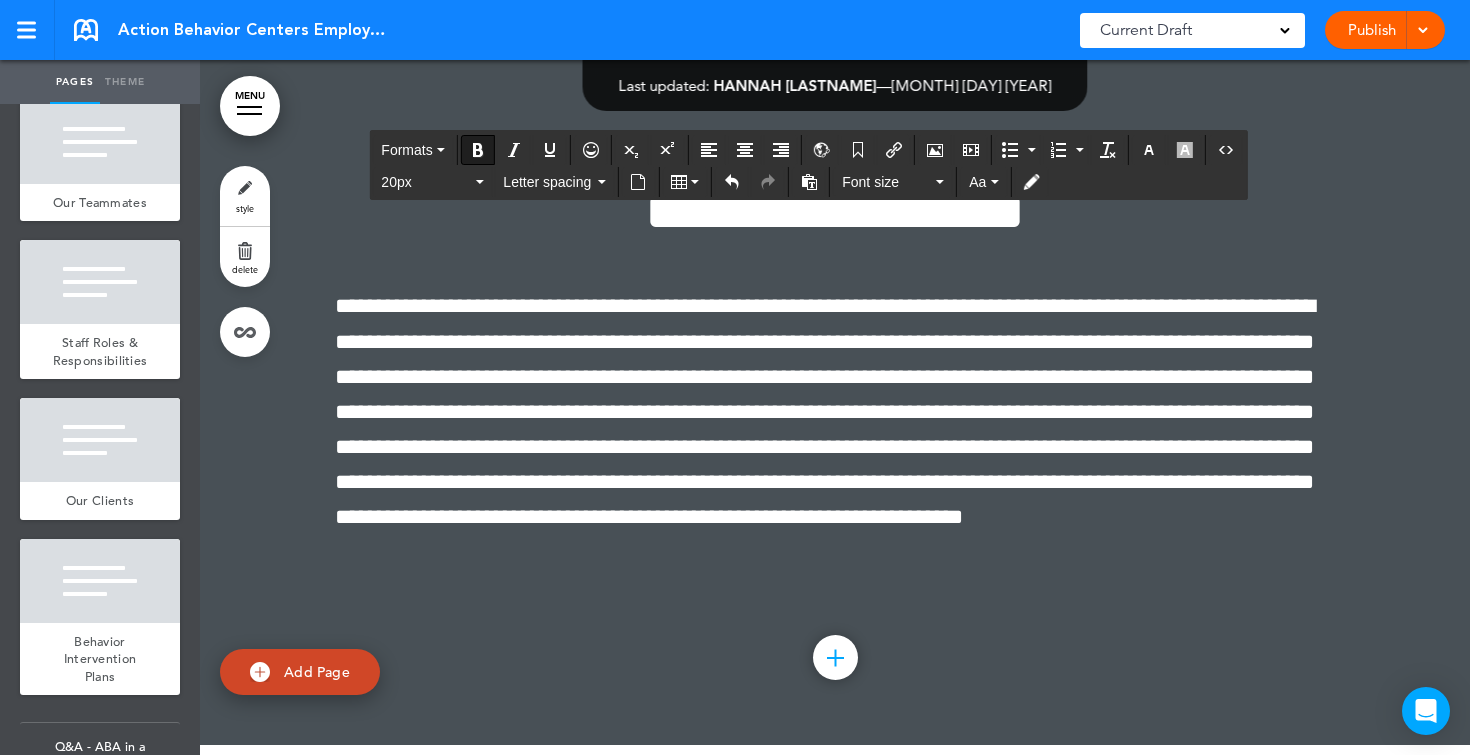 scroll, scrollTop: 267107, scrollLeft: 0, axis: vertical 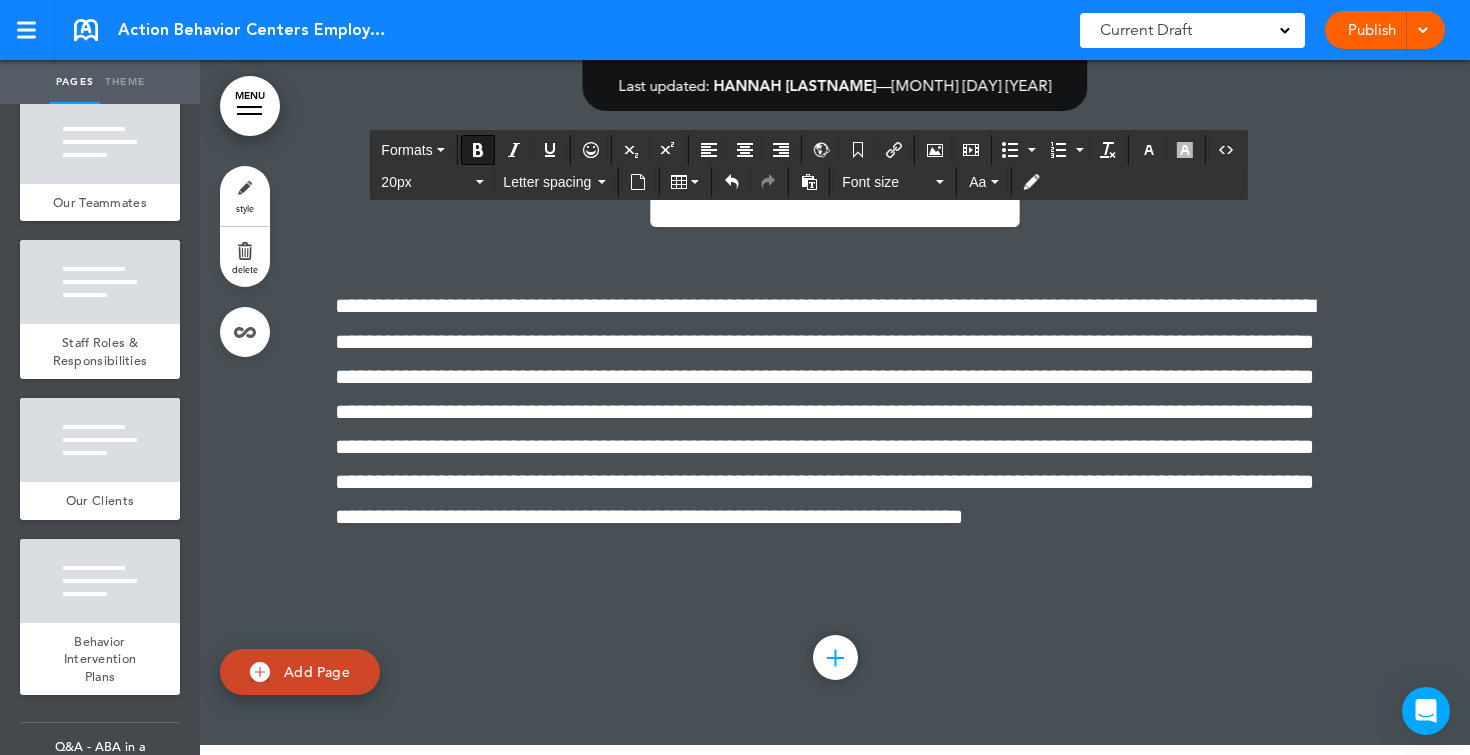 drag, startPoint x: 331, startPoint y: 415, endPoint x: 1052, endPoint y: 348, distance: 724.1063 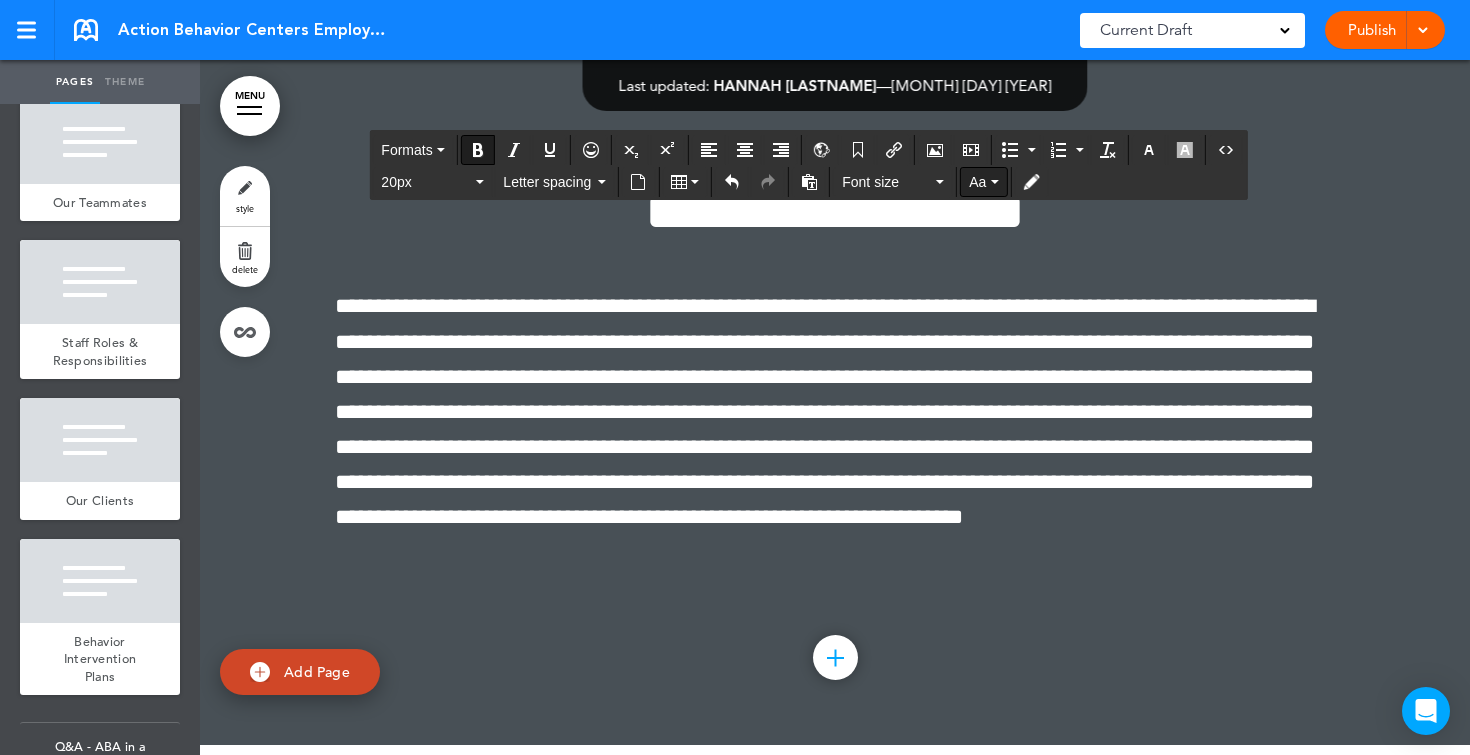 click on "Aa" at bounding box center (977, 182) 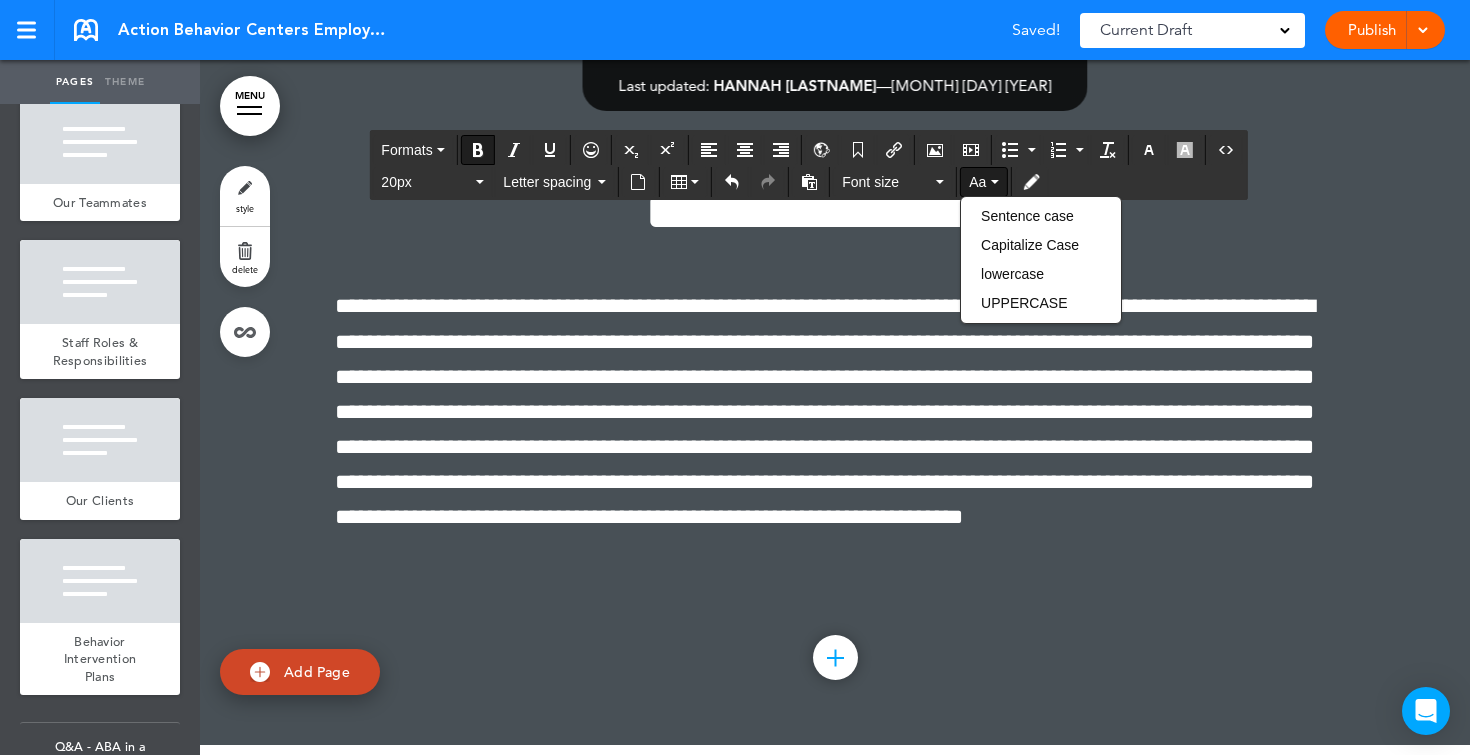 click on "Aa" at bounding box center [977, 182] 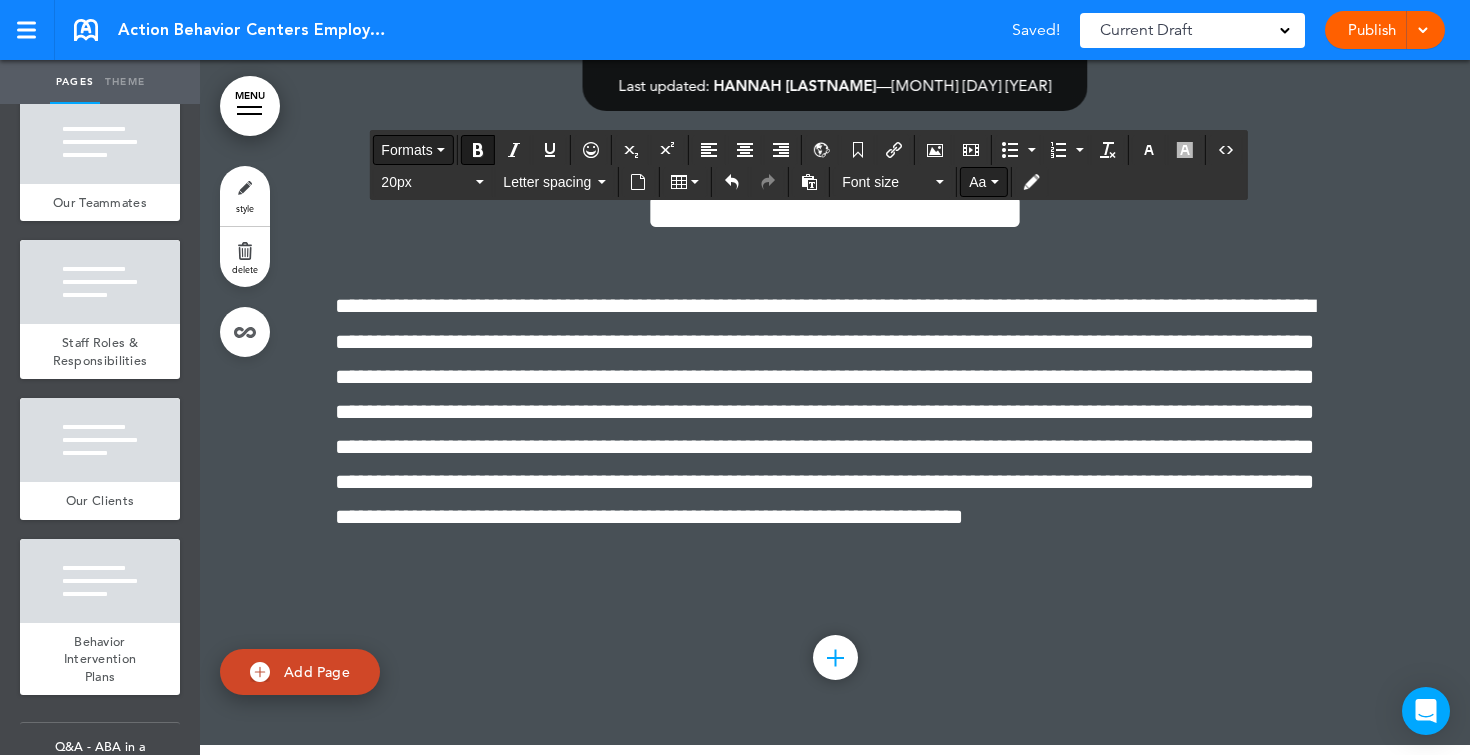 click on "Formats" at bounding box center (406, 150) 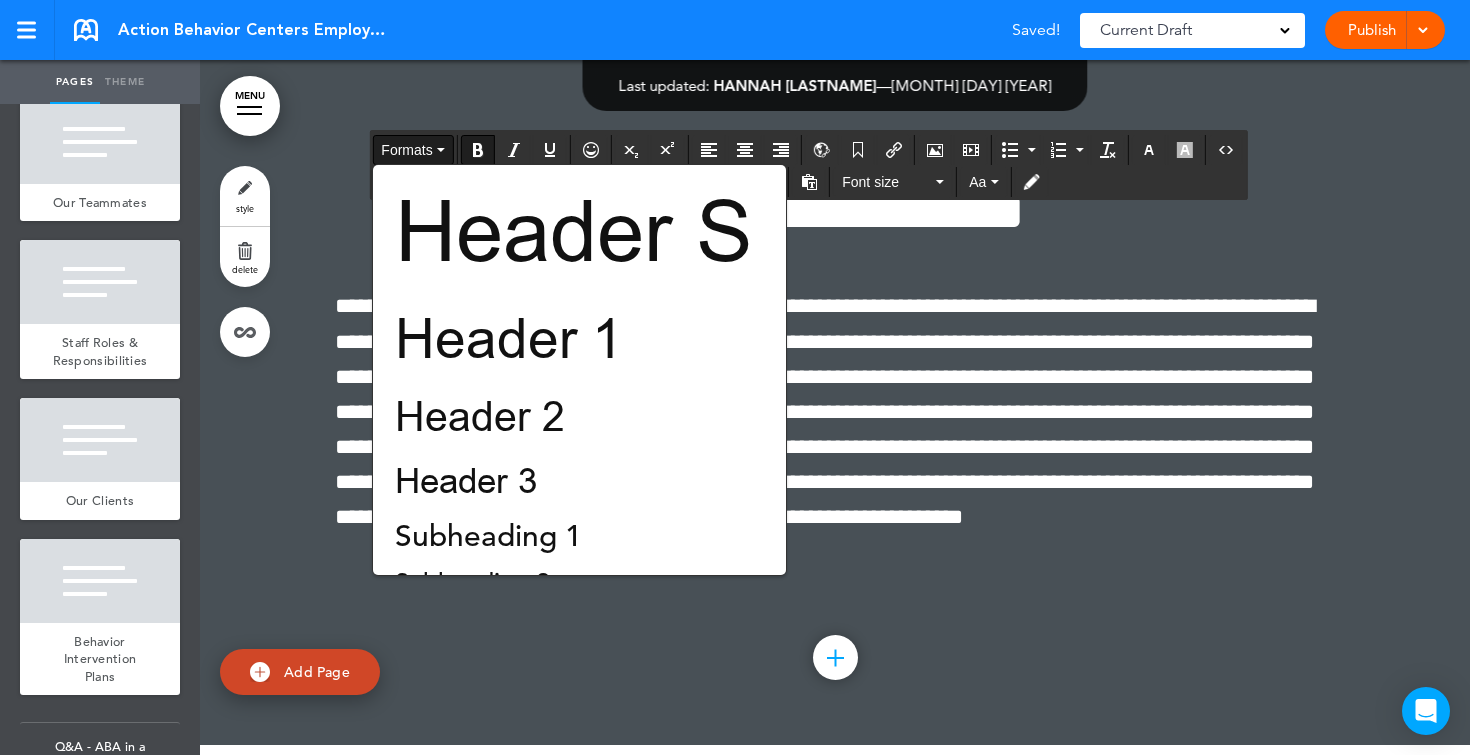 click on "Formats" at bounding box center [406, 150] 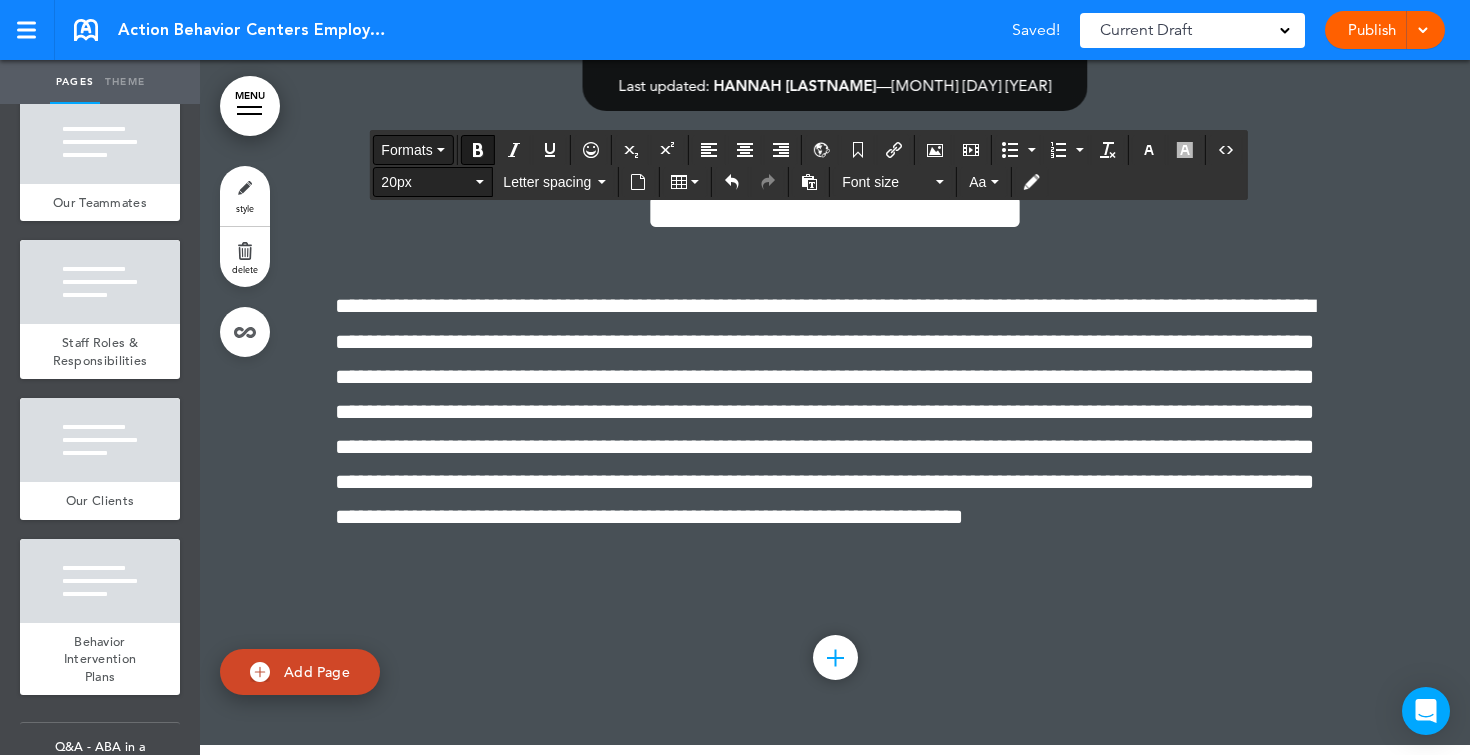 click on "20px" at bounding box center (426, 182) 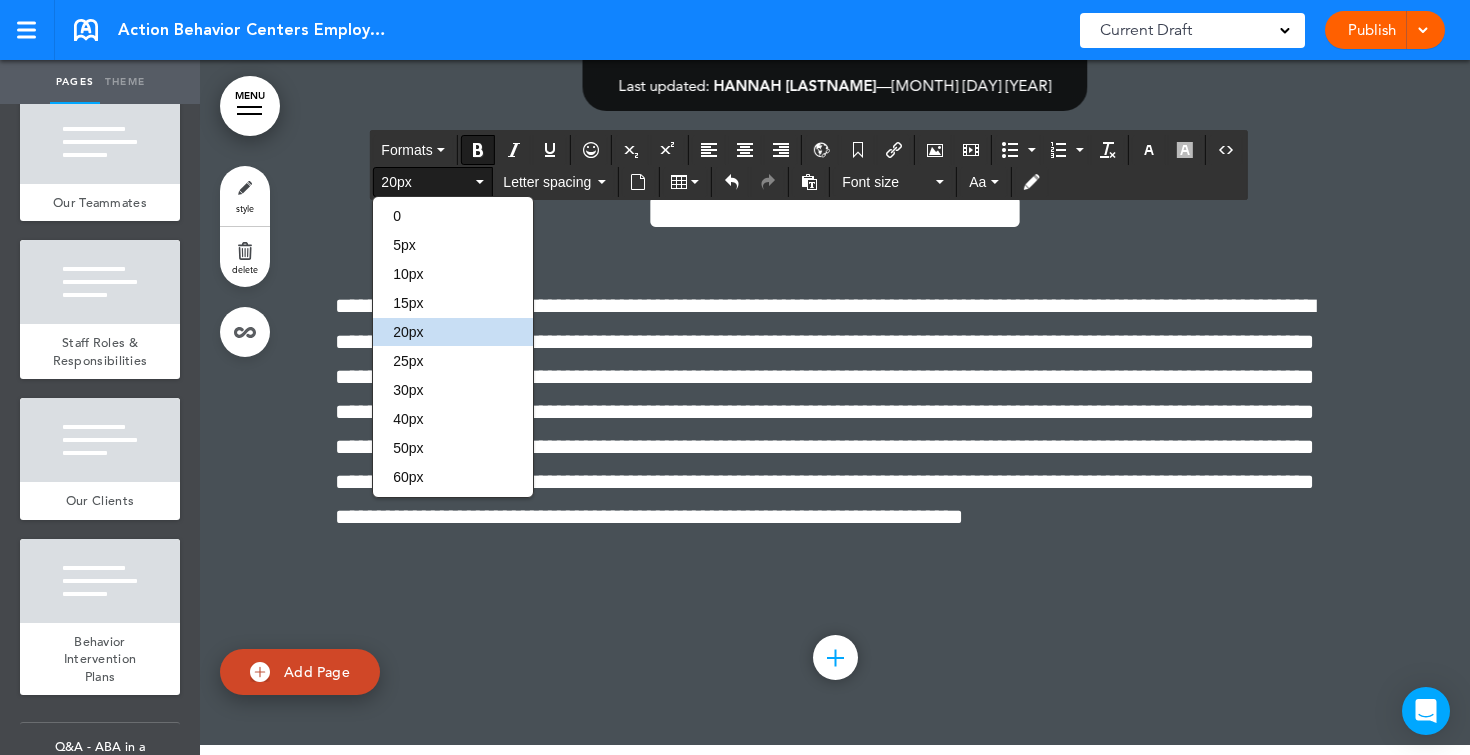 click on "20px" at bounding box center [426, 182] 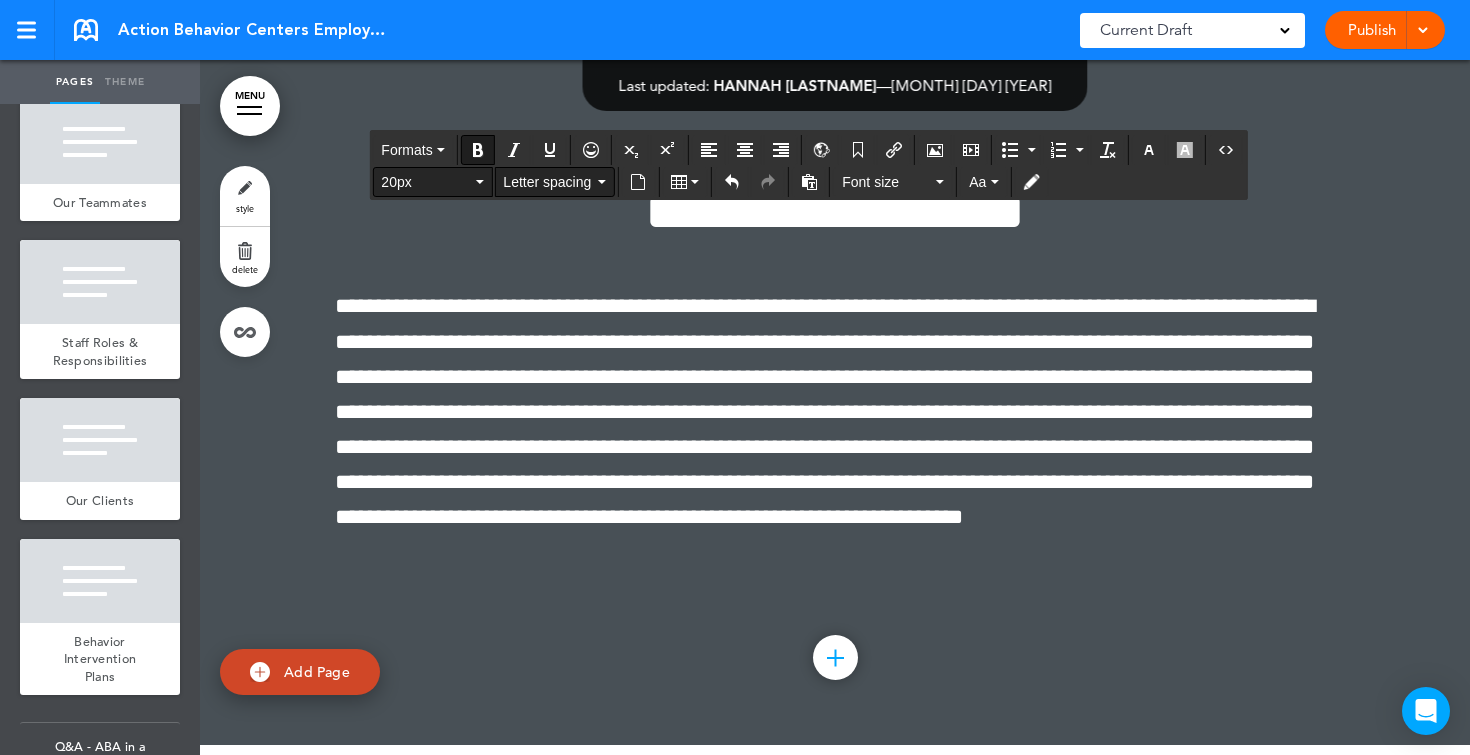 click on "Letter spacing" at bounding box center [548, 182] 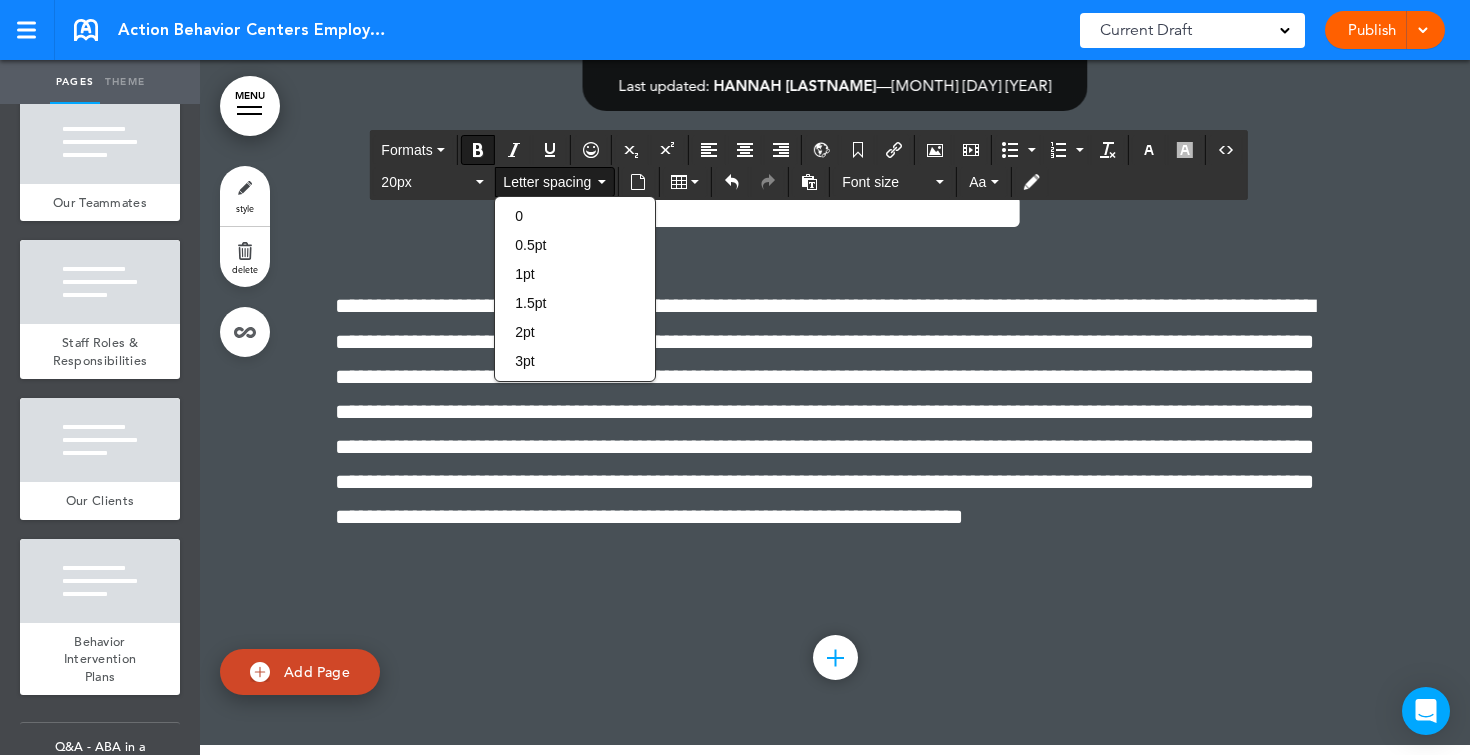 click on "Letter spacing" at bounding box center [548, 182] 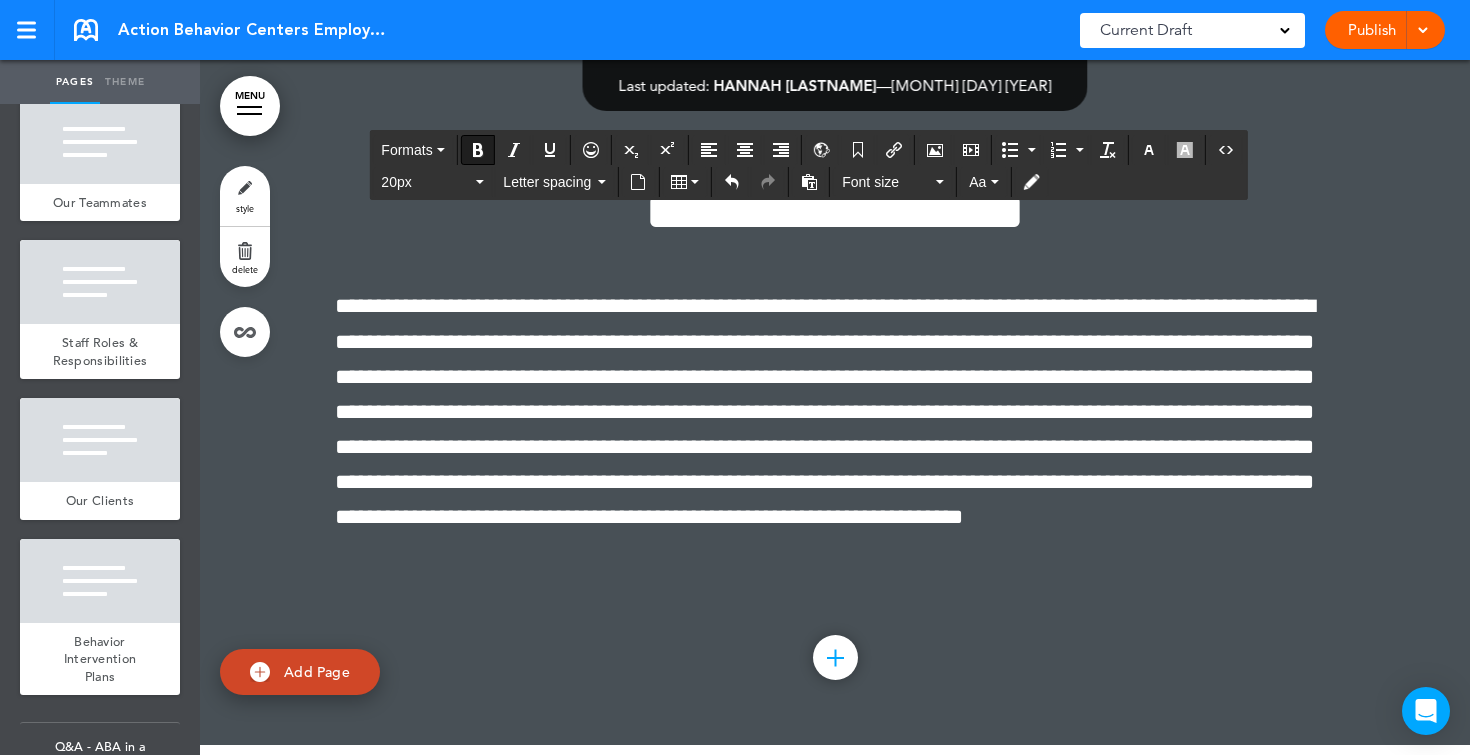 click on "**********" at bounding box center (825, -6267) 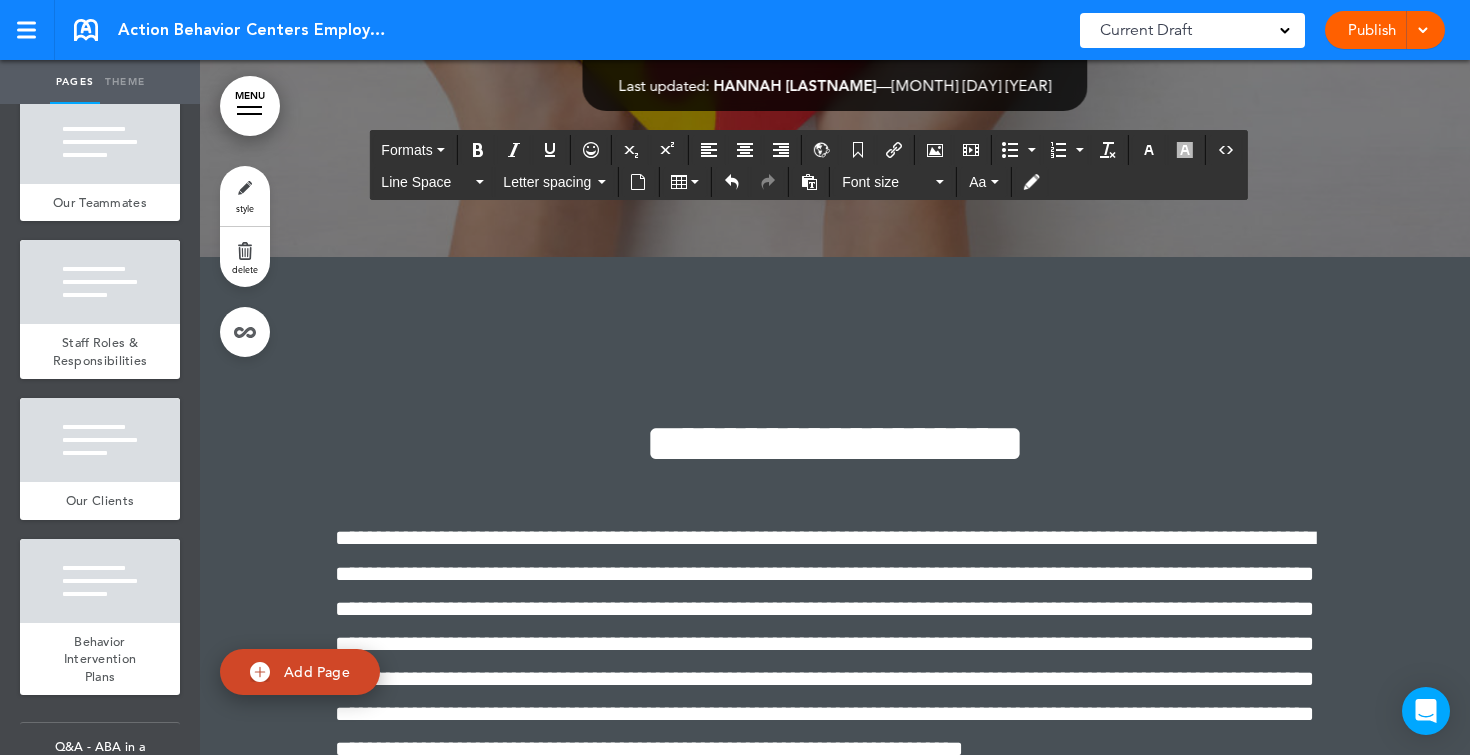scroll, scrollTop: 266470, scrollLeft: 0, axis: vertical 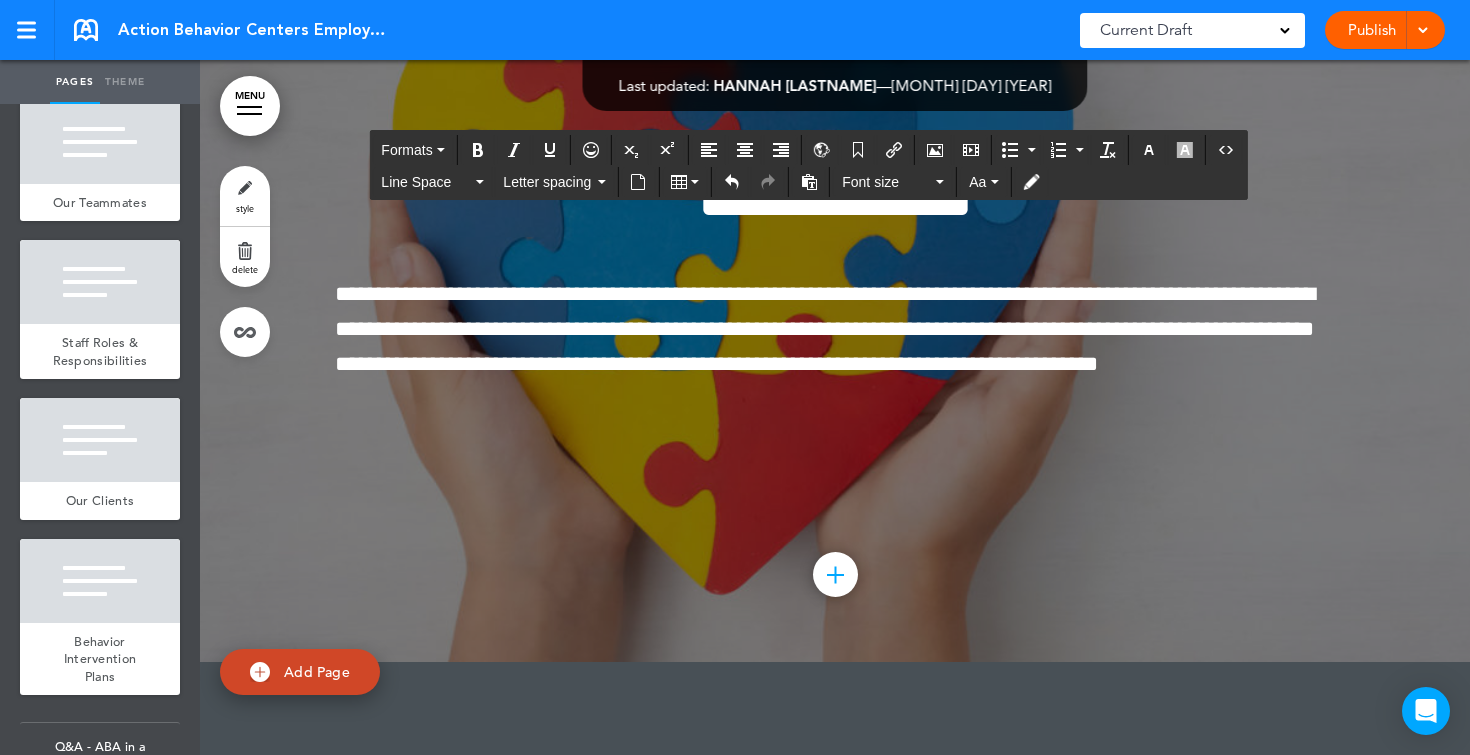click on "**********" at bounding box center [825, -6252] 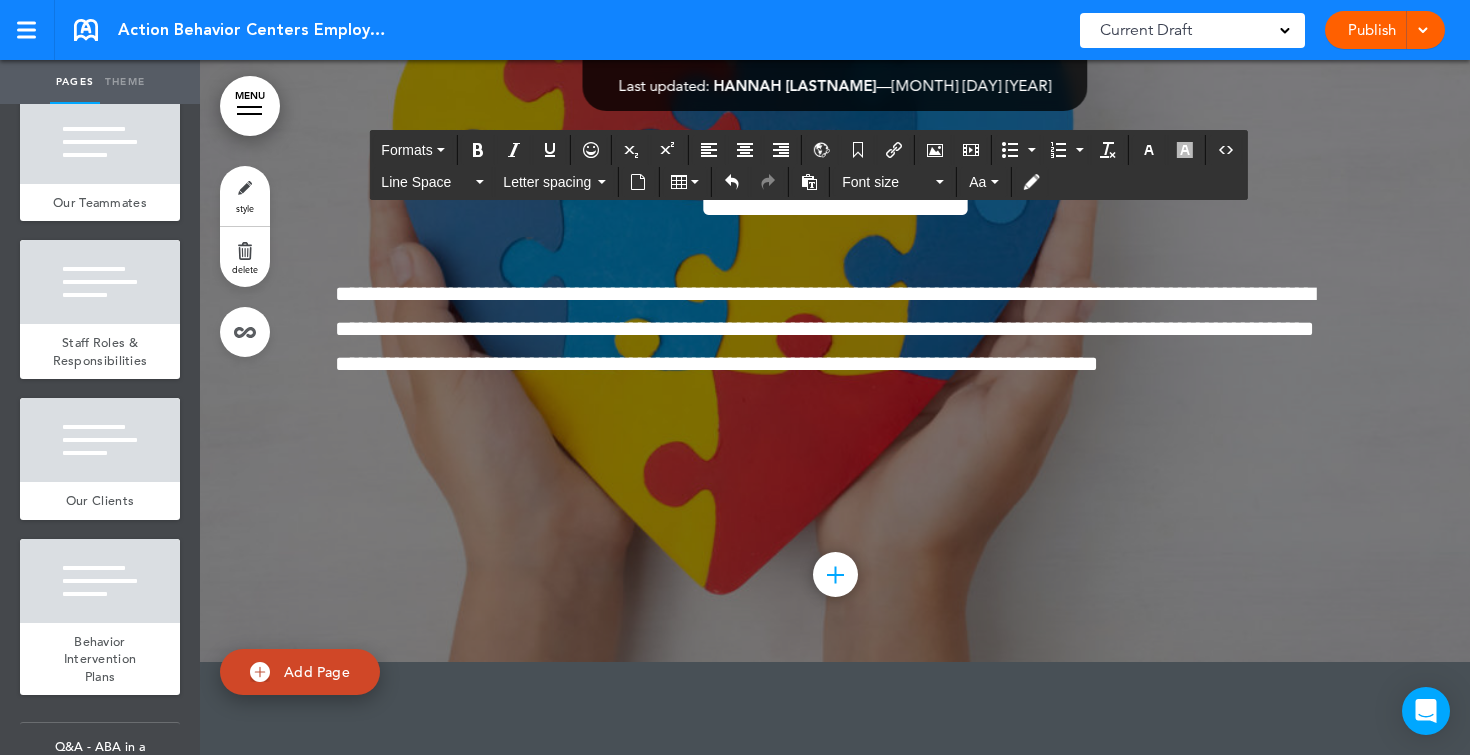 click on "**********" at bounding box center (770, -6044) 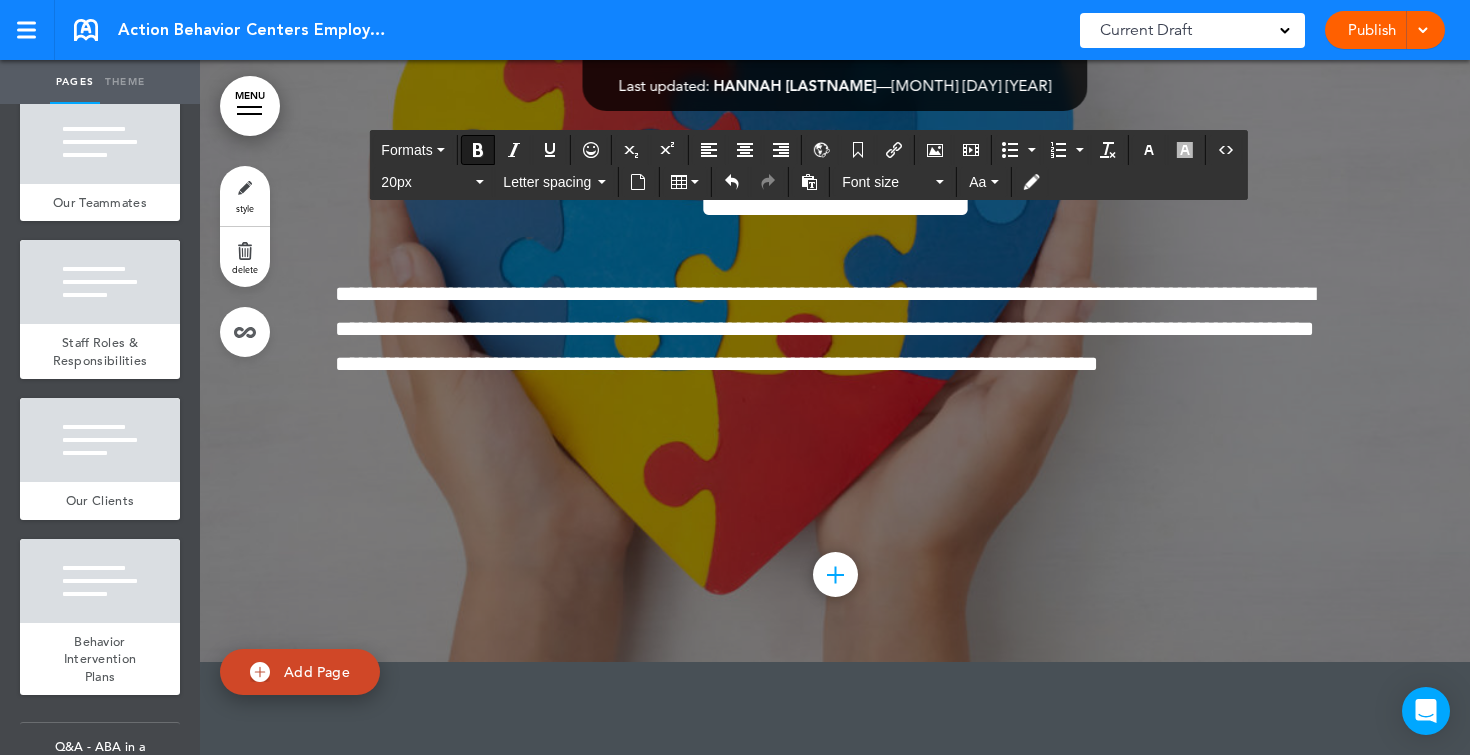 drag, startPoint x: 881, startPoint y: 428, endPoint x: 329, endPoint y: 215, distance: 591.6697 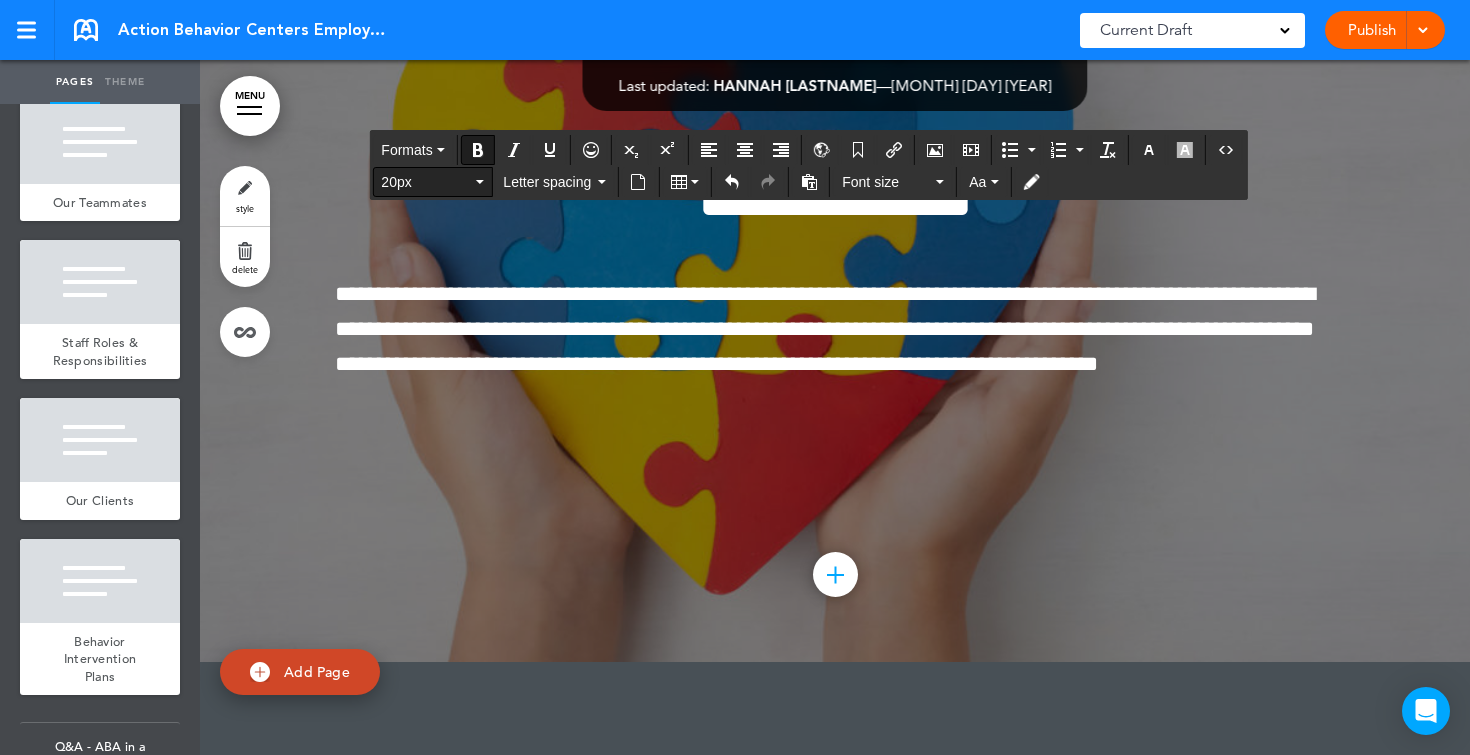 click on "20px" at bounding box center [426, 182] 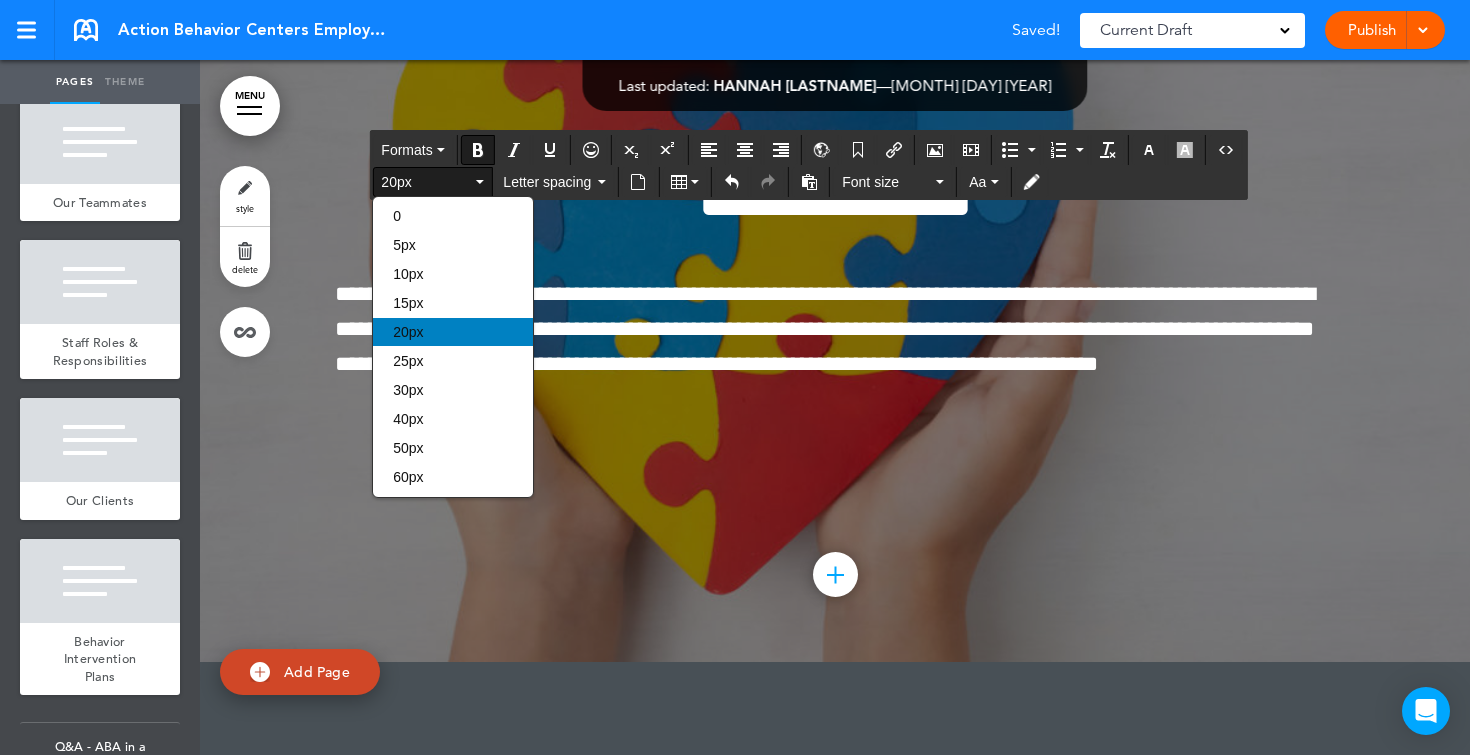 click on "20px" at bounding box center (408, 332) 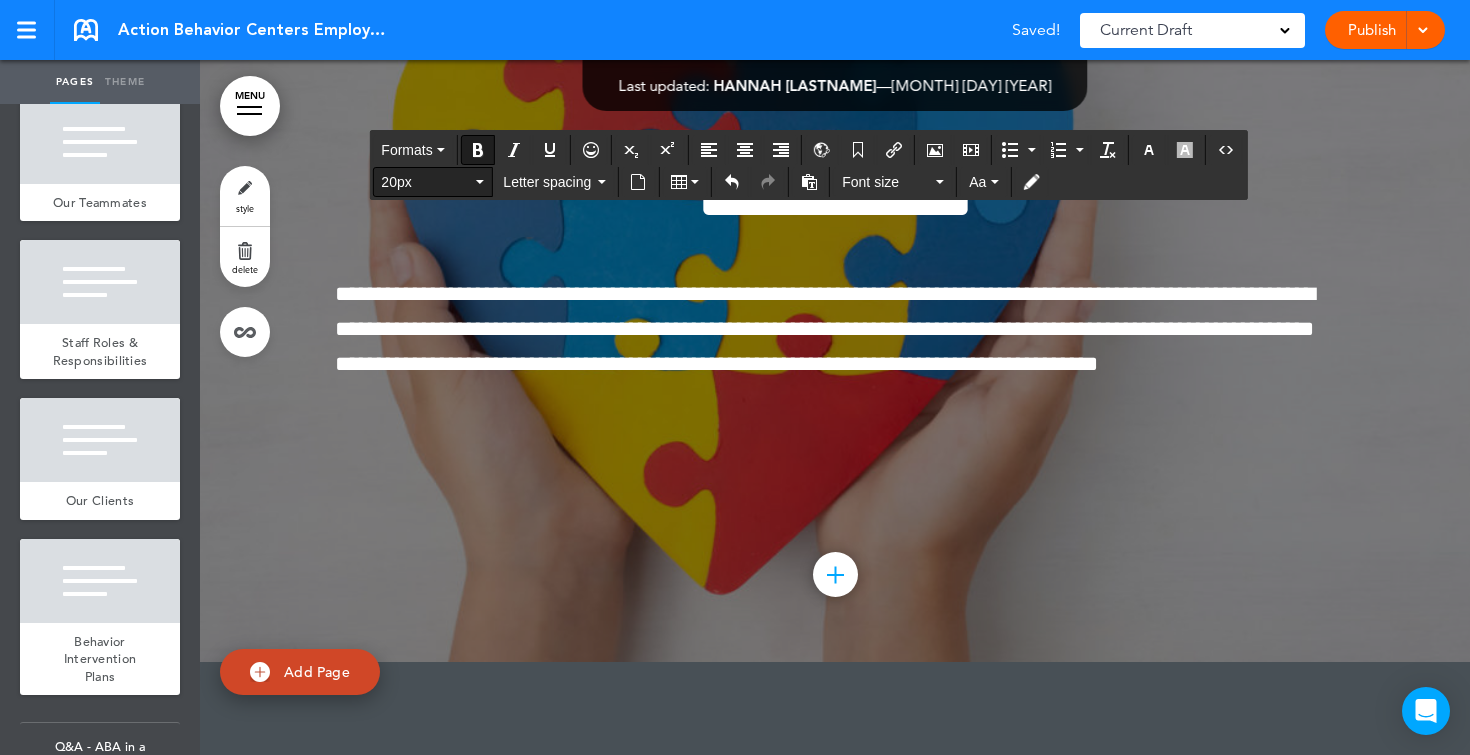 click on "20px" at bounding box center [426, 182] 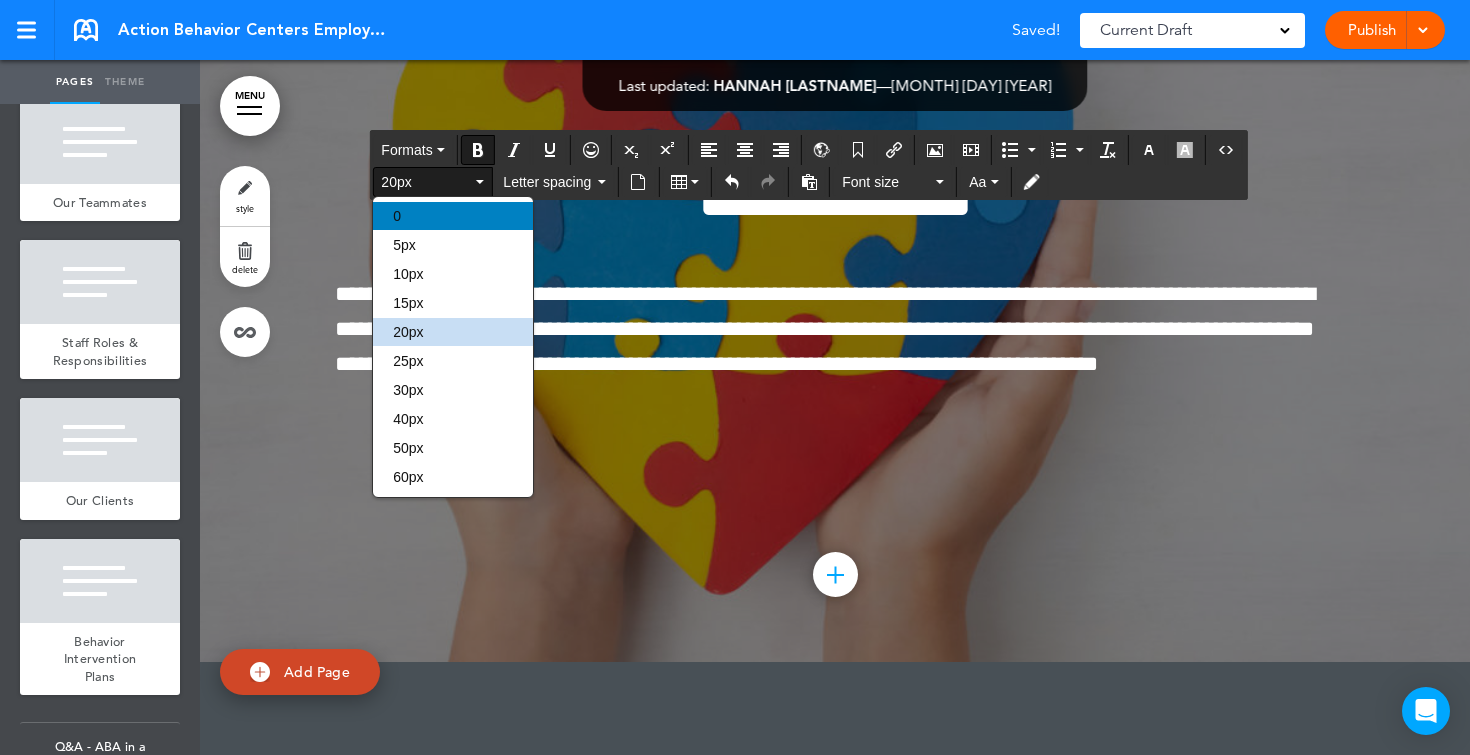 click on "0" at bounding box center [453, 216] 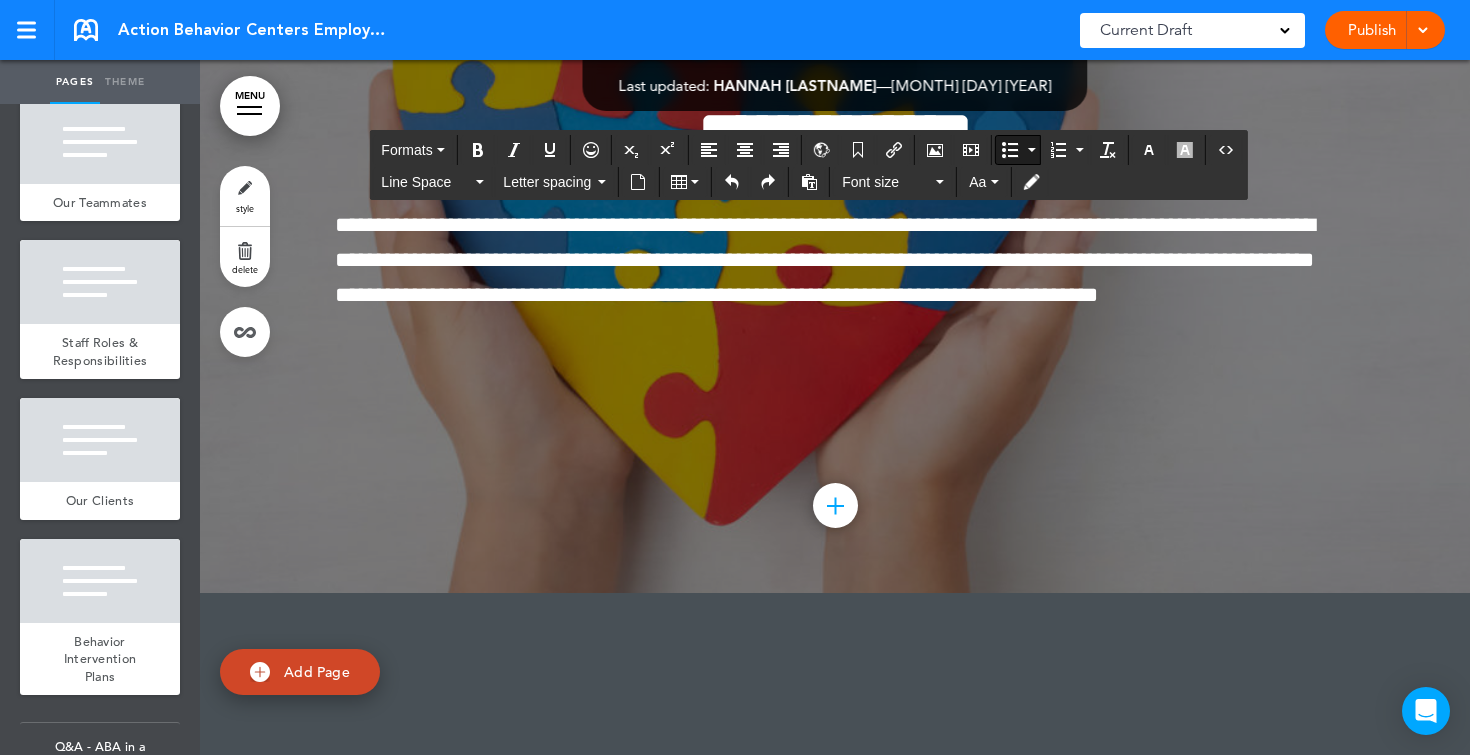click on "**********" at bounding box center (822, -6068) 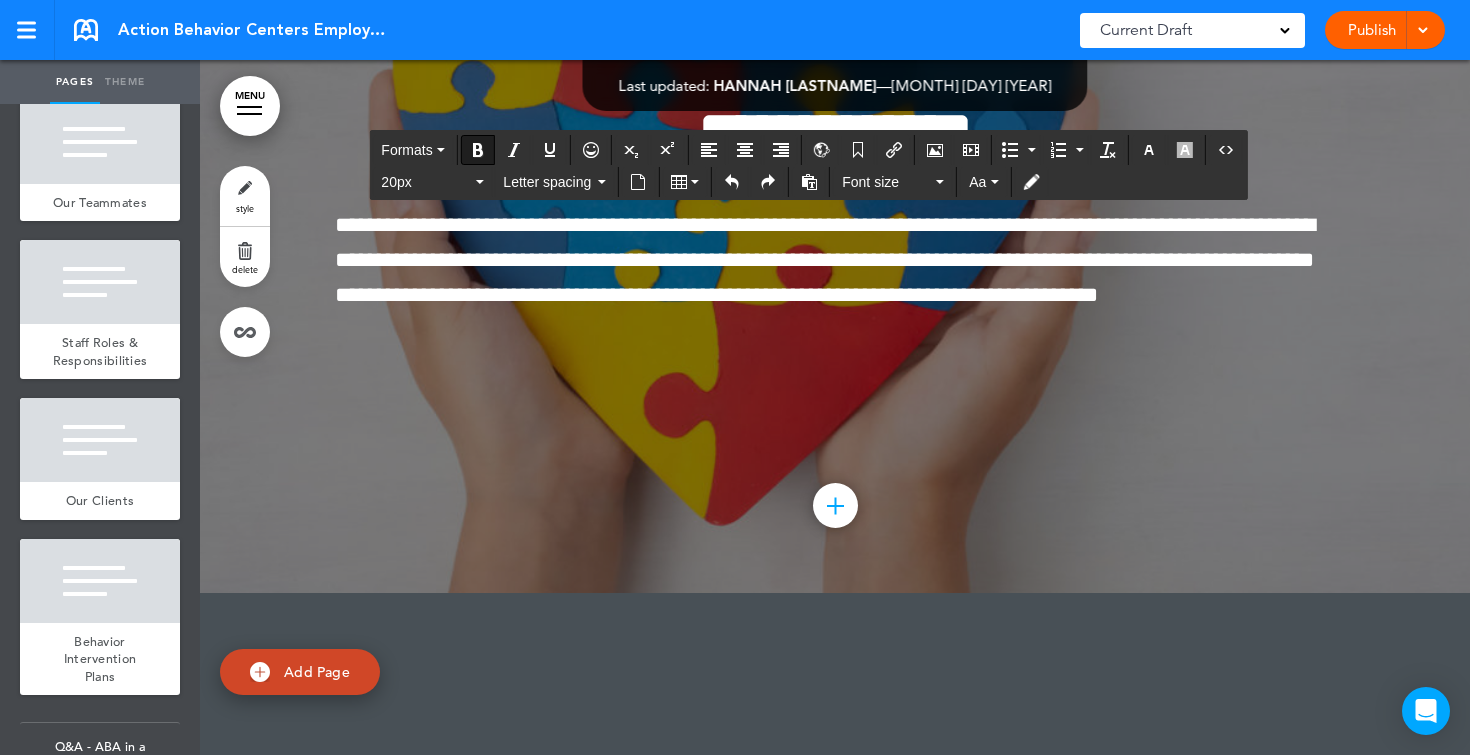 drag, startPoint x: 881, startPoint y: 426, endPoint x: 318, endPoint y: 215, distance: 601.24036 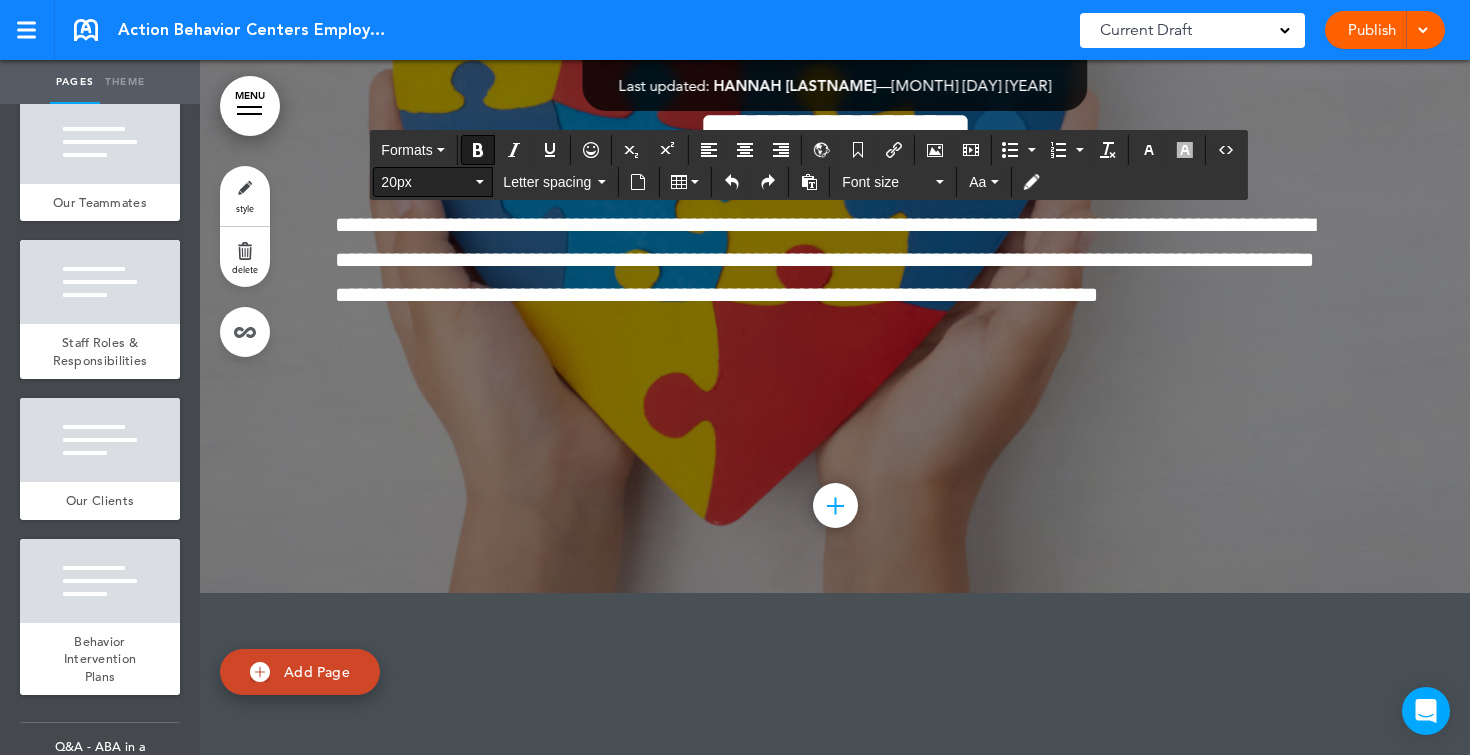 click on "20px" at bounding box center (426, 182) 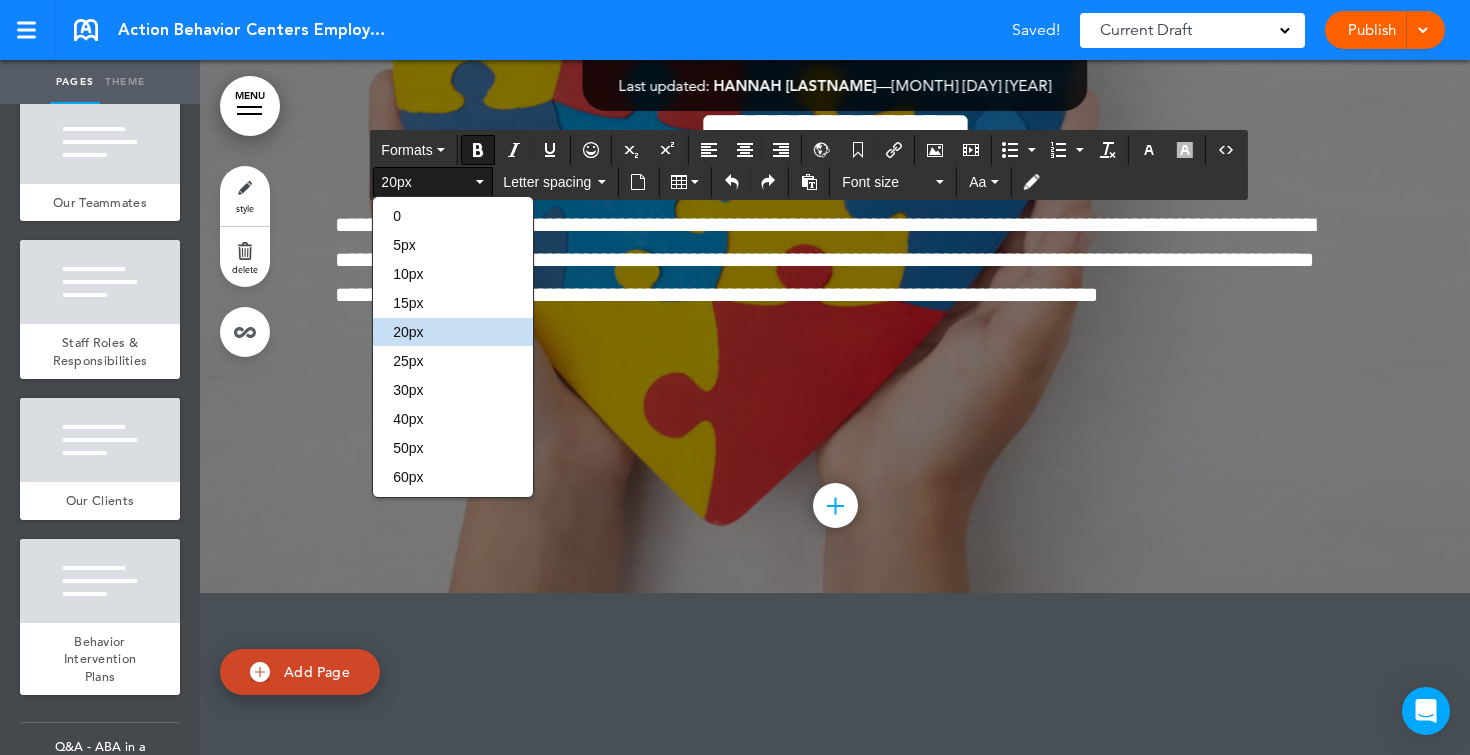 click on "20px" at bounding box center [432, 182] 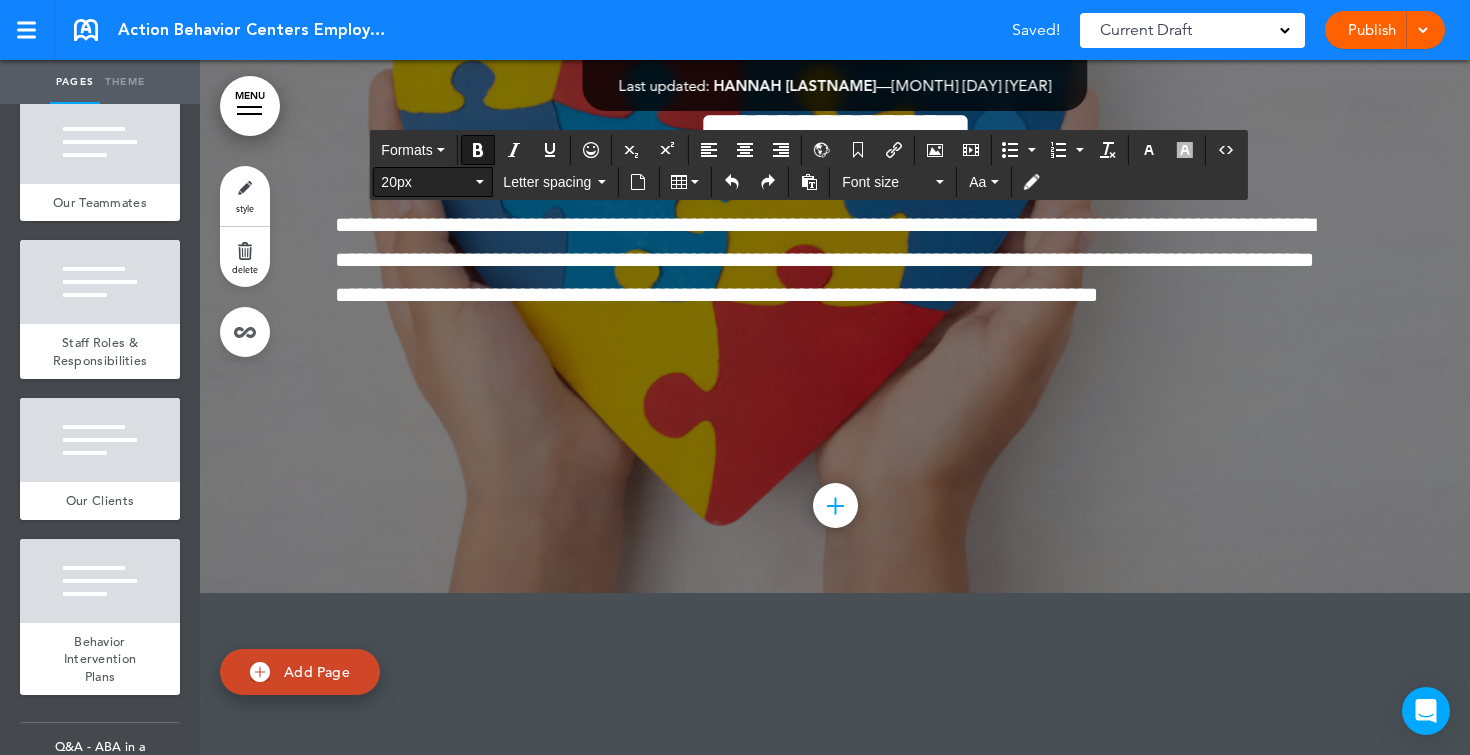 click on "20px" at bounding box center (432, 182) 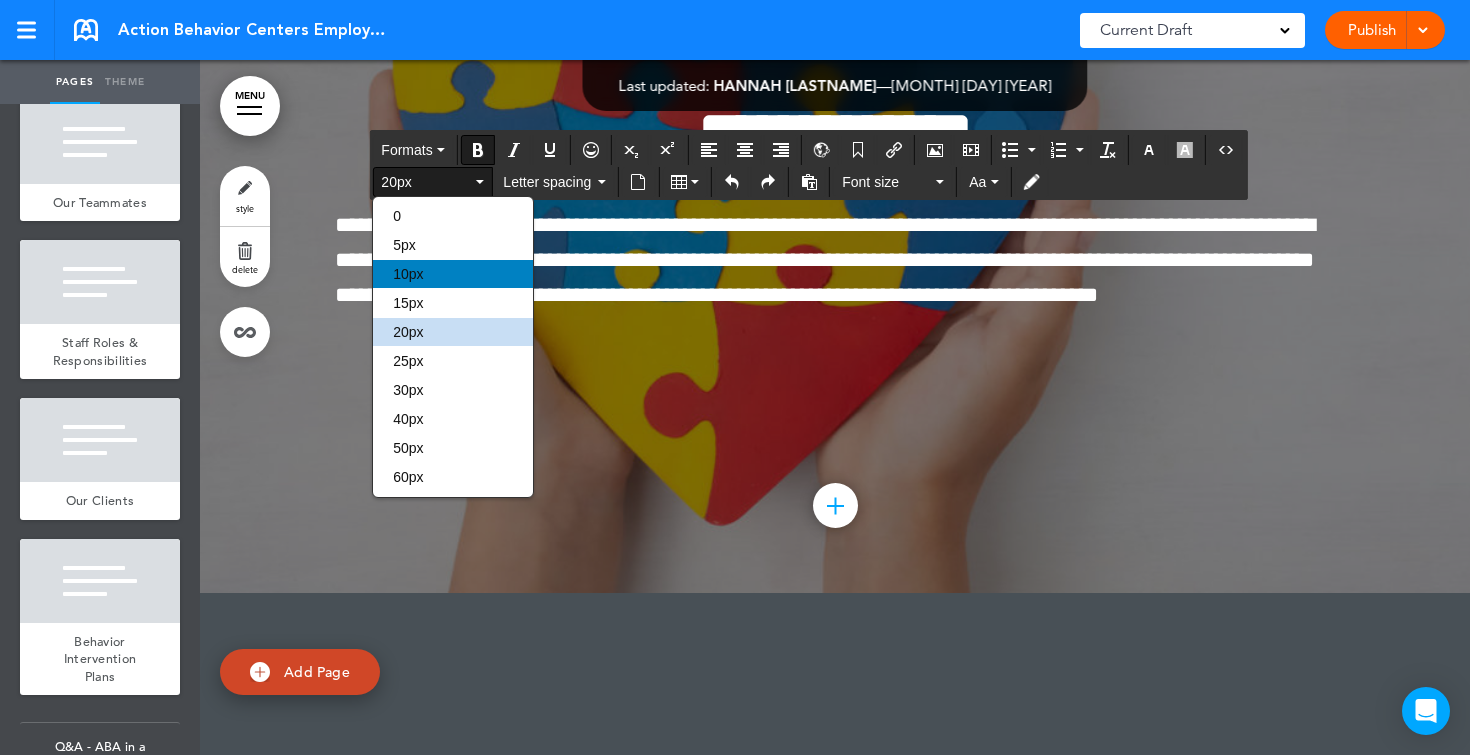 click on "10px" at bounding box center (453, 274) 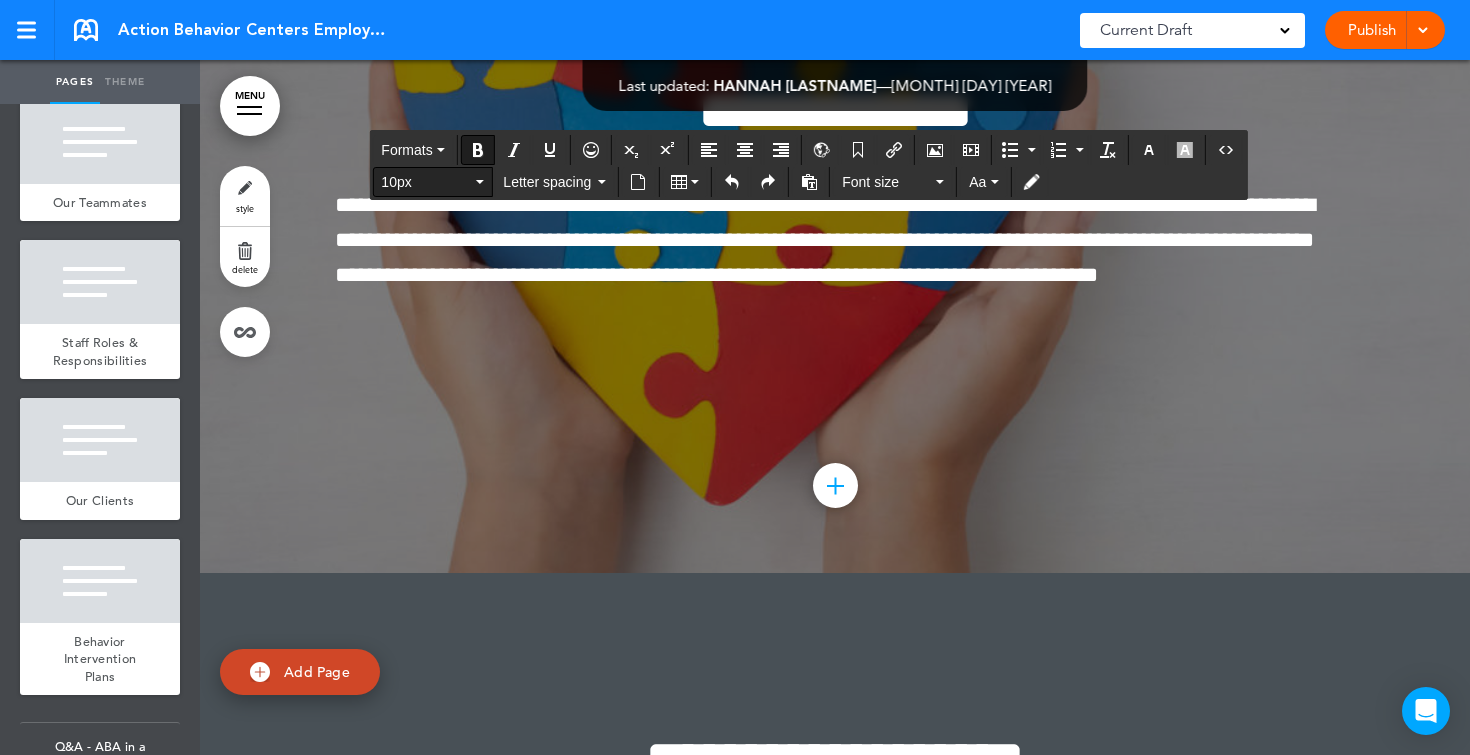click on "10px" at bounding box center [426, 182] 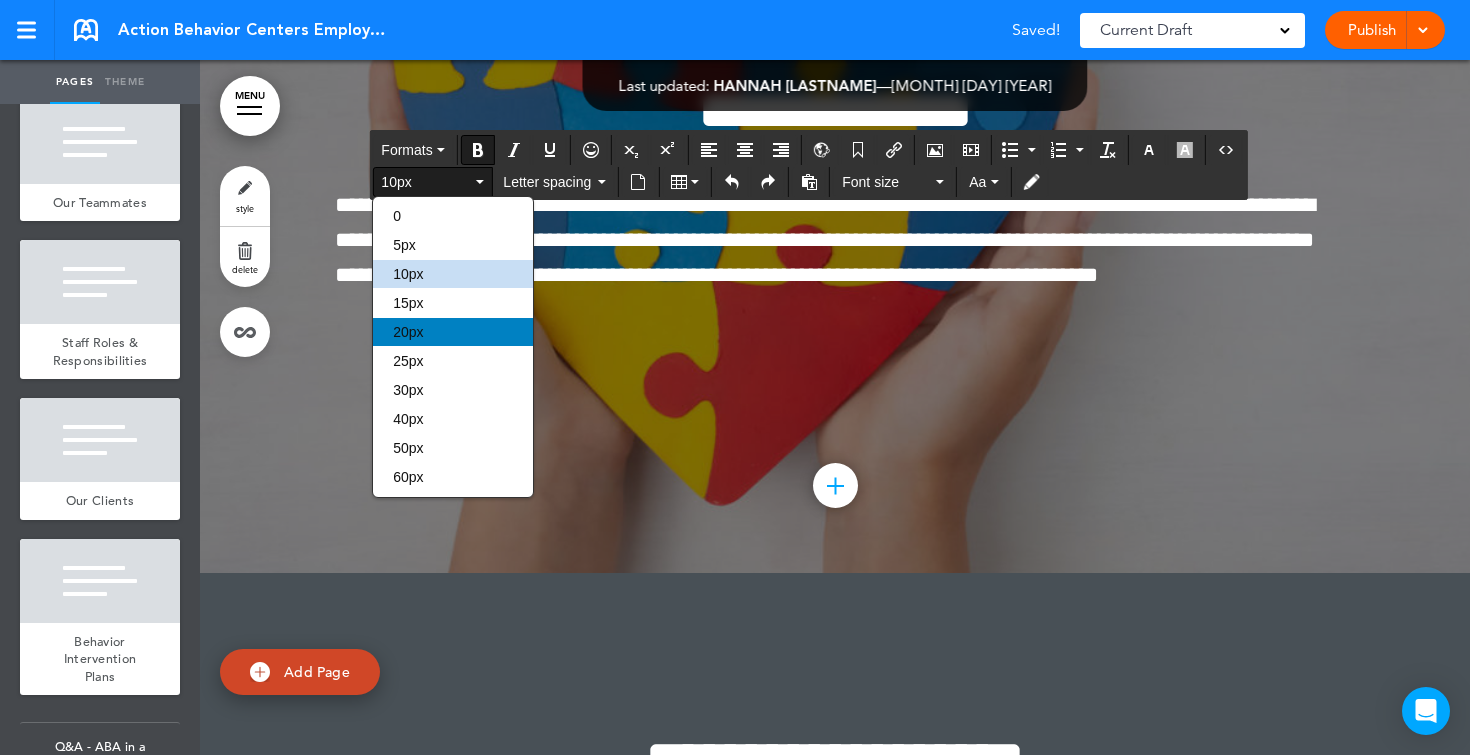 click on "20px" at bounding box center [453, 332] 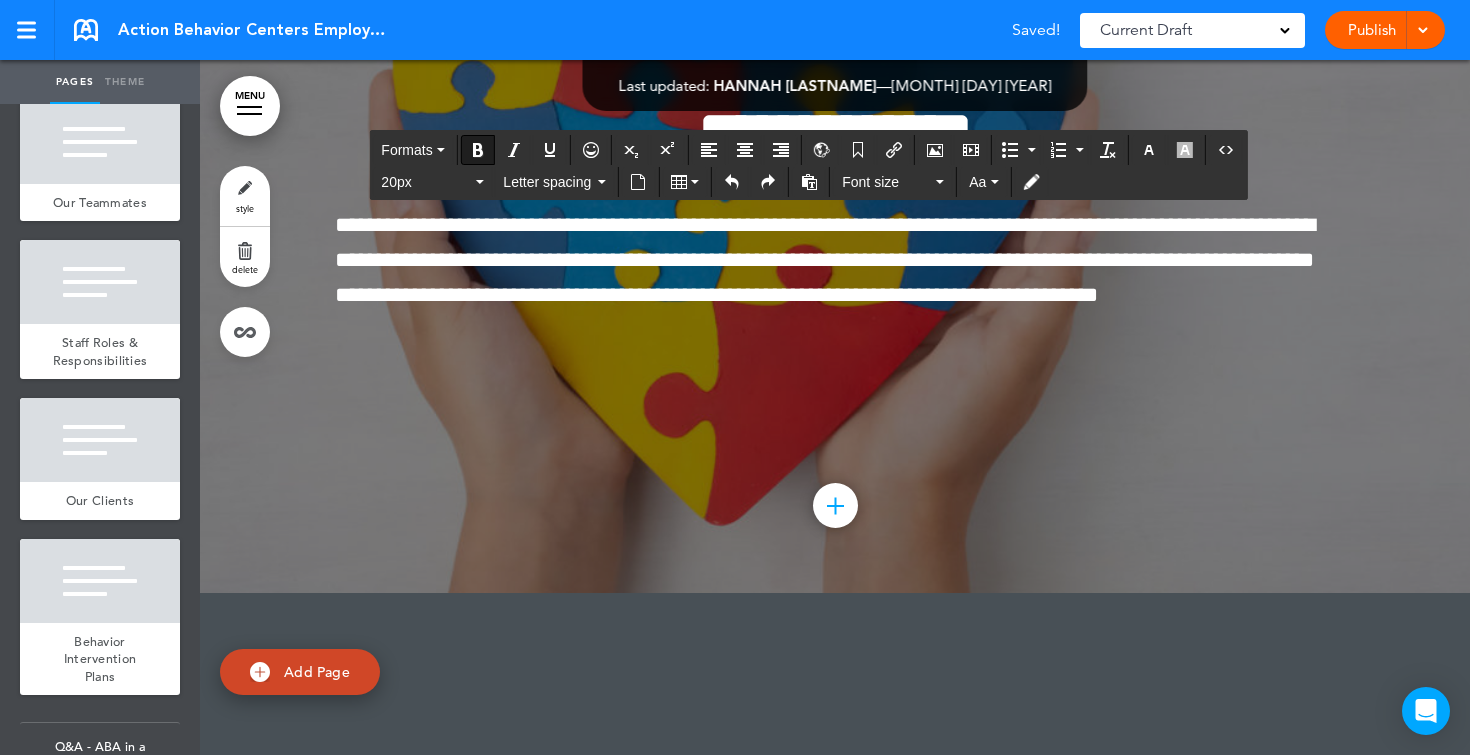 click on "**********" at bounding box center [835, -6157] 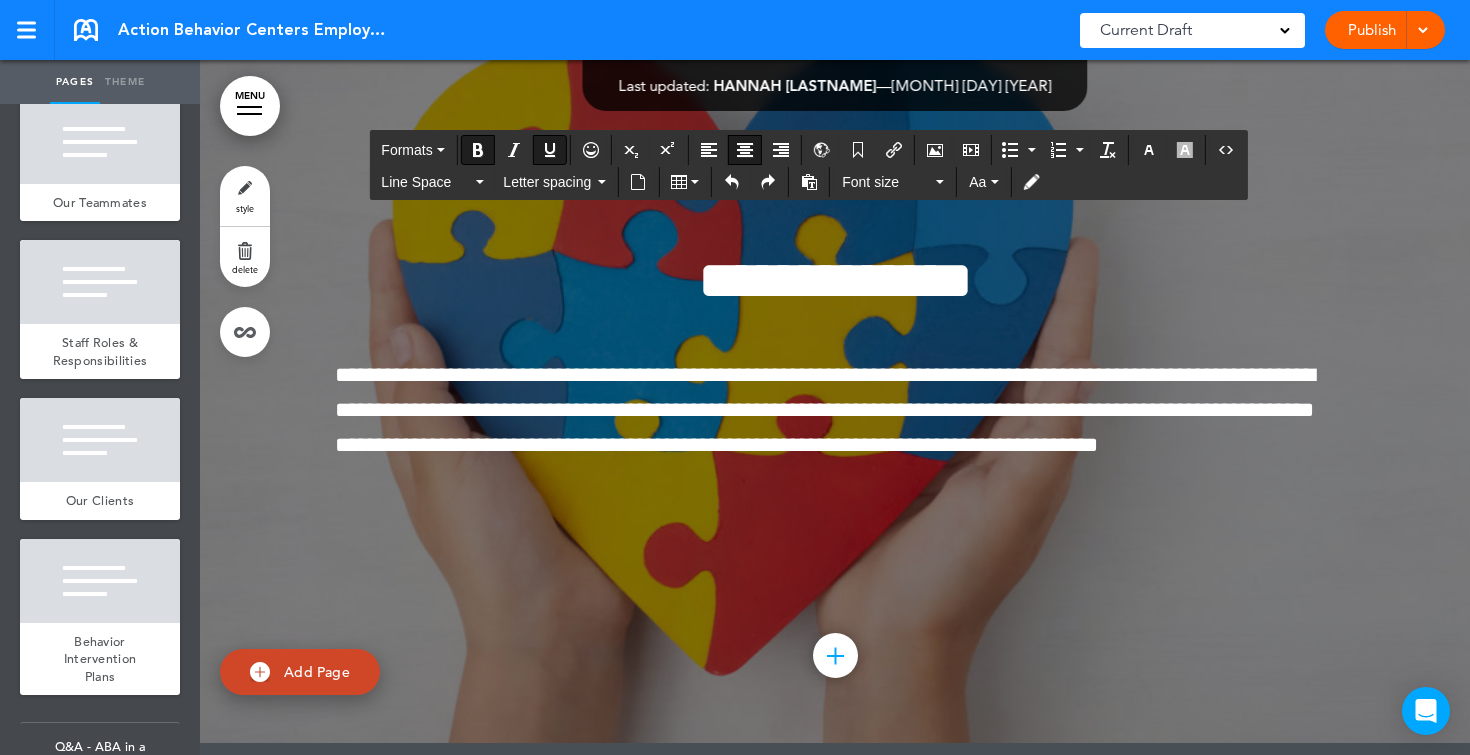 scroll, scrollTop: 266319, scrollLeft: 0, axis: vertical 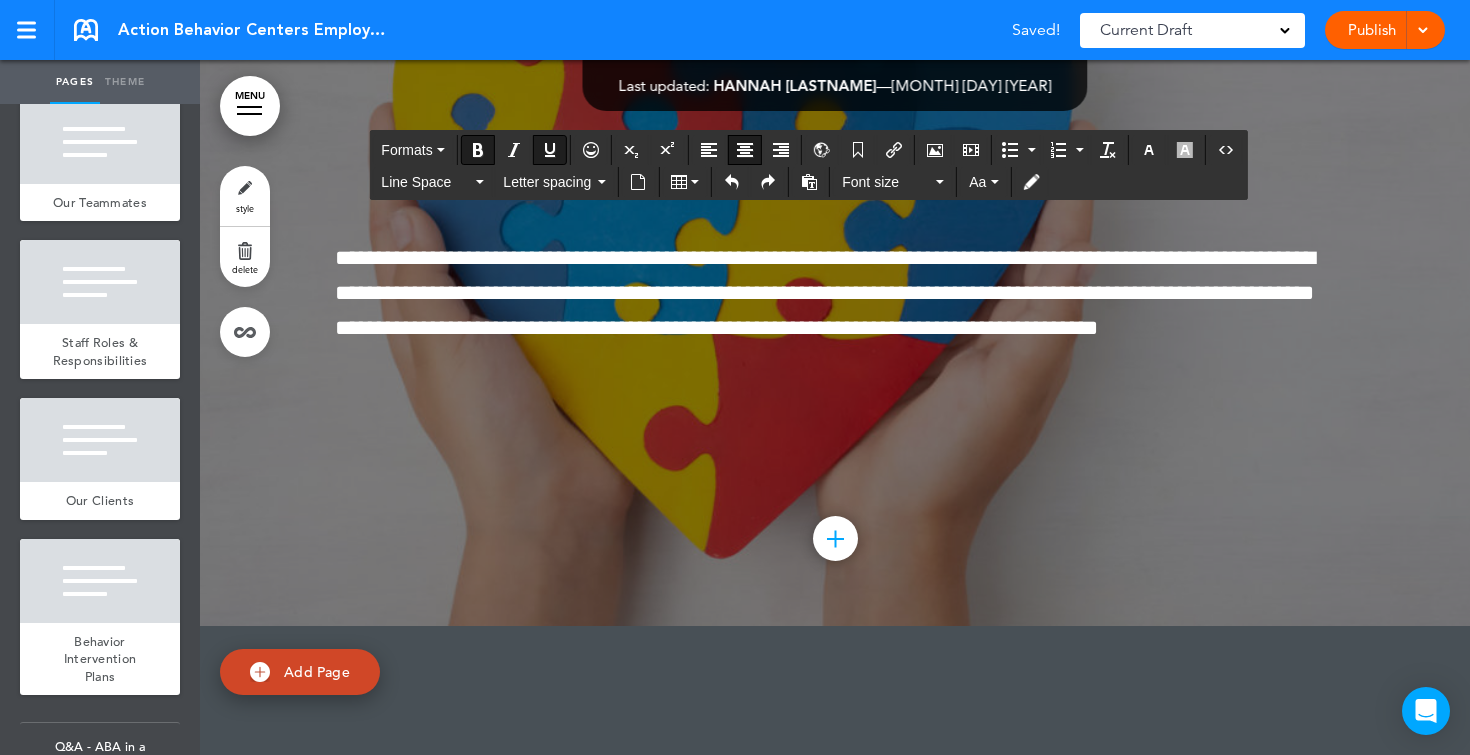 drag, startPoint x: 928, startPoint y: 500, endPoint x: 679, endPoint y: 473, distance: 250.45958 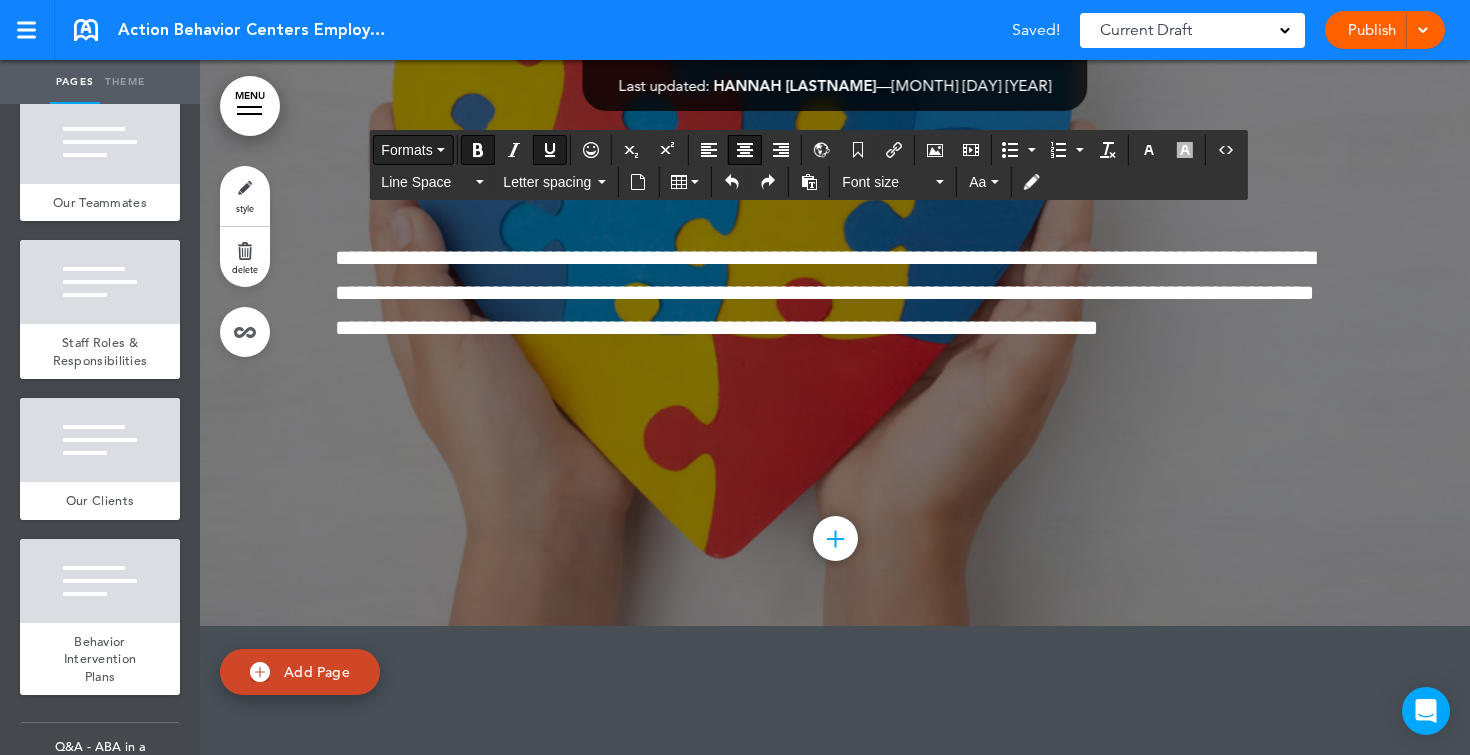 click on "Formats" at bounding box center [406, 150] 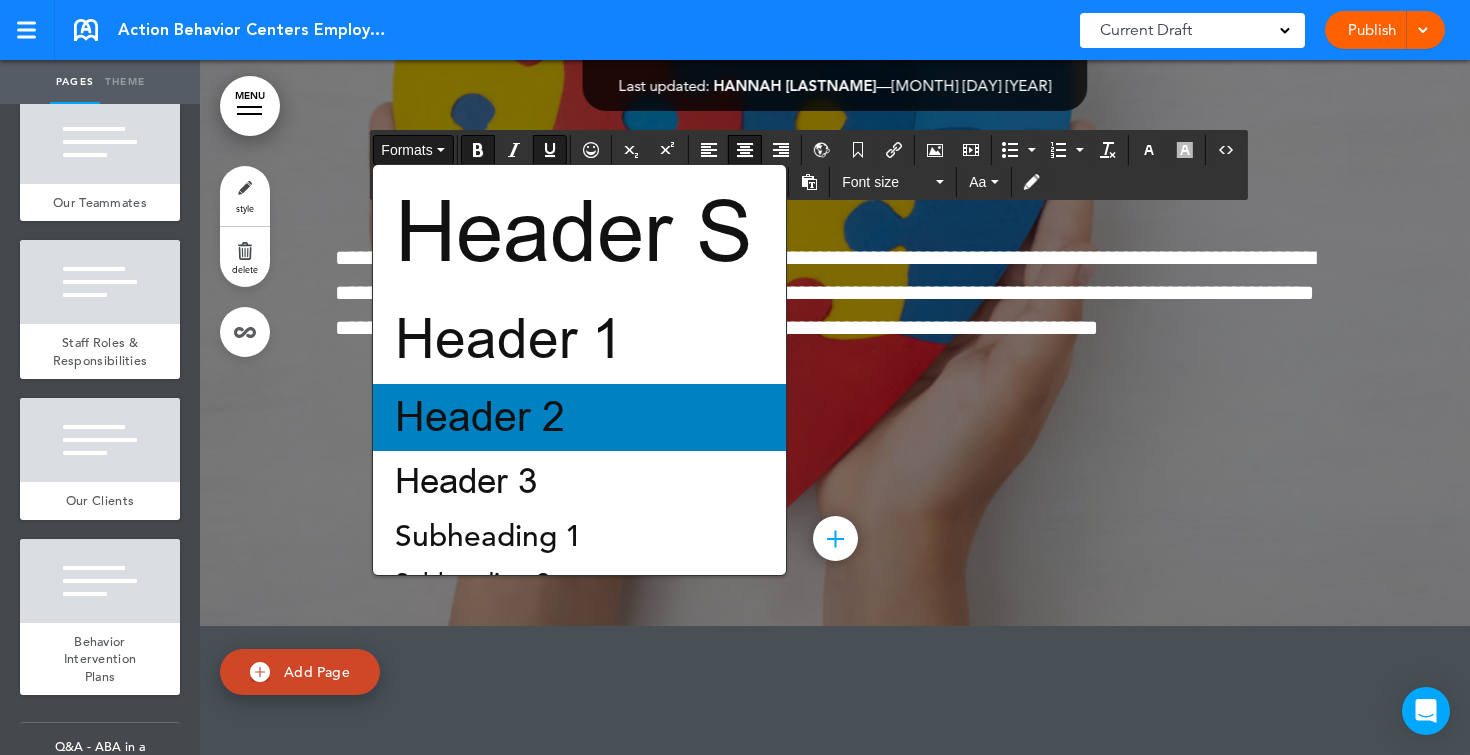 click on "Header 2" at bounding box center [480, 417] 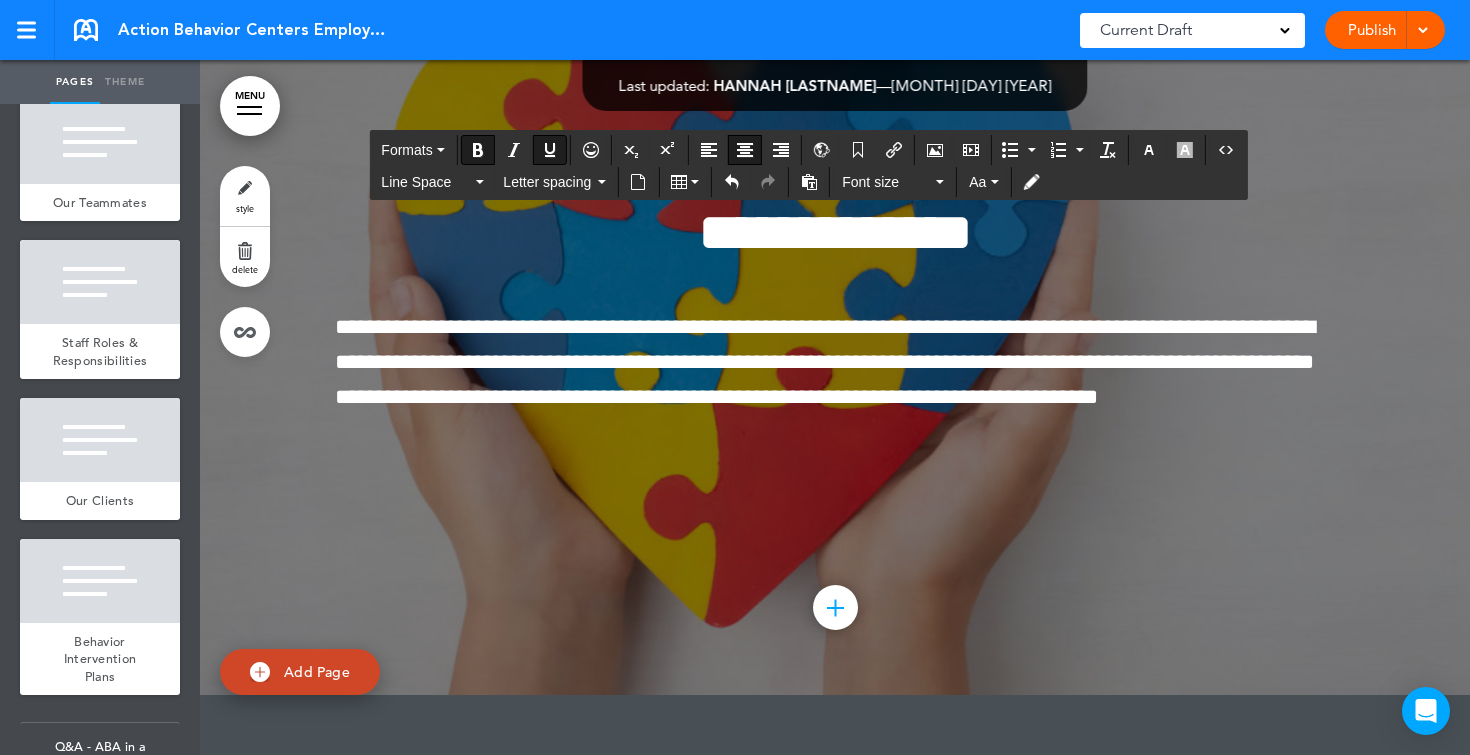 click at bounding box center [835, -6033] 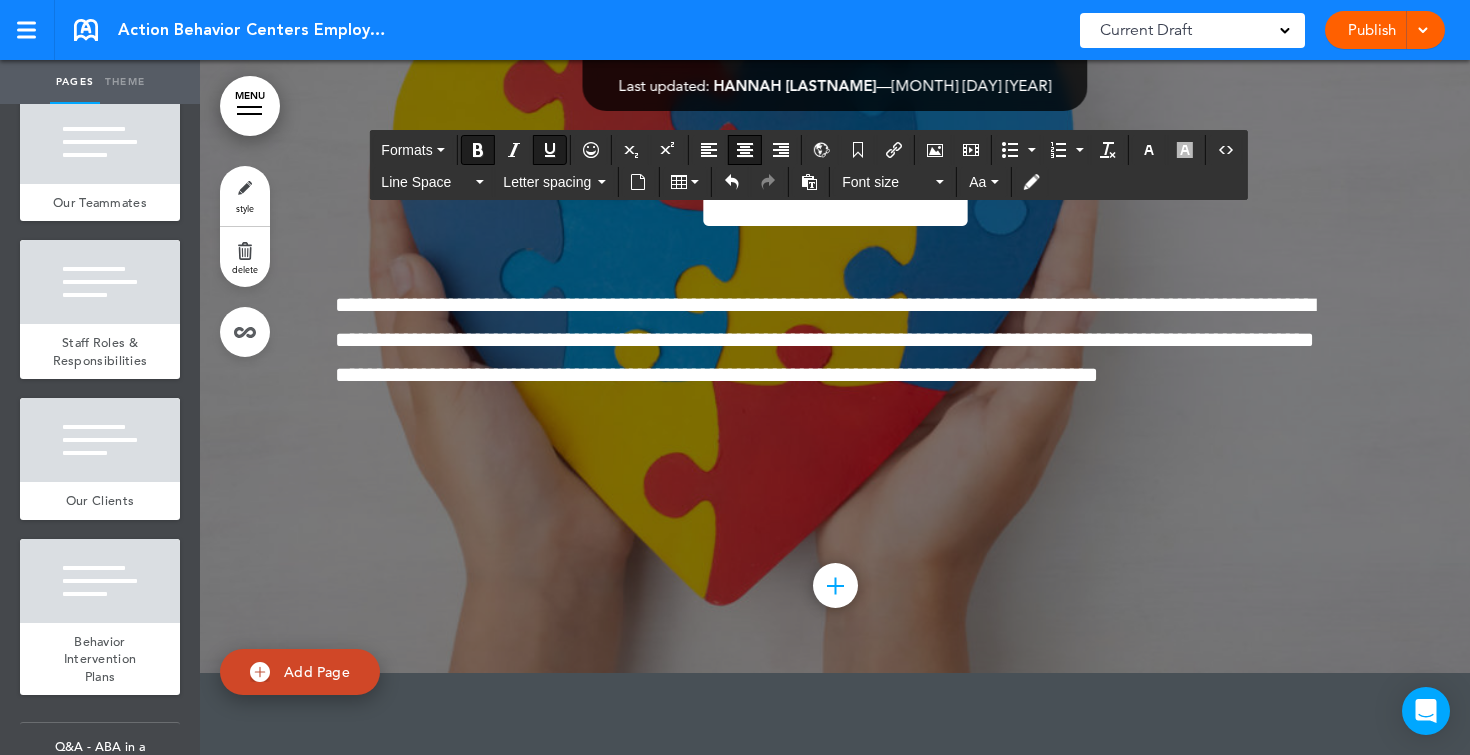 drag, startPoint x: 330, startPoint y: 586, endPoint x: 419, endPoint y: 606, distance: 91.21951 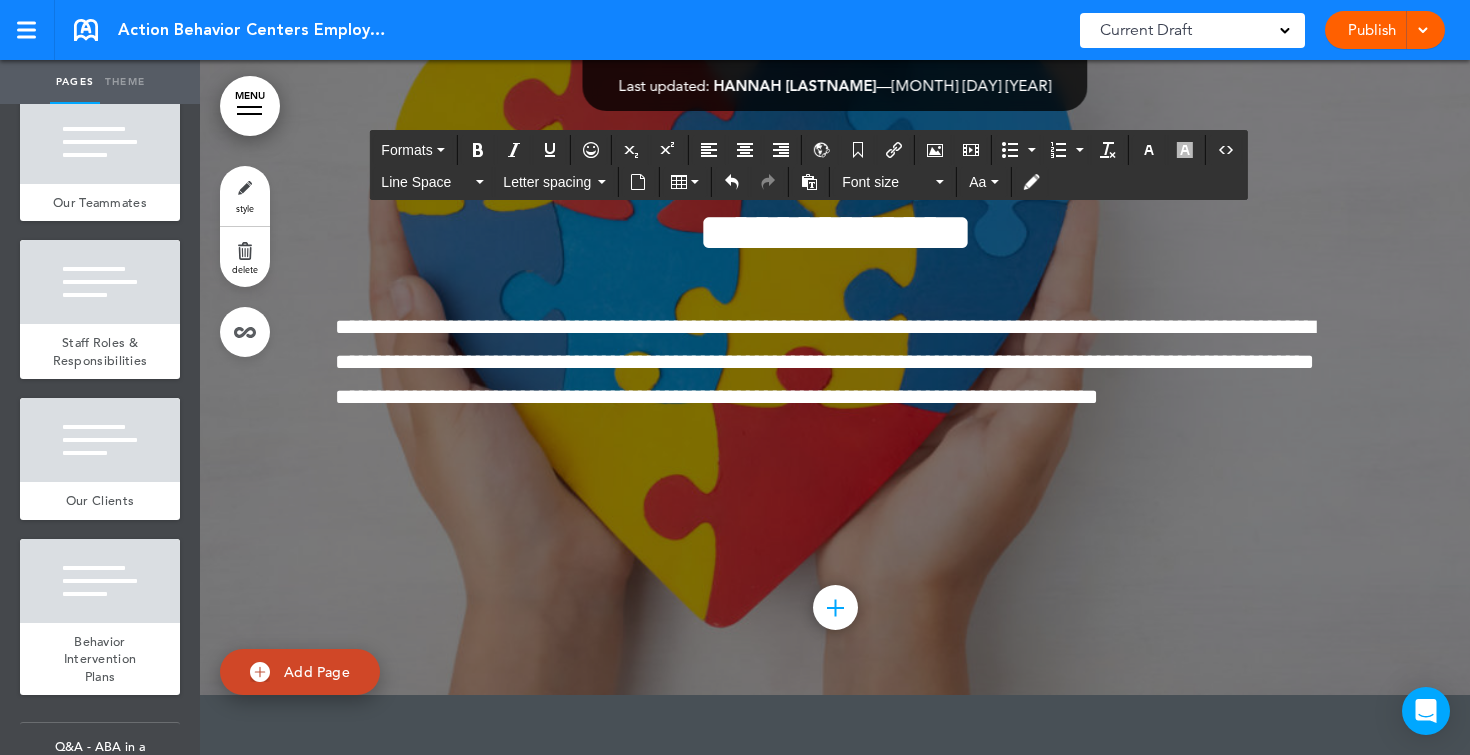 click on "**********" at bounding box center (835, -6370) 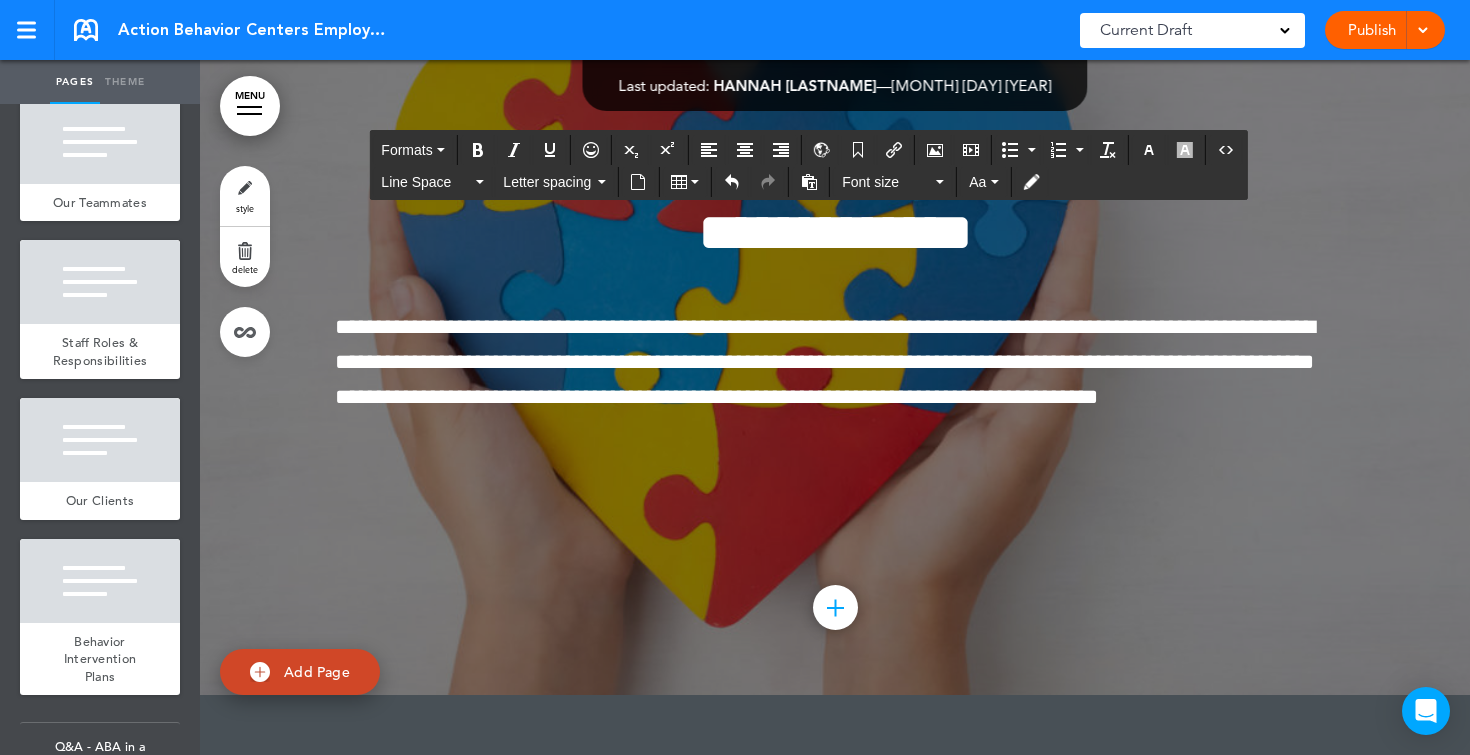 drag, startPoint x: 537, startPoint y: 582, endPoint x: 322, endPoint y: 594, distance: 215.33463 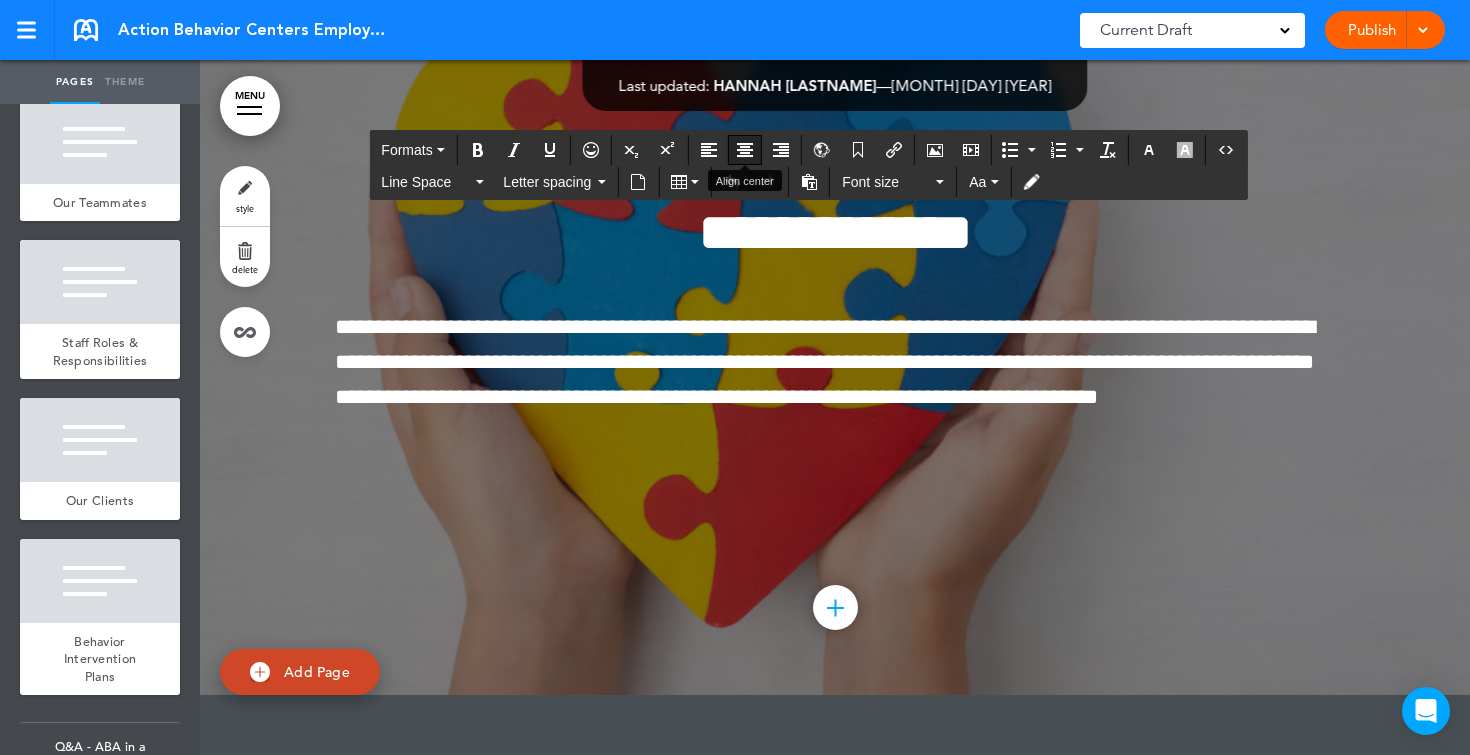 click at bounding box center (745, 150) 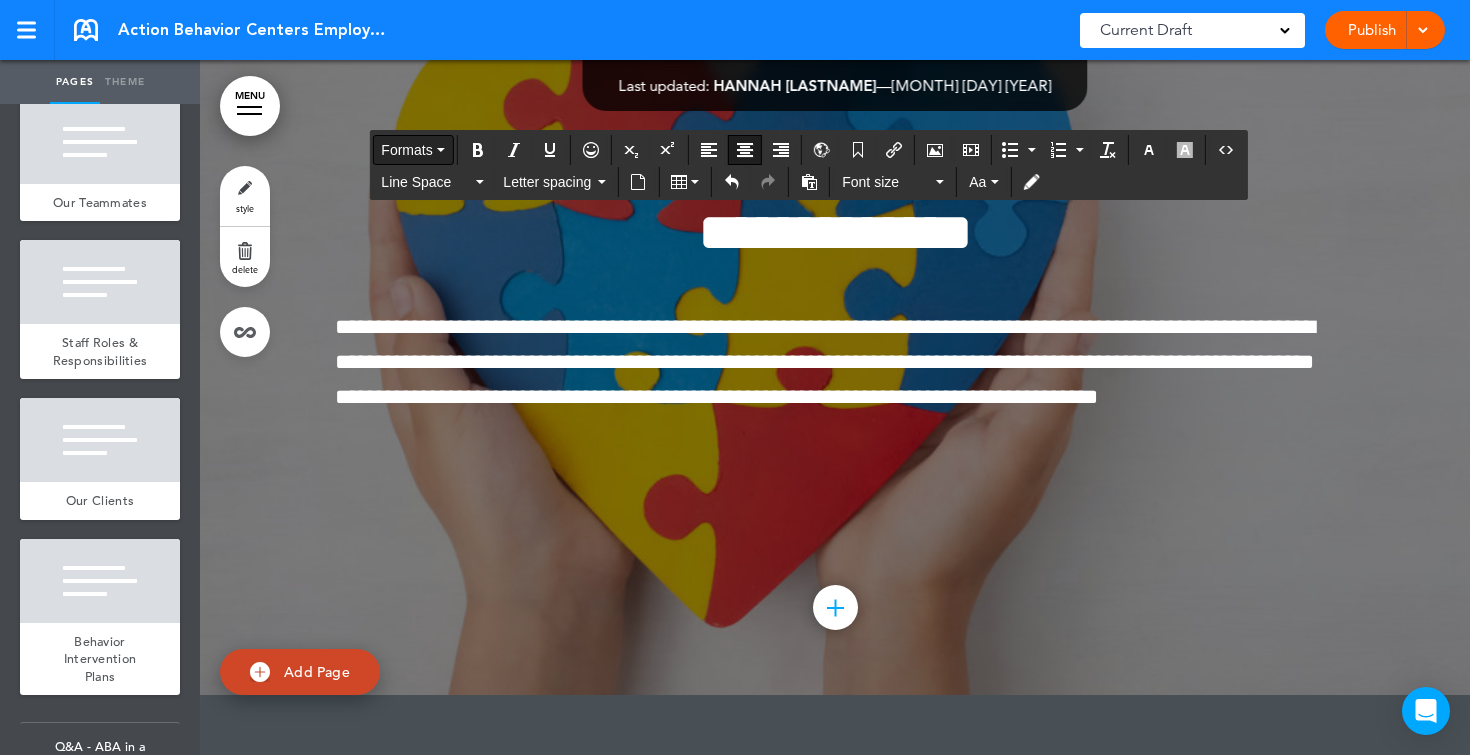 click on "Formats" at bounding box center [406, 150] 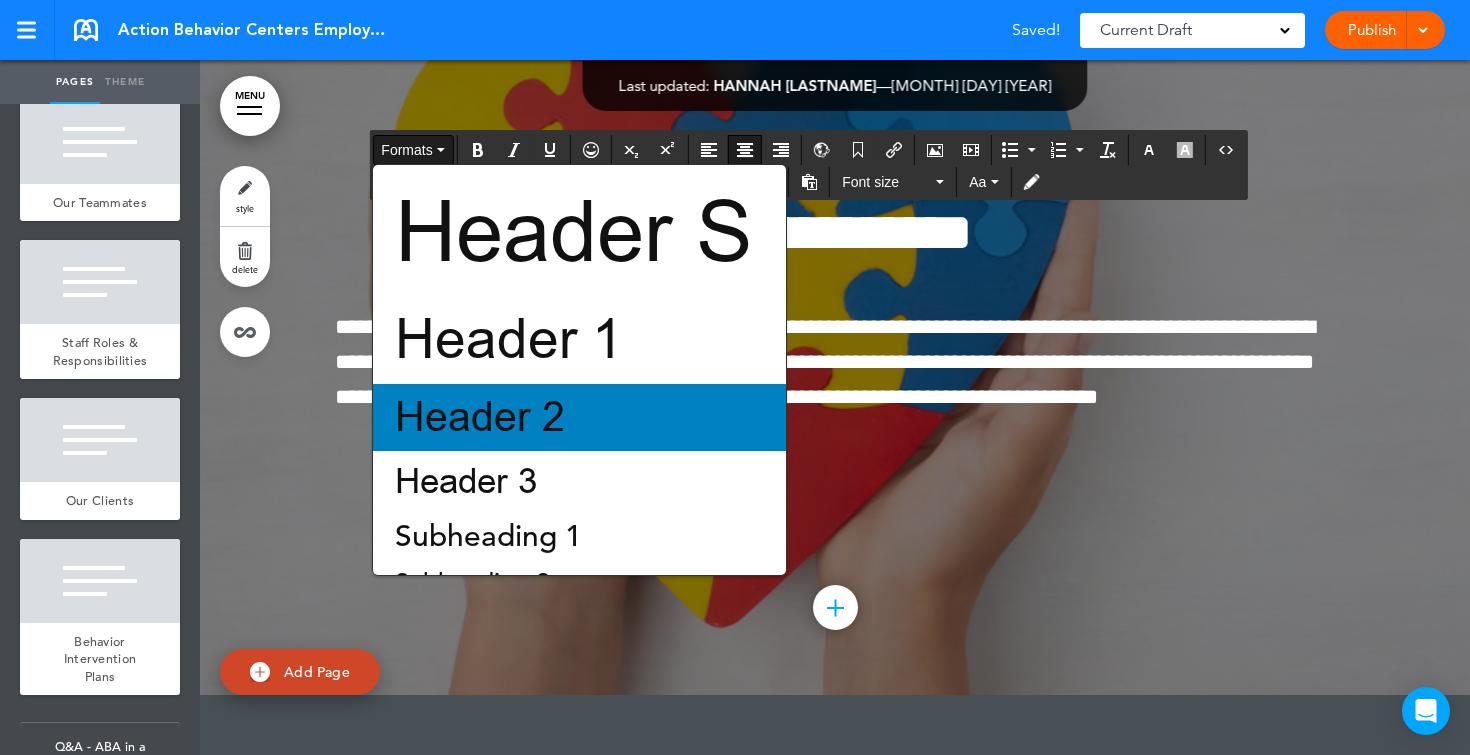 click on "Header 2" at bounding box center [480, 417] 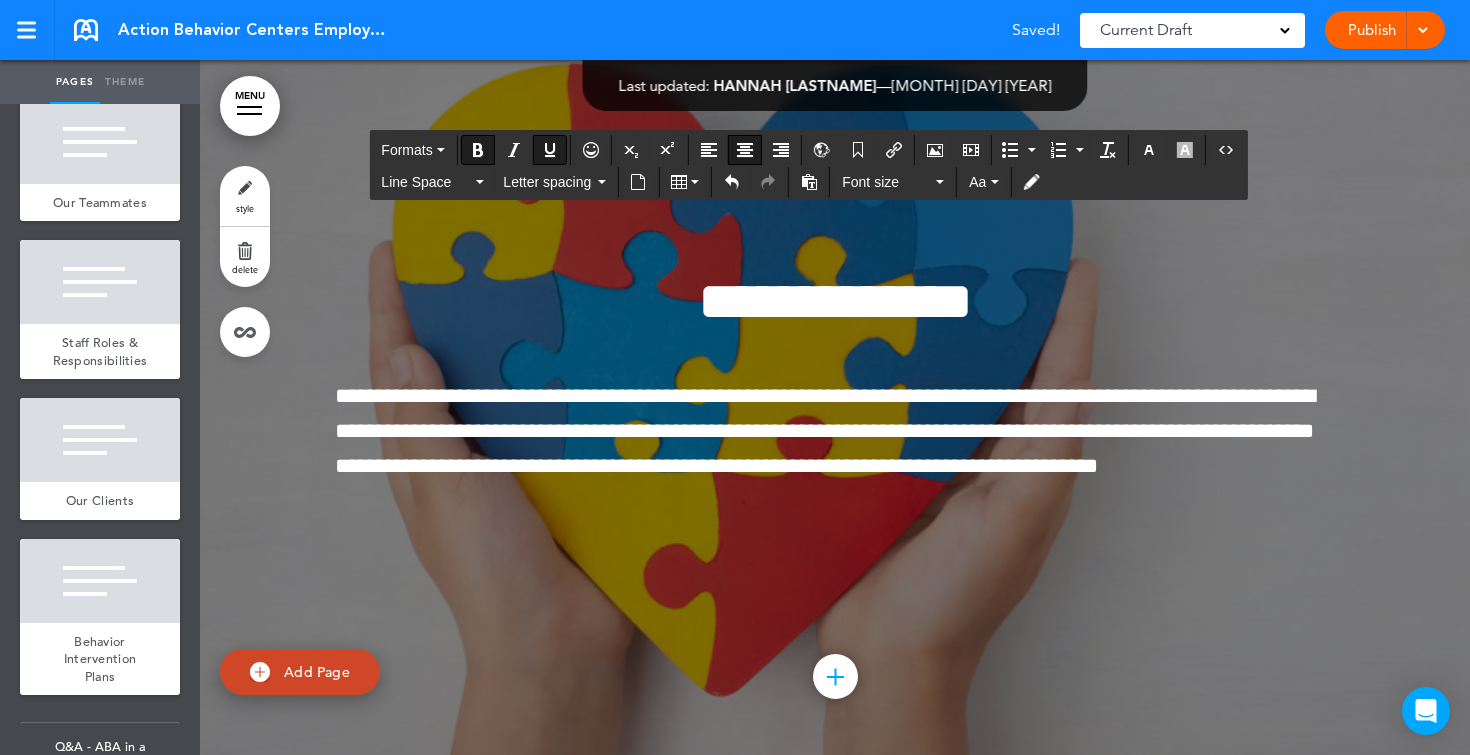 drag, startPoint x: 1054, startPoint y: 514, endPoint x: 654, endPoint y: 519, distance: 400.03125 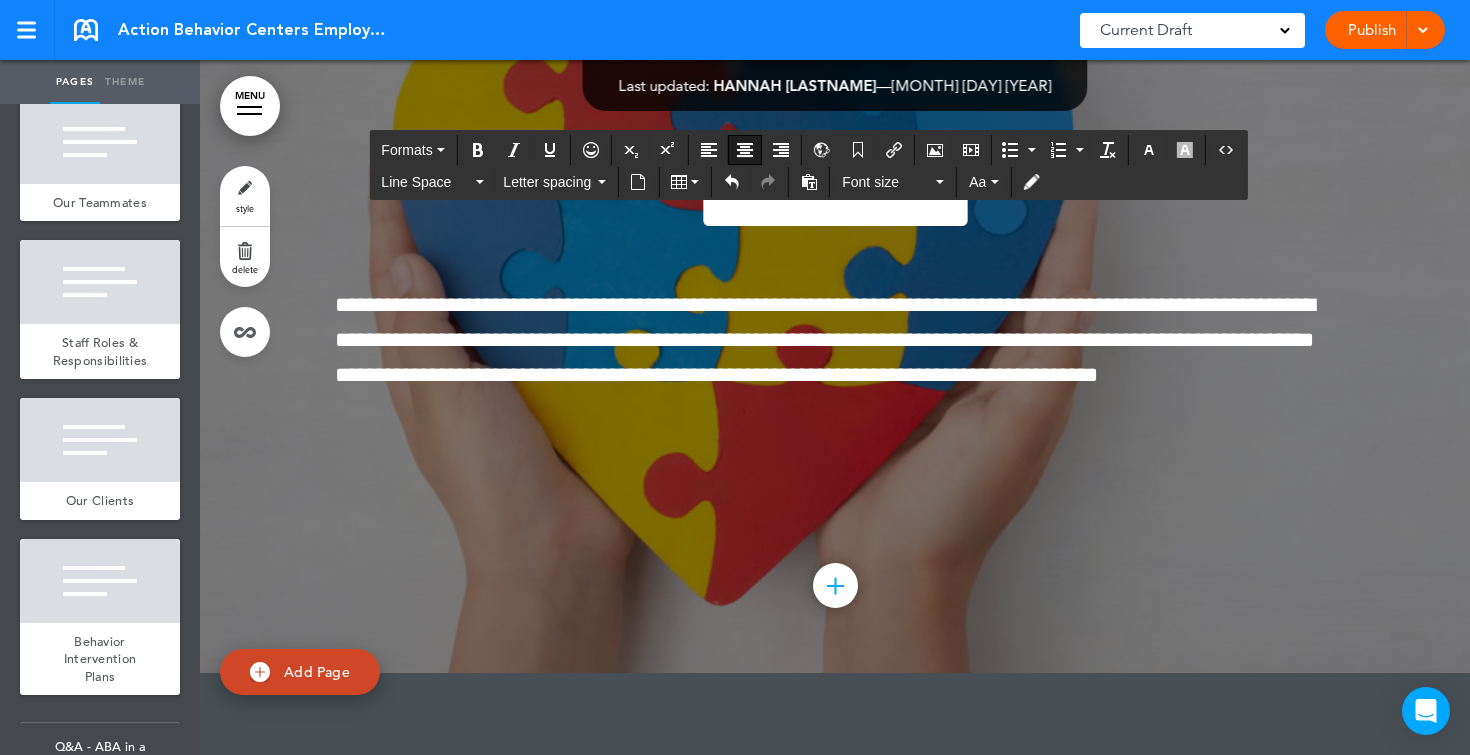 drag, startPoint x: 994, startPoint y: 523, endPoint x: 609, endPoint y: 508, distance: 385.29208 